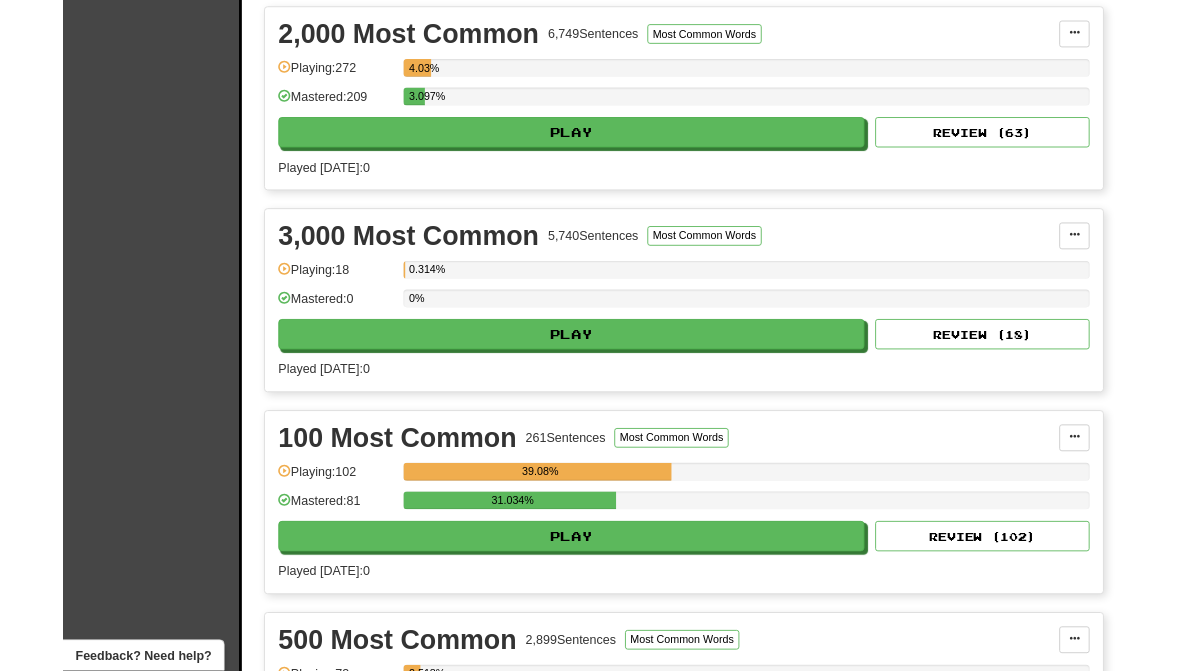 scroll, scrollTop: 812, scrollLeft: 0, axis: vertical 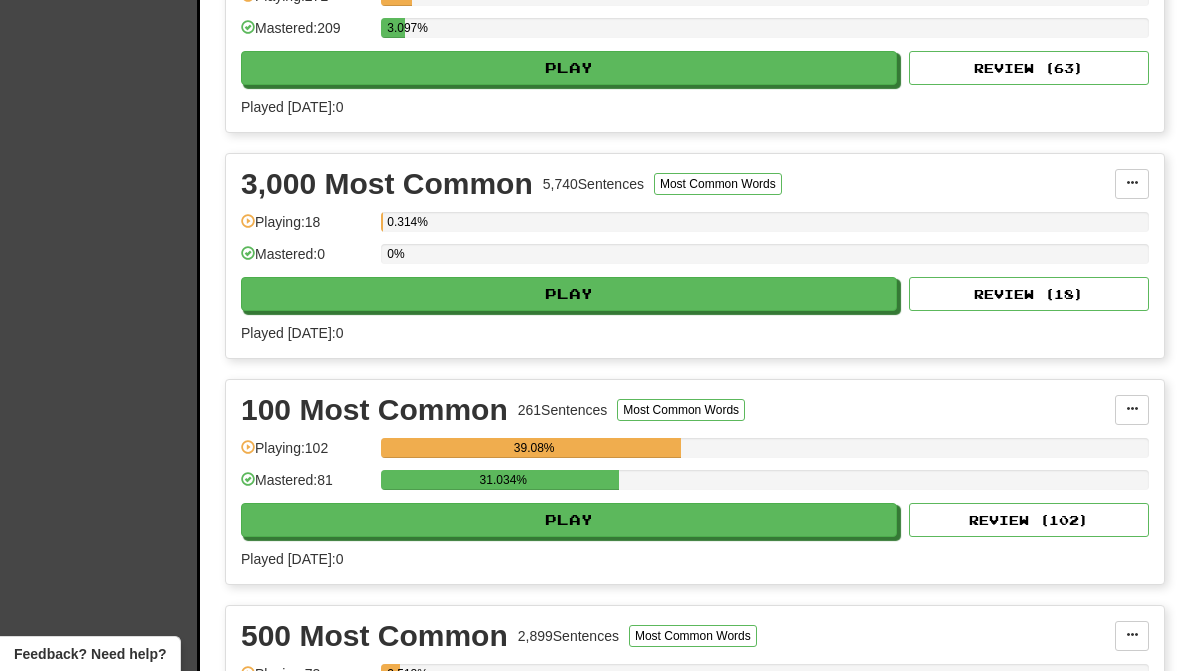 click on "Play" at bounding box center (569, 294) 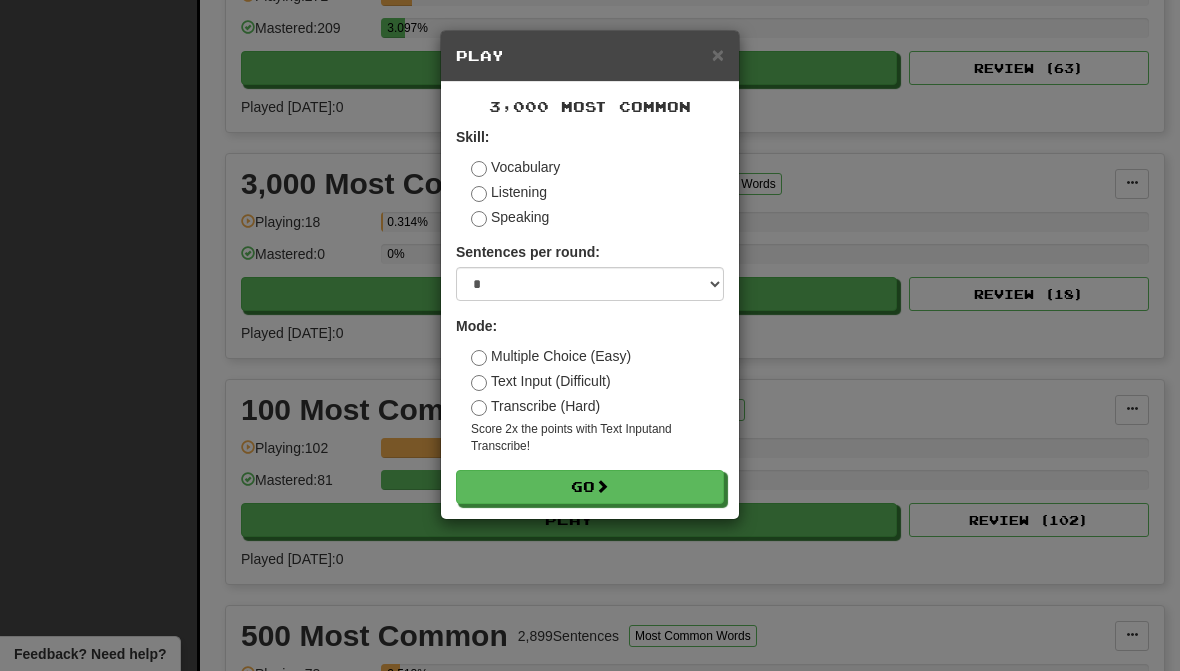 click on "Go" at bounding box center [590, 487] 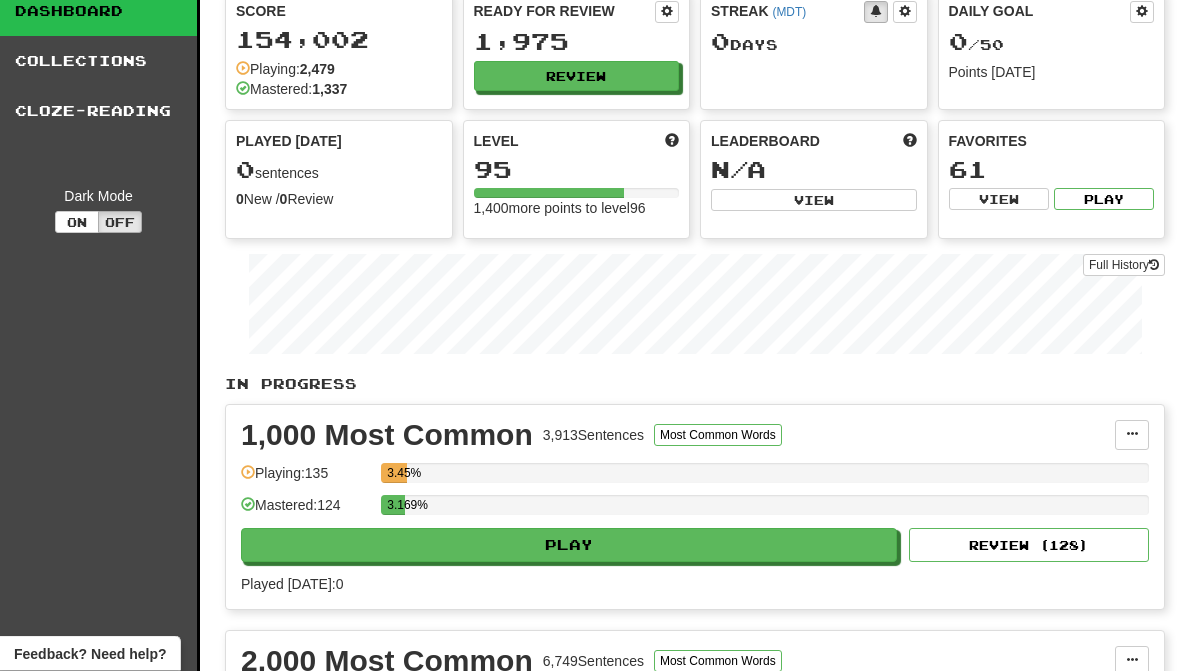 scroll, scrollTop: 0, scrollLeft: 0, axis: both 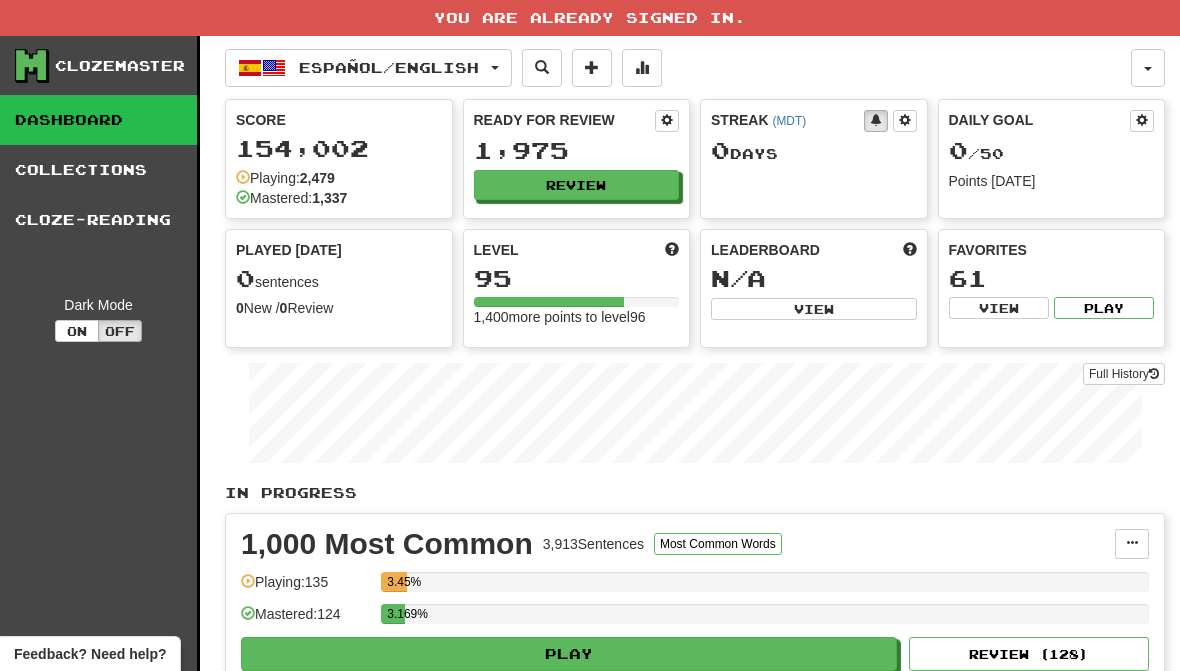 click on "Cloze-Reading" at bounding box center [98, 220] 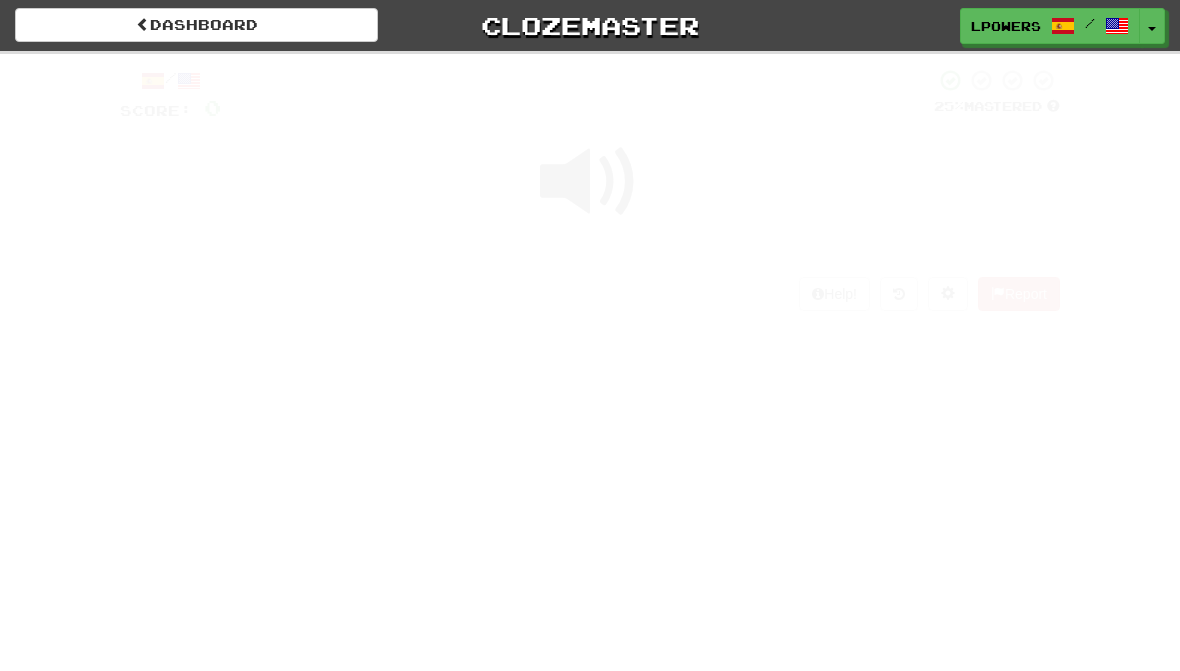 scroll, scrollTop: 0, scrollLeft: 0, axis: both 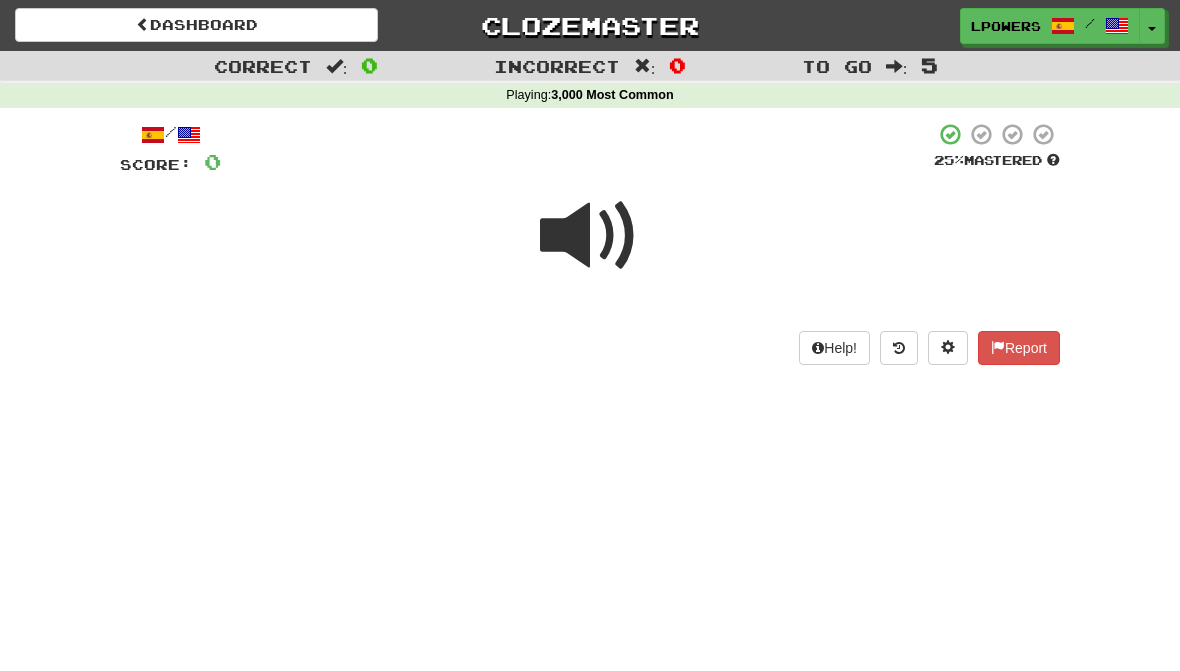 click on "Help!  Report" at bounding box center (590, 348) 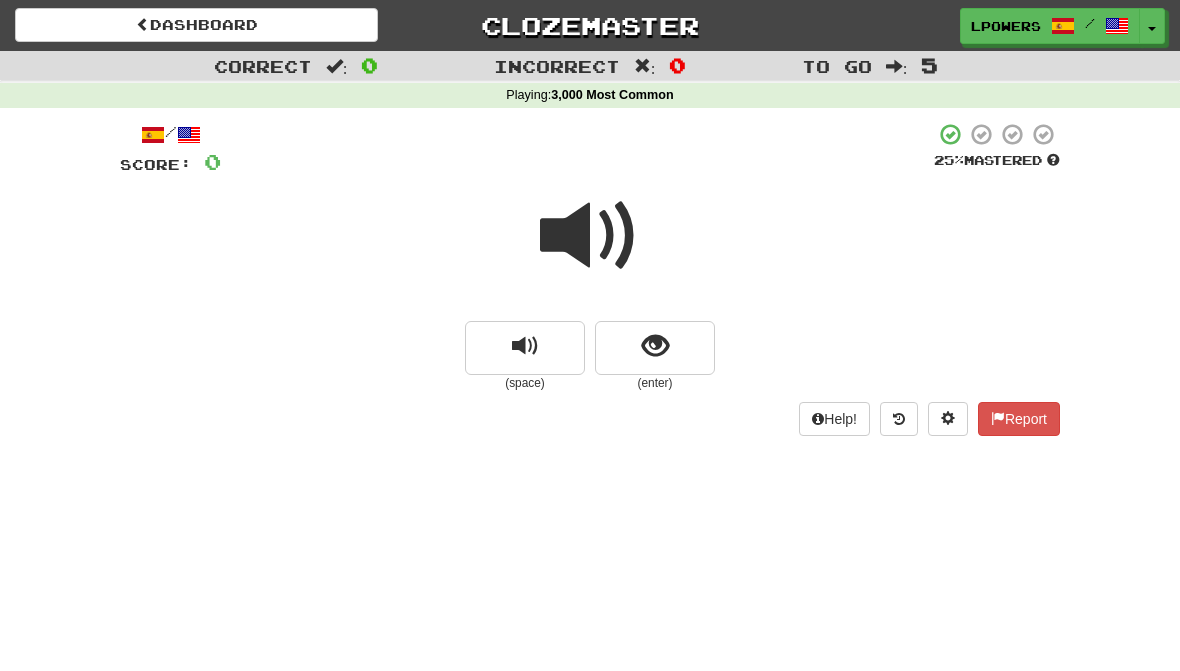 click at bounding box center (590, 236) 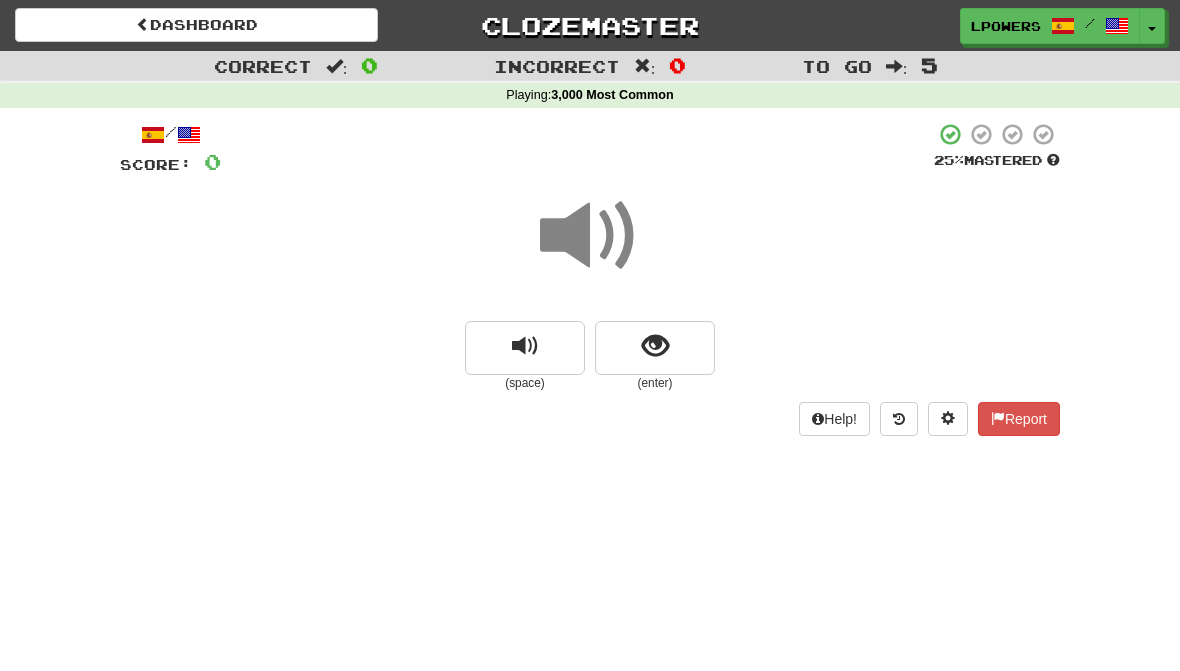 click at bounding box center (525, 348) 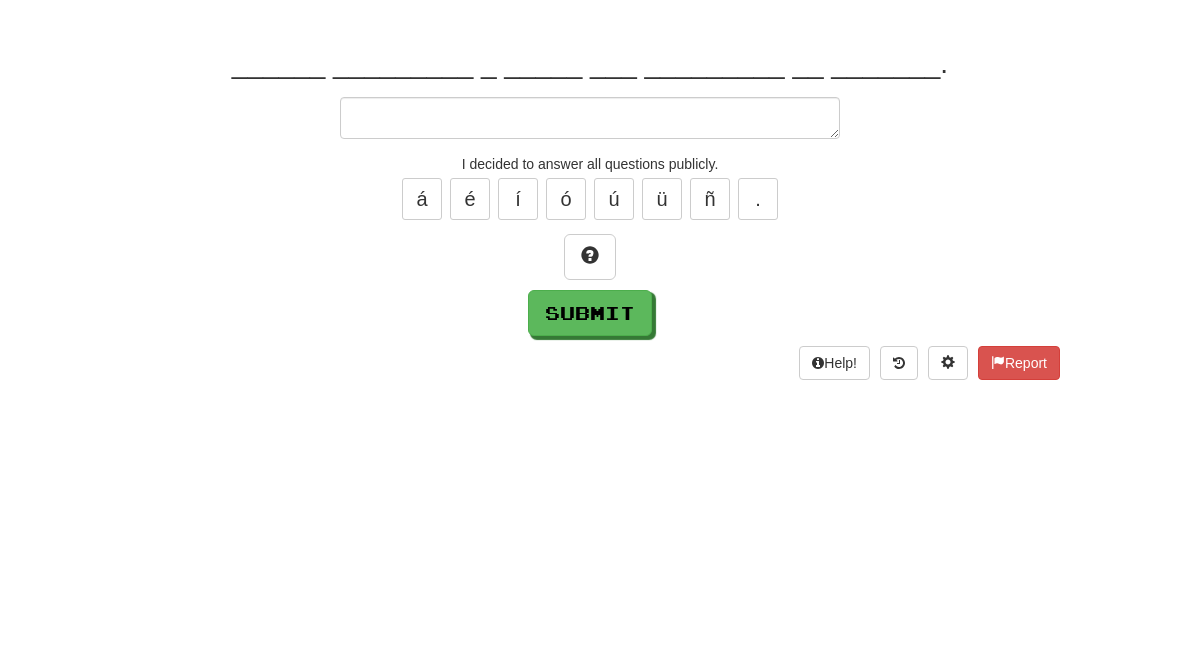 type on "*" 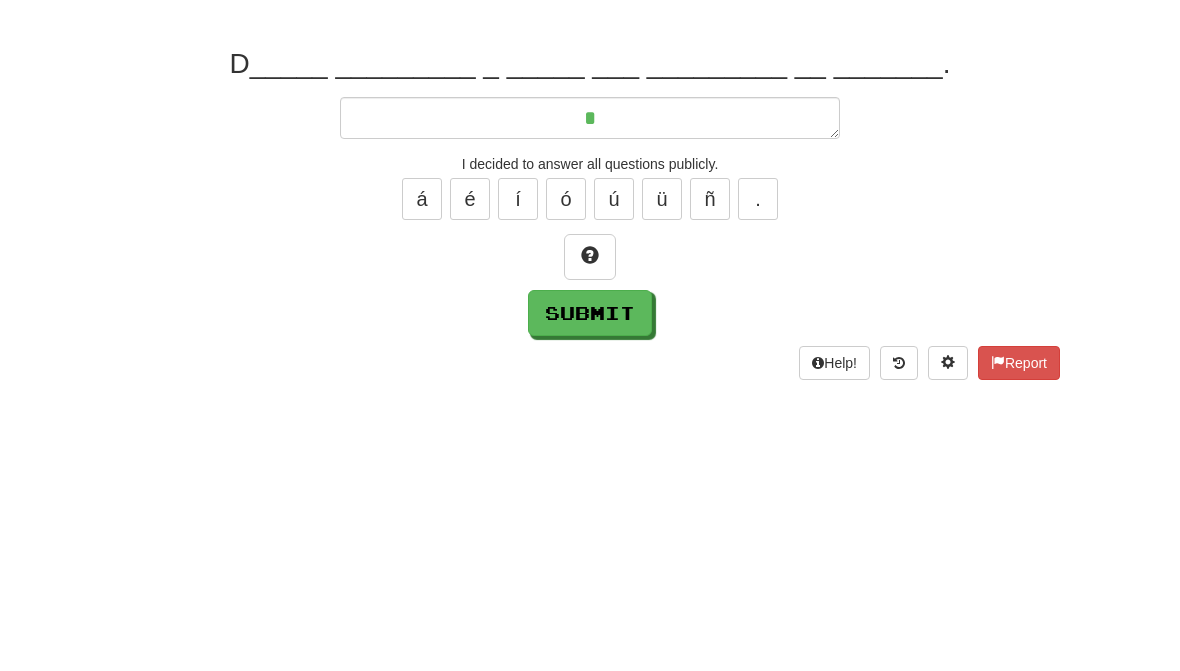 type on "*" 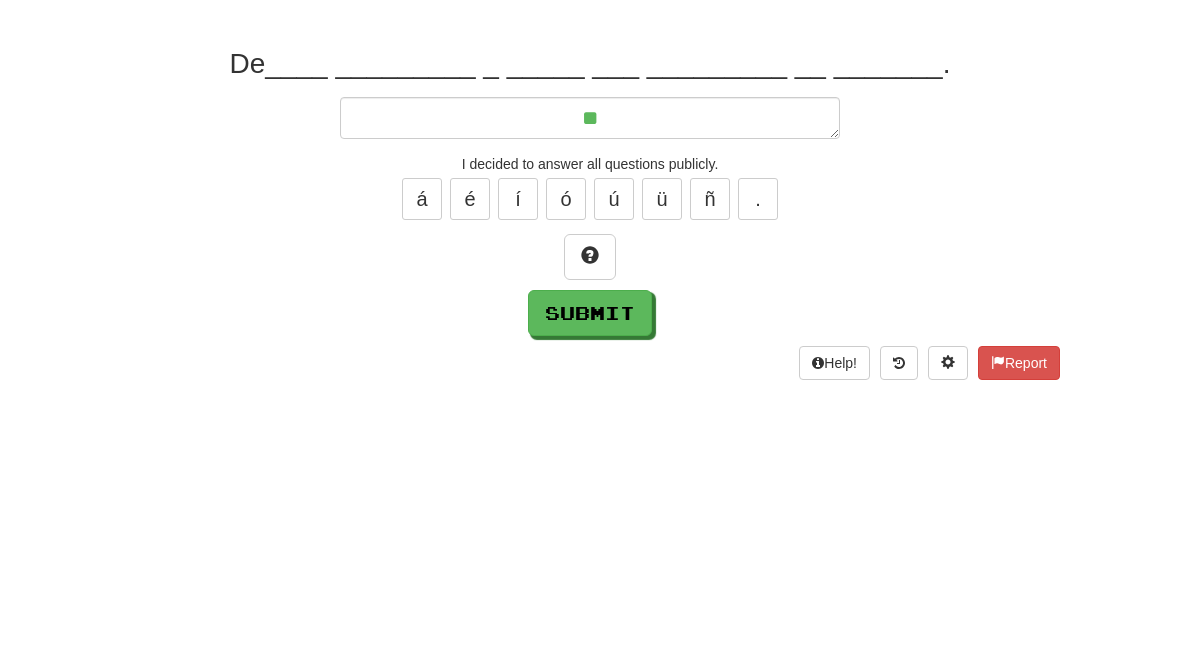 type on "*" 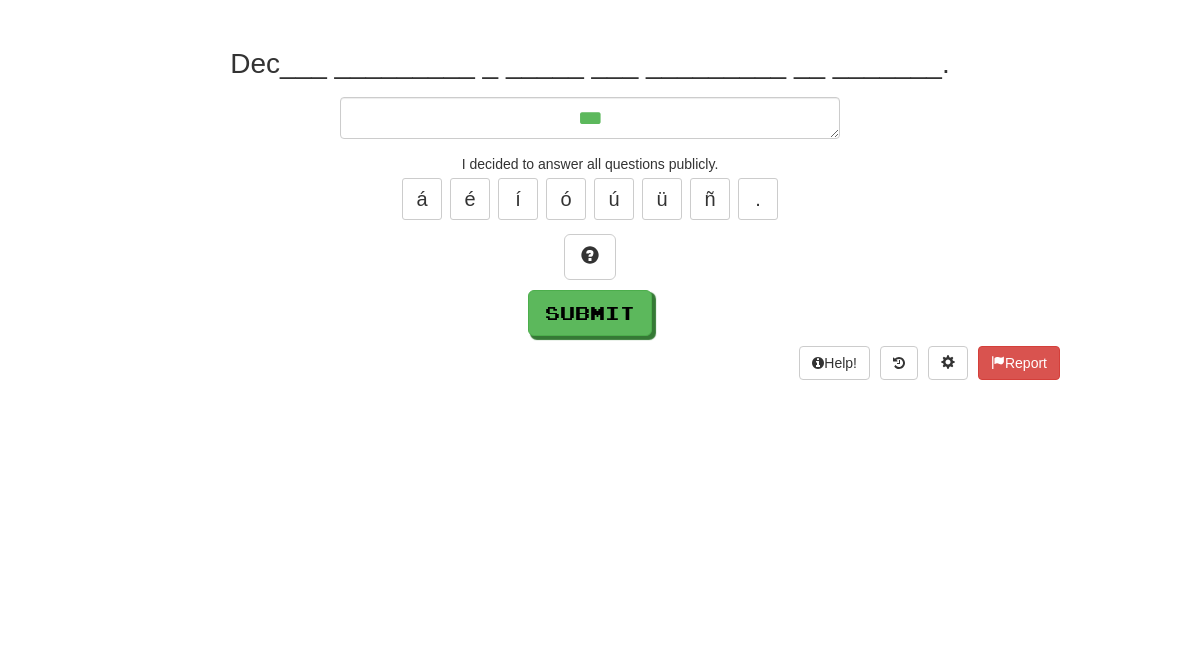 type on "****" 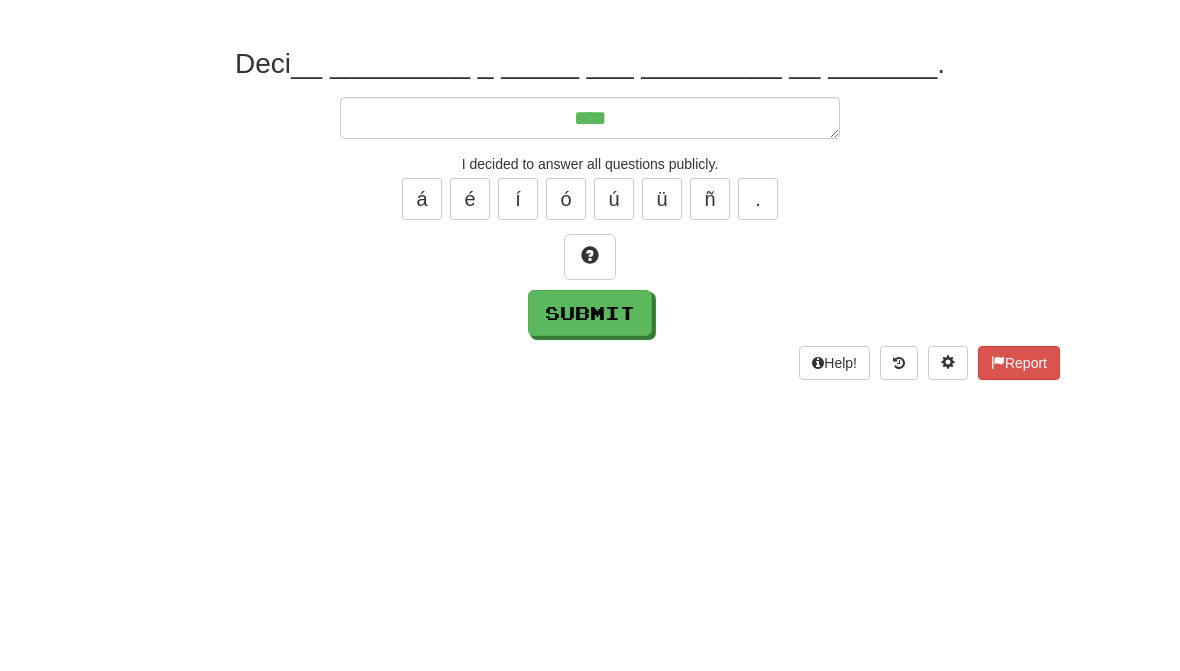 type on "*" 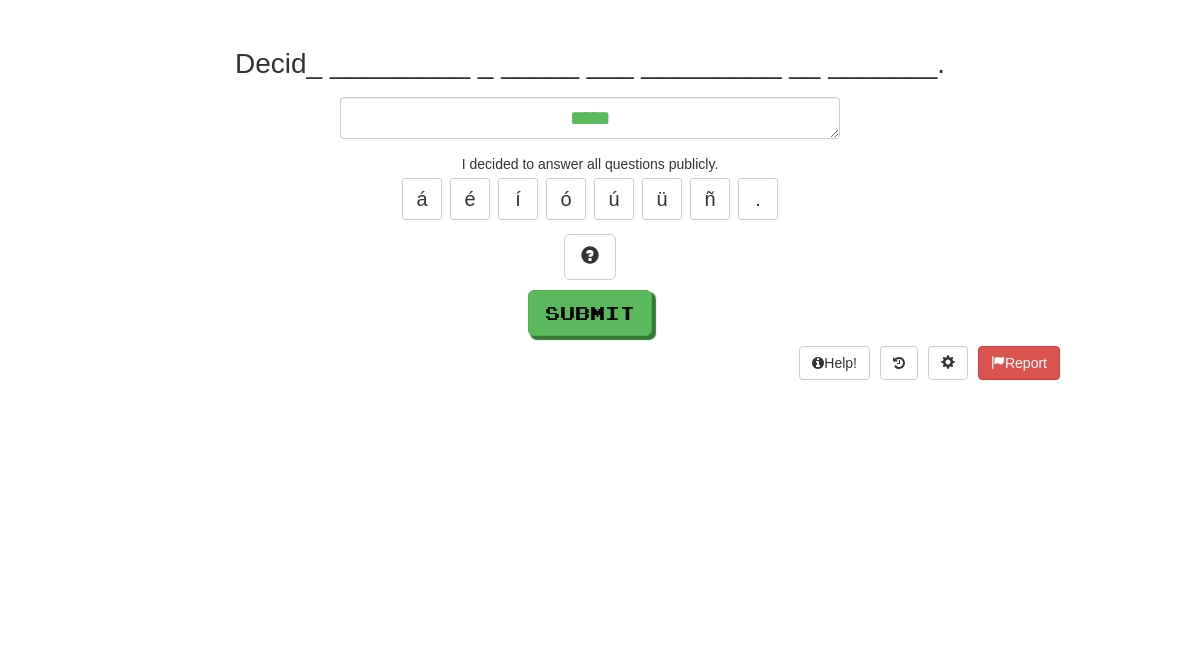 type on "*" 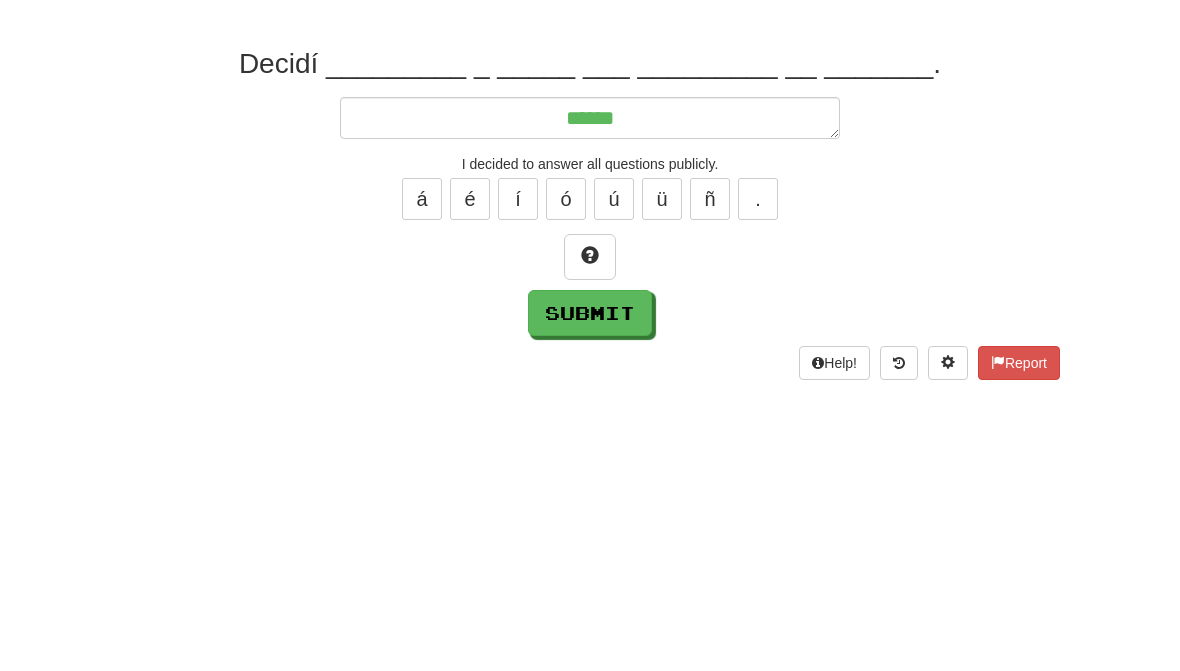 type on "*" 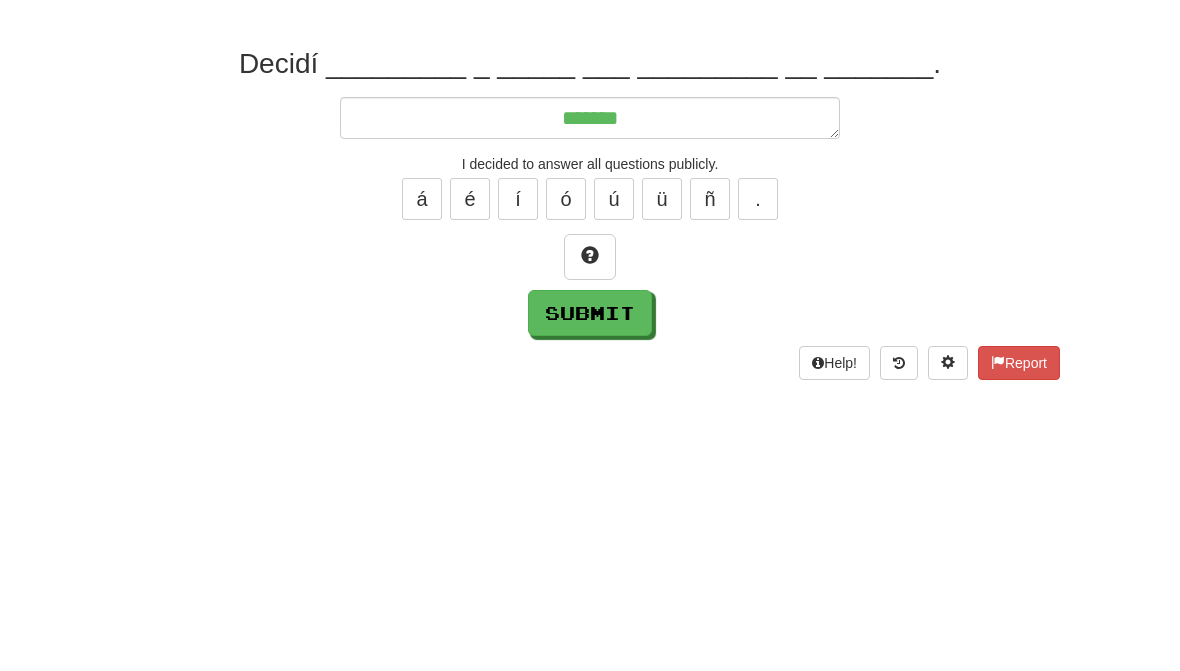type on "*" 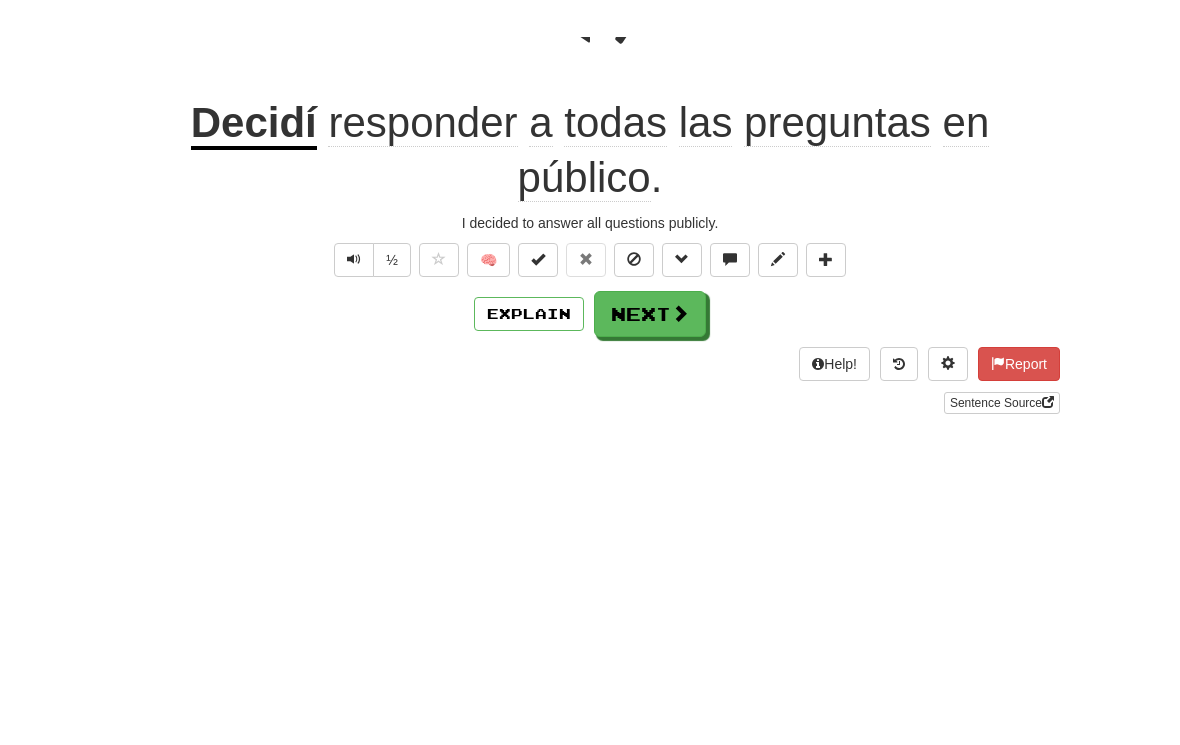 scroll, scrollTop: 275, scrollLeft: 0, axis: vertical 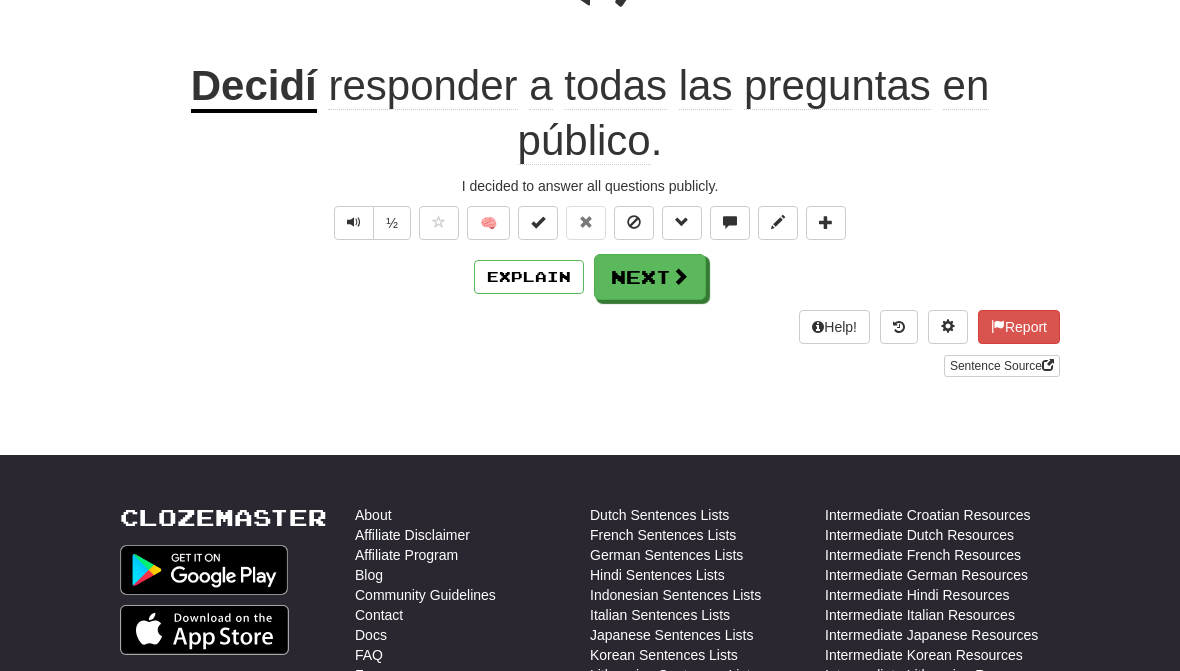 click on "Sentence Source" at bounding box center [590, 365] 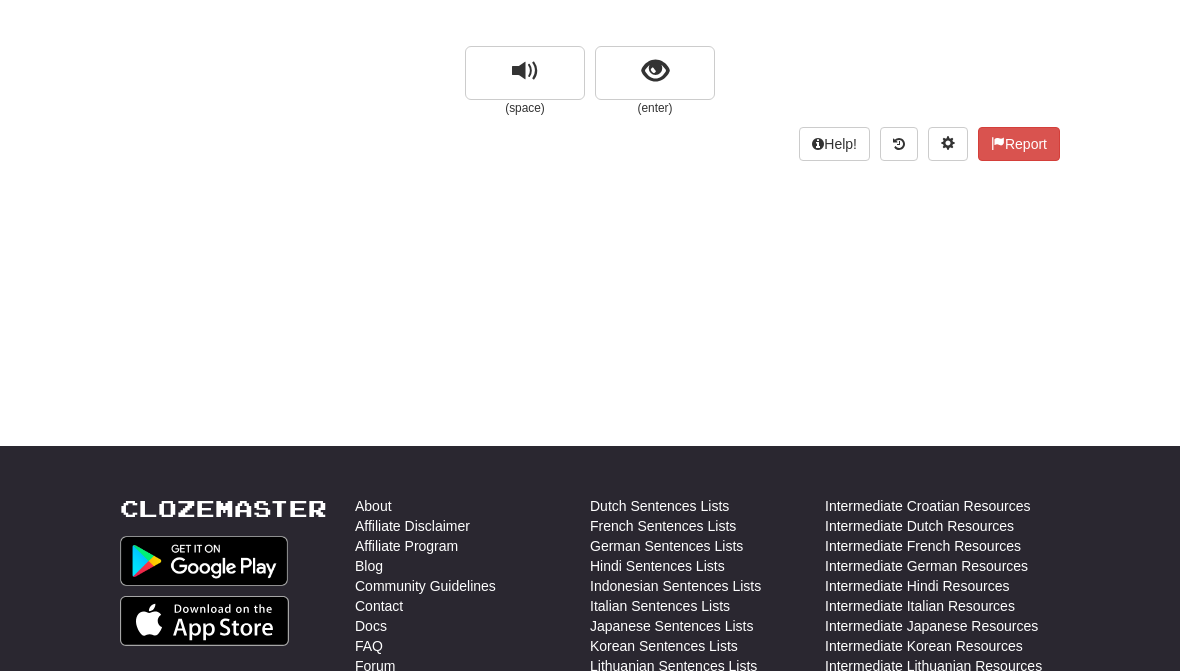 click at bounding box center [655, 71] 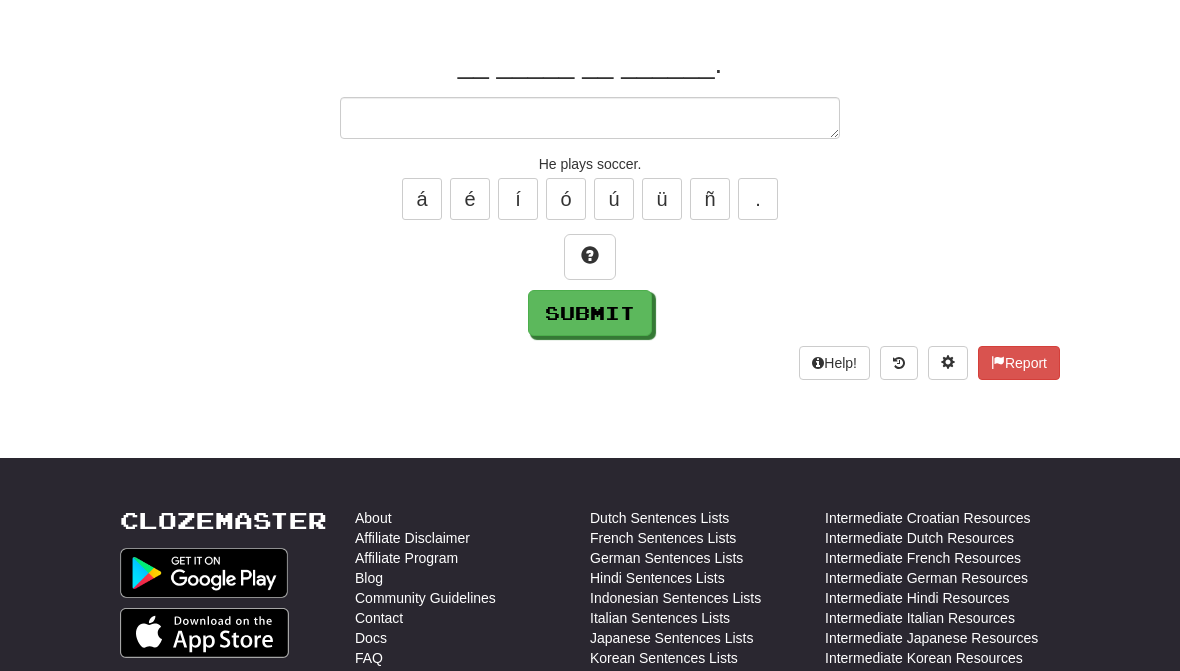 click on "é" at bounding box center [470, 199] 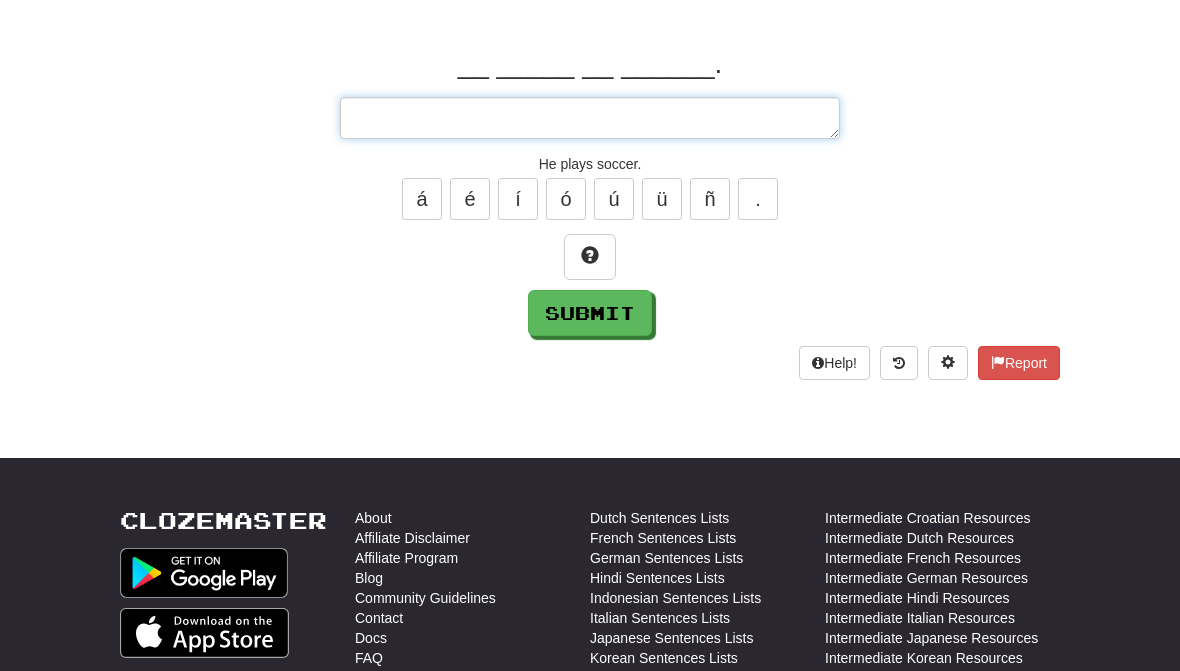 type on "*" 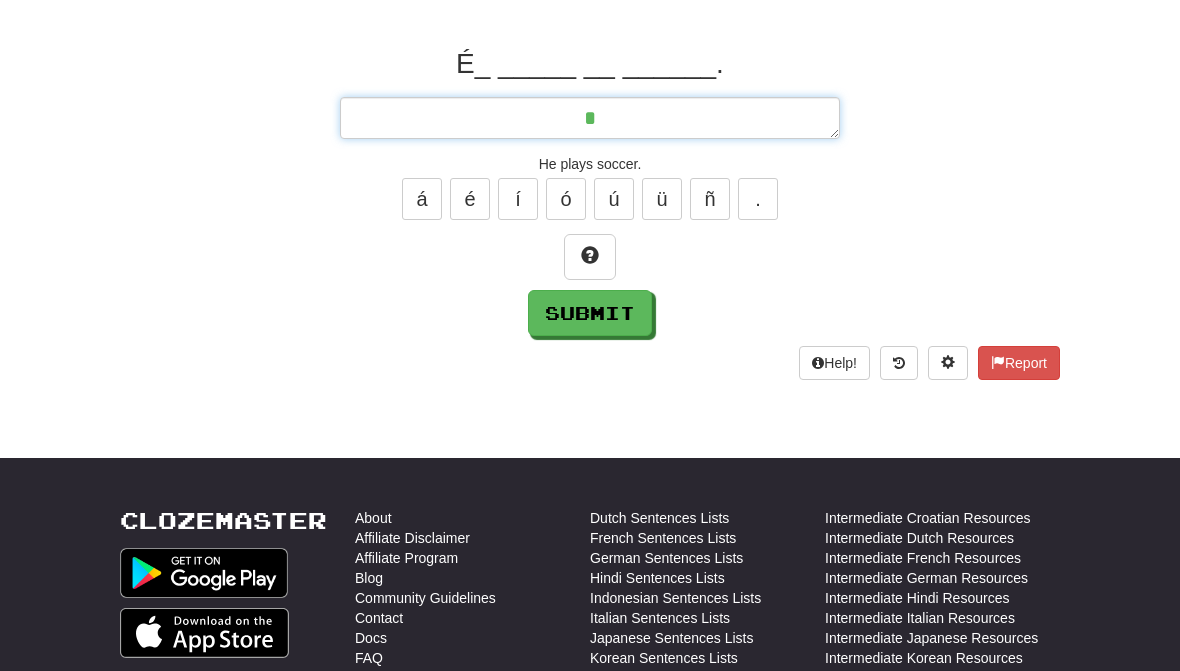type on "*" 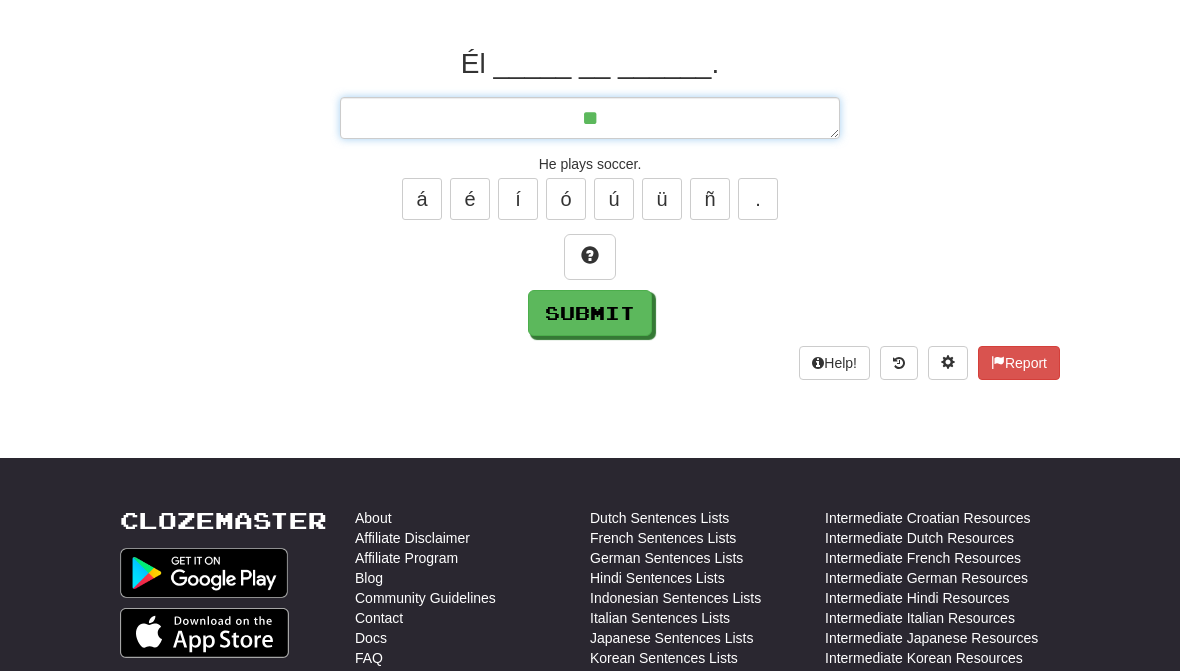 type on "*" 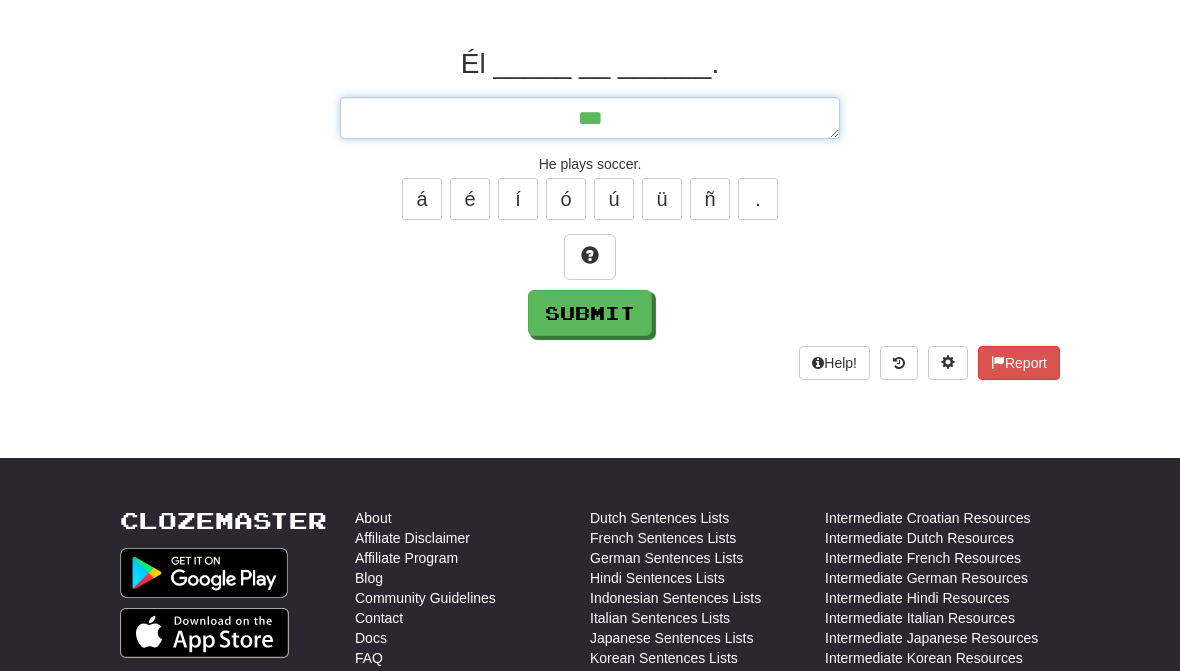 type on "*" 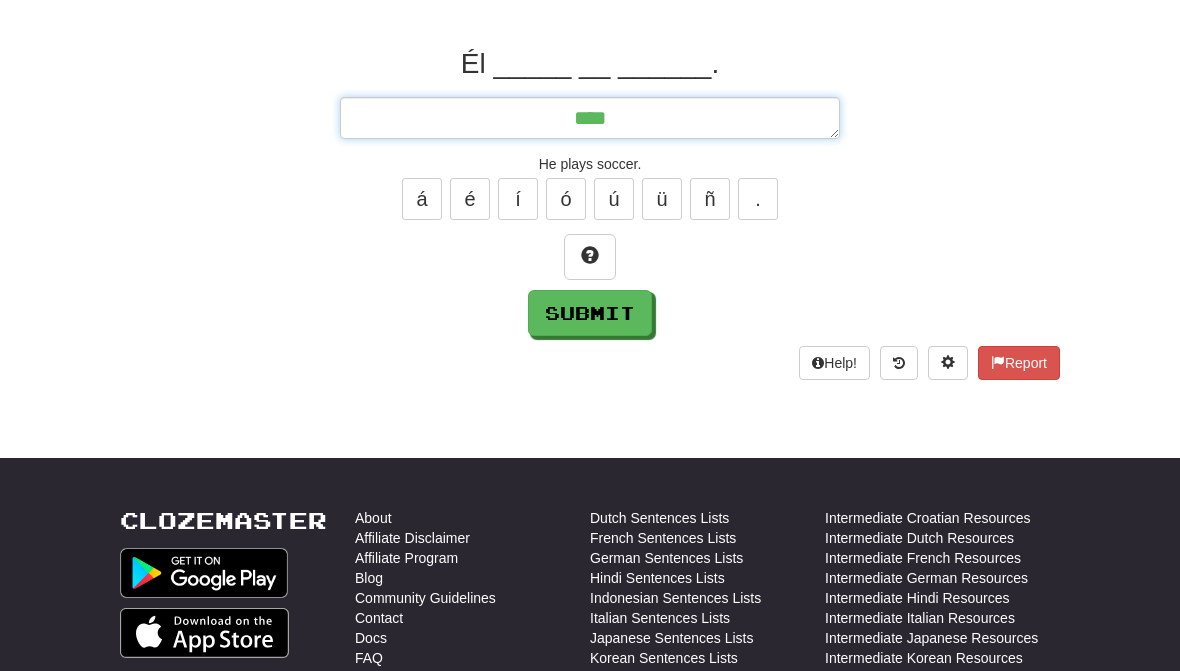type on "*" 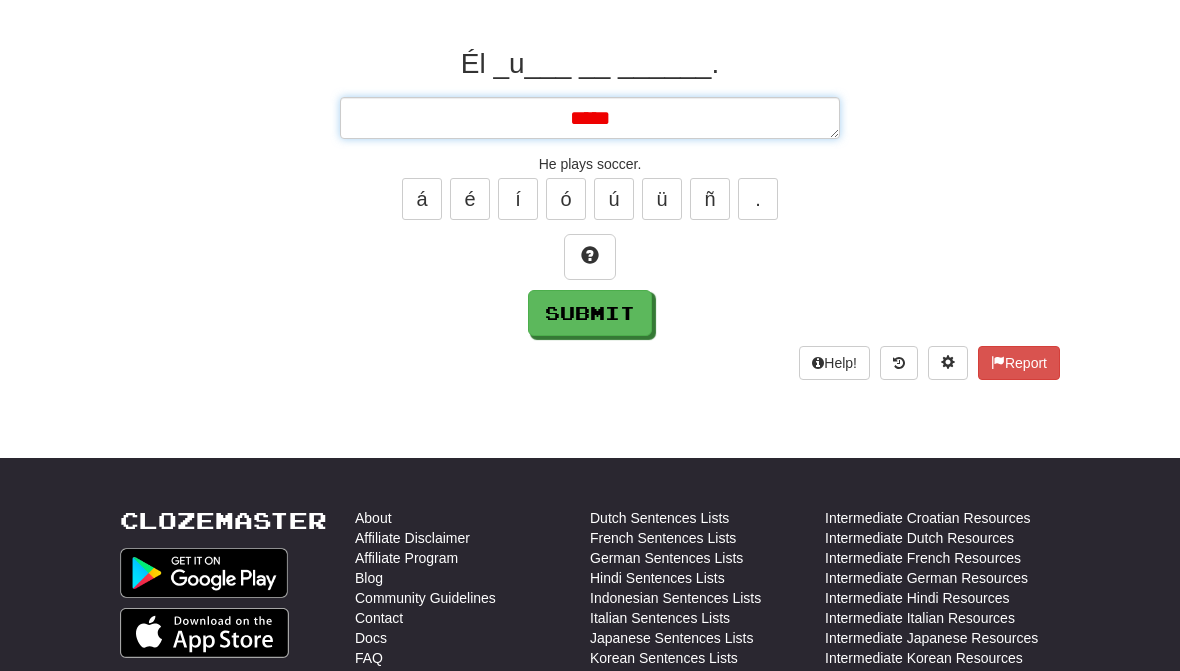 type on "****" 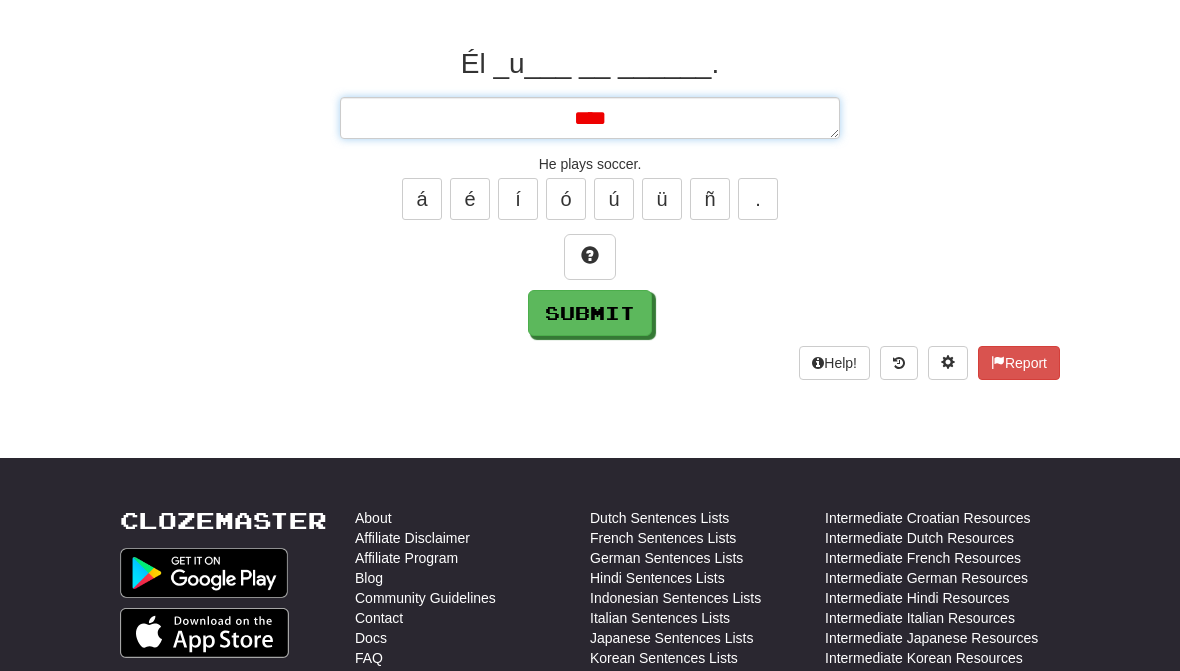 type on "*" 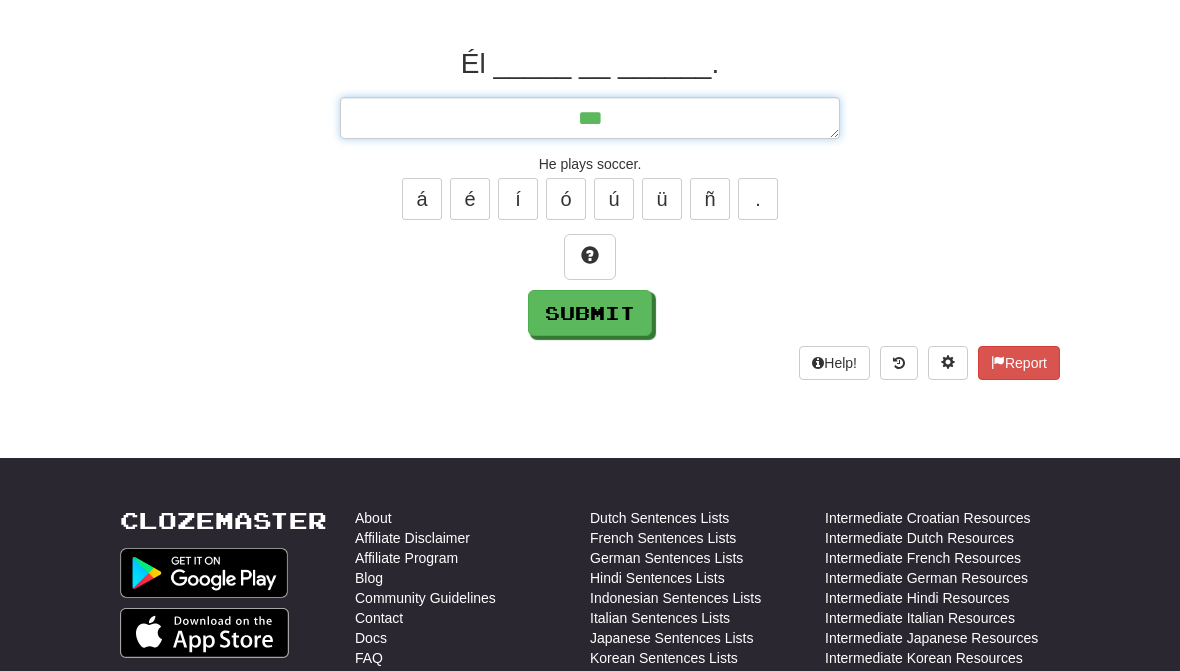 type on "*" 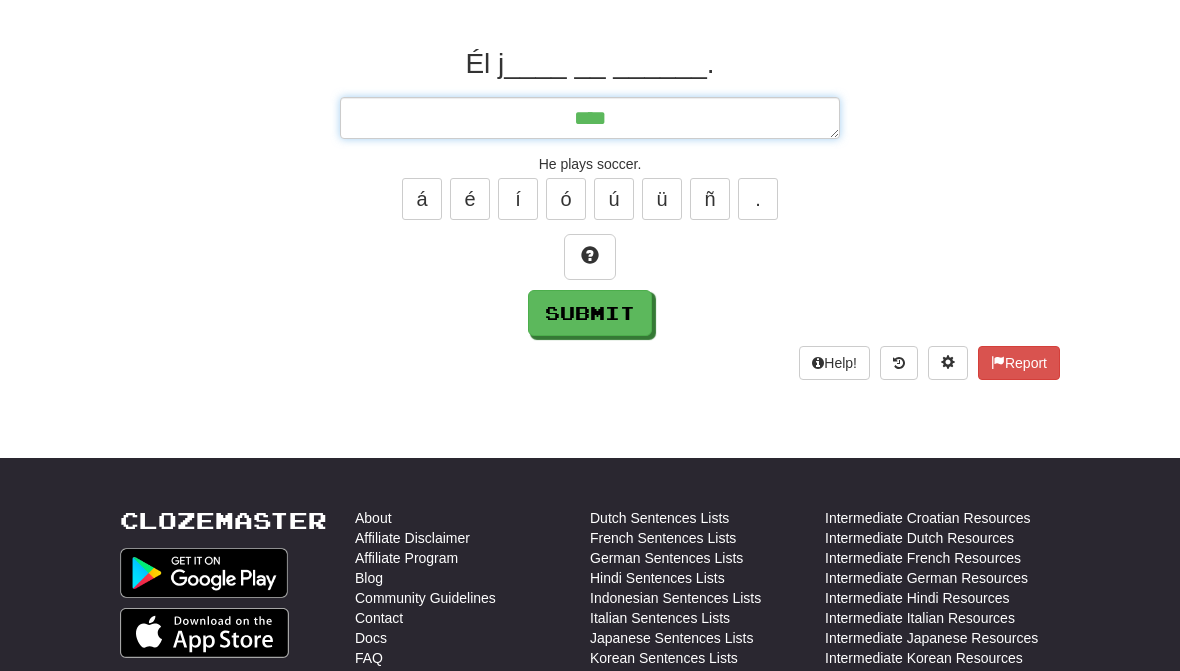 type on "*" 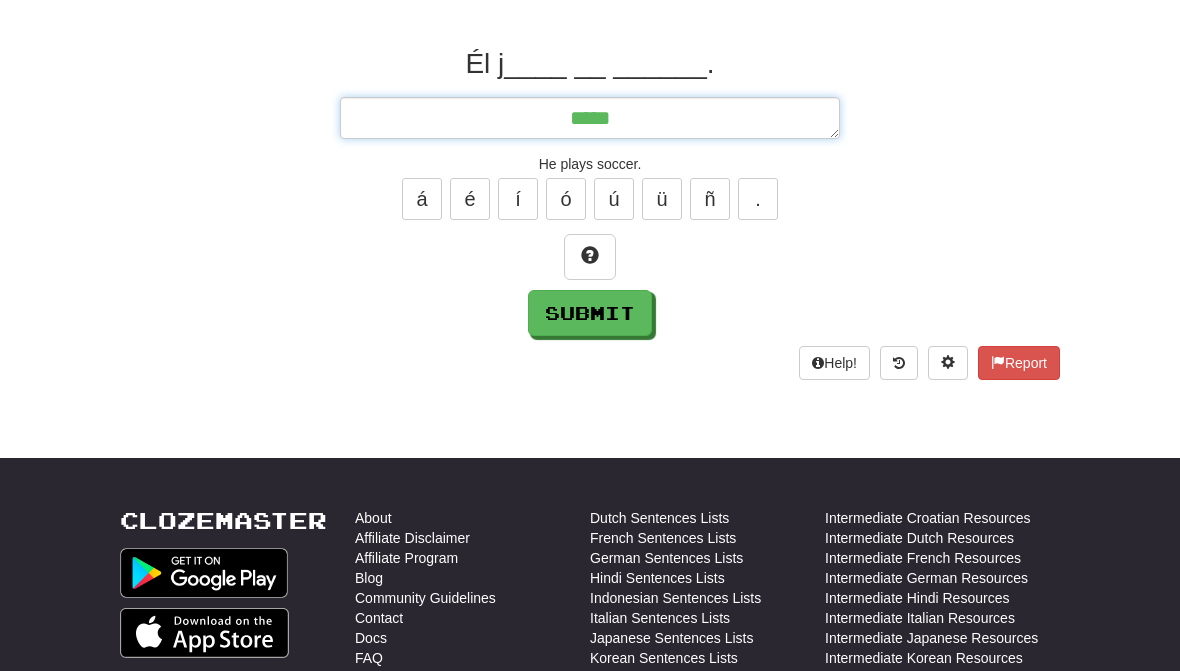 type on "*" 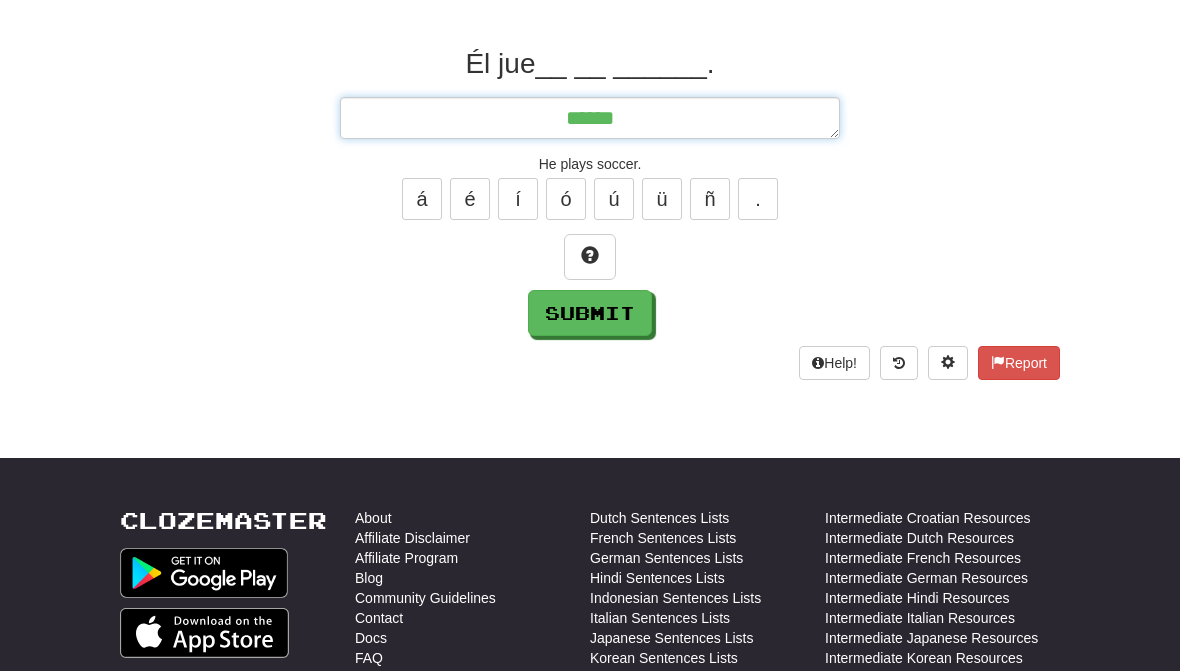 type on "*" 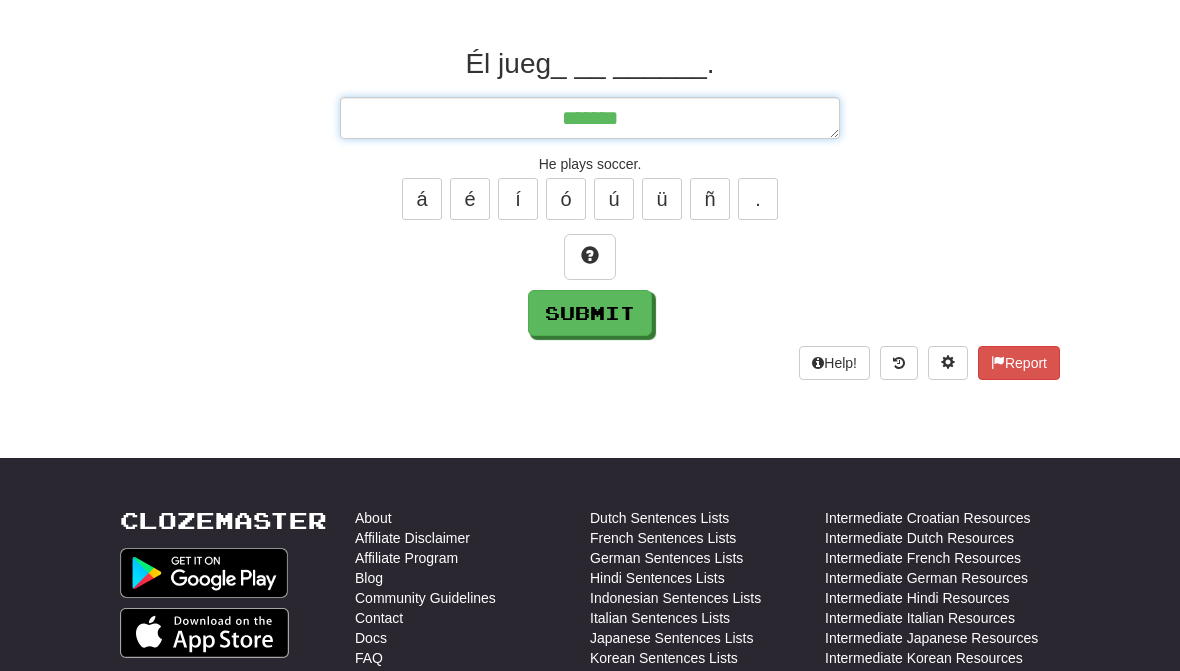 type on "*" 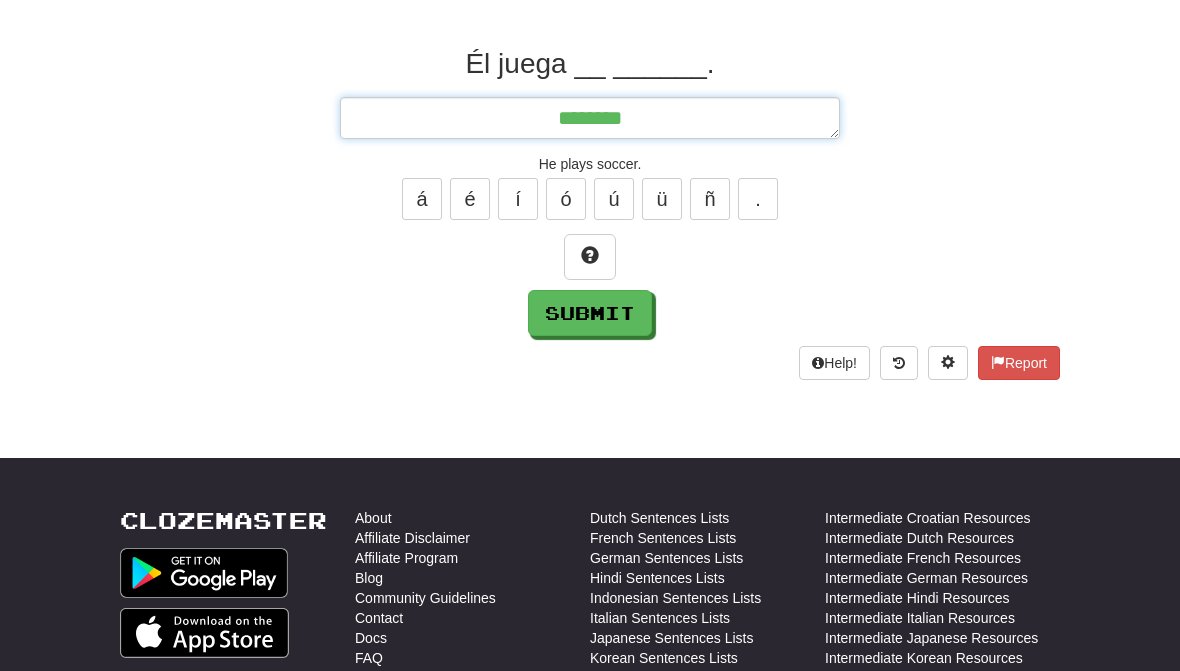 type on "*" 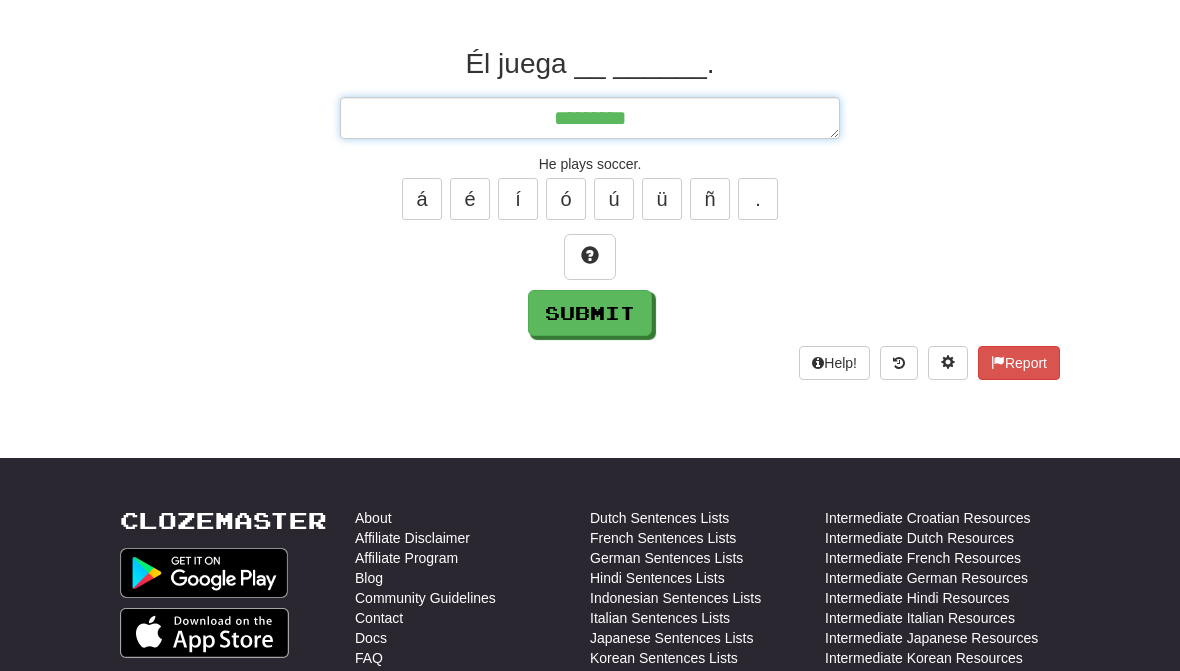 type on "*" 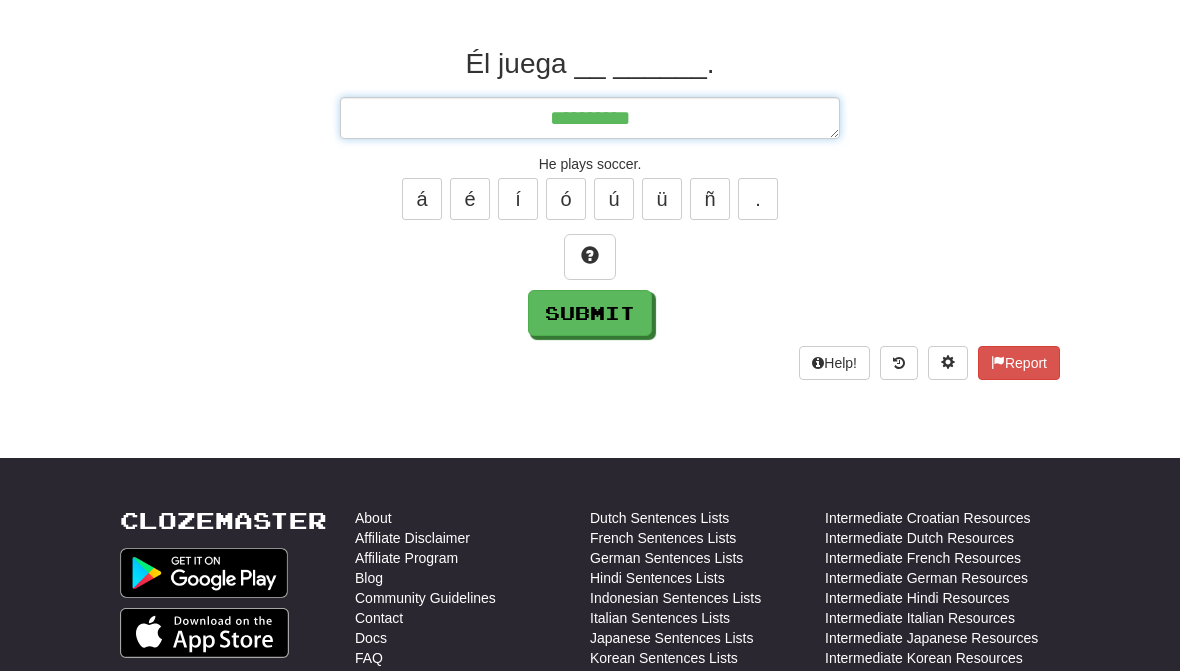 type on "*" 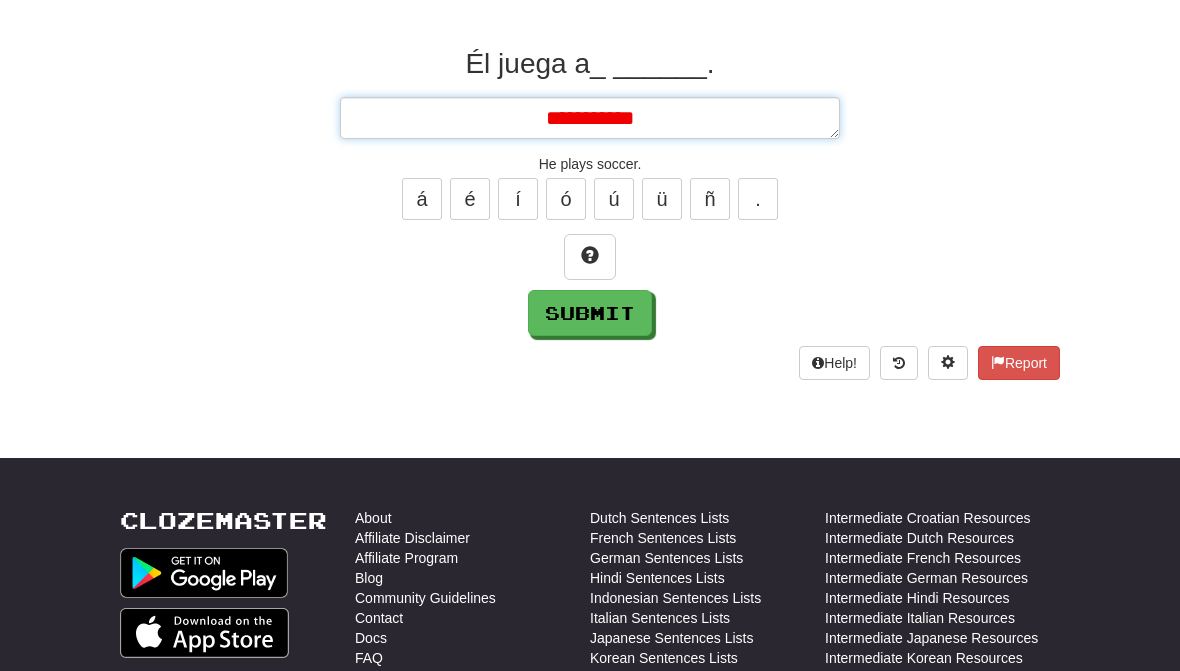 type on "*" 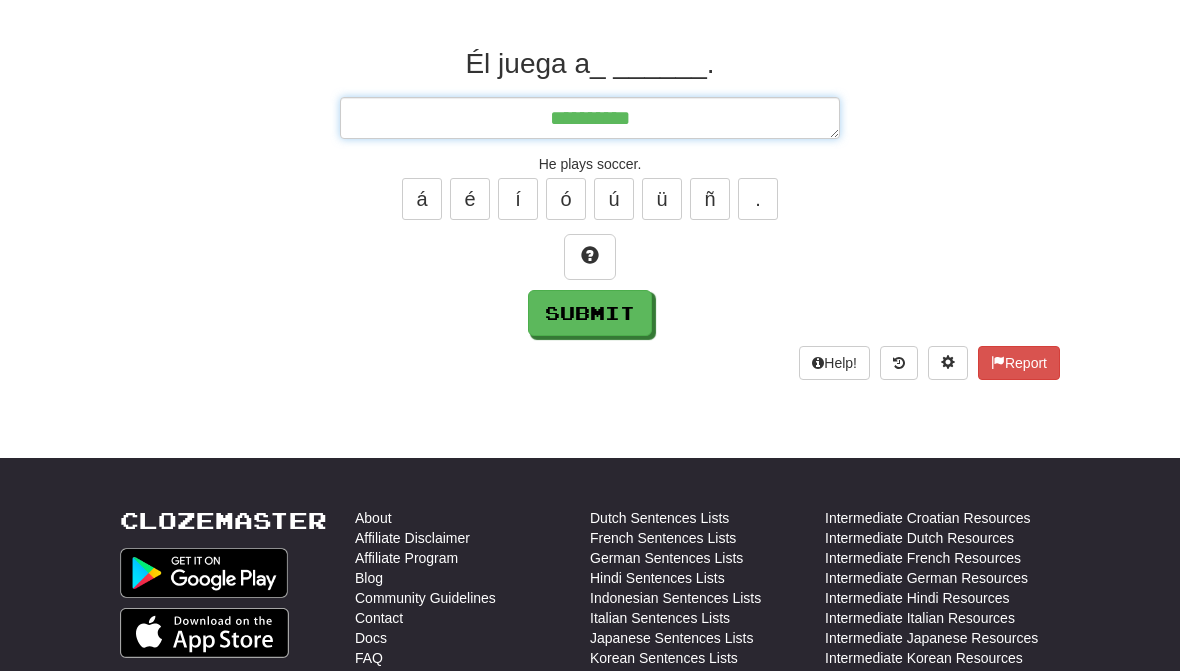 type on "*" 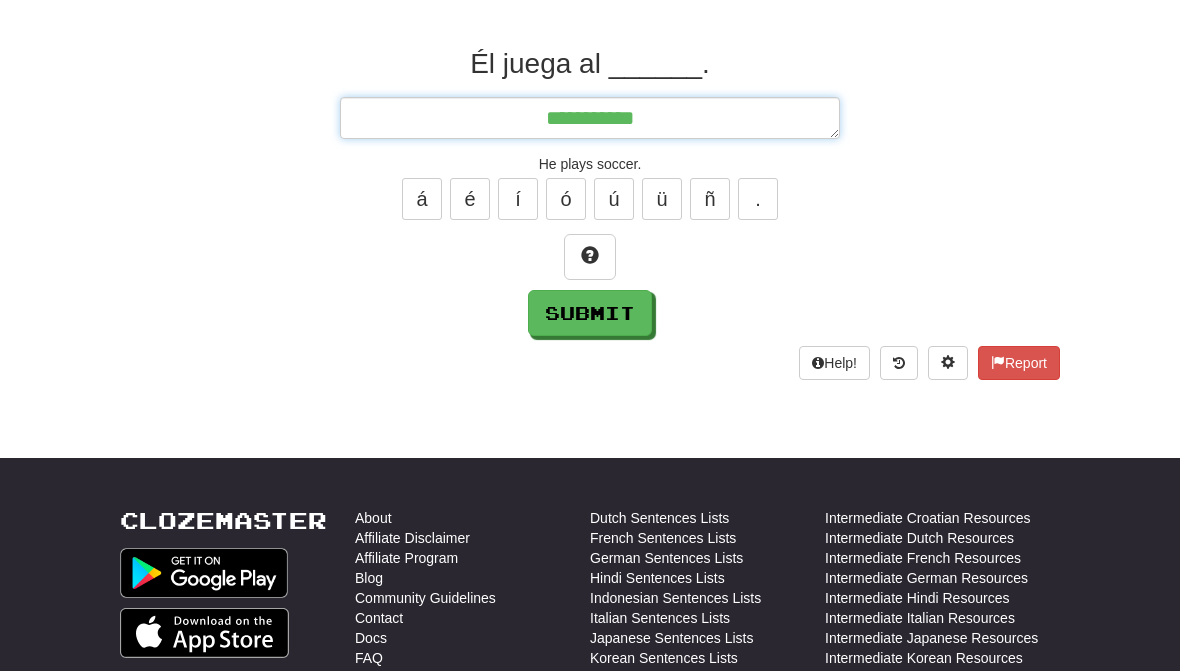 type on "*" 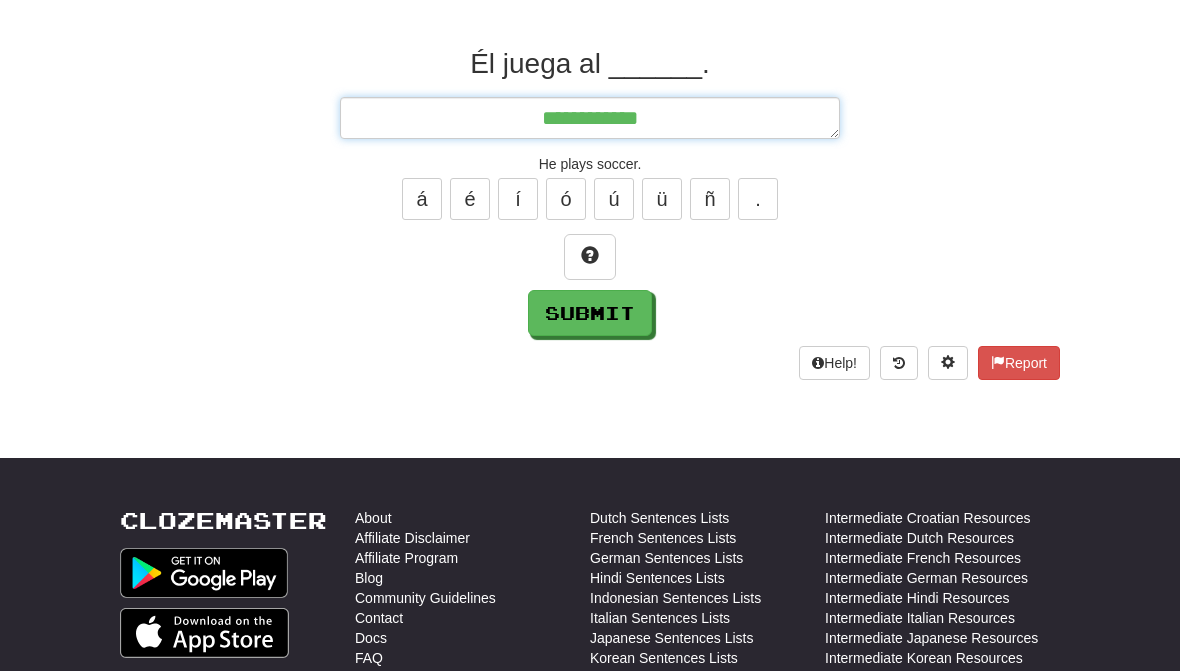 type on "*" 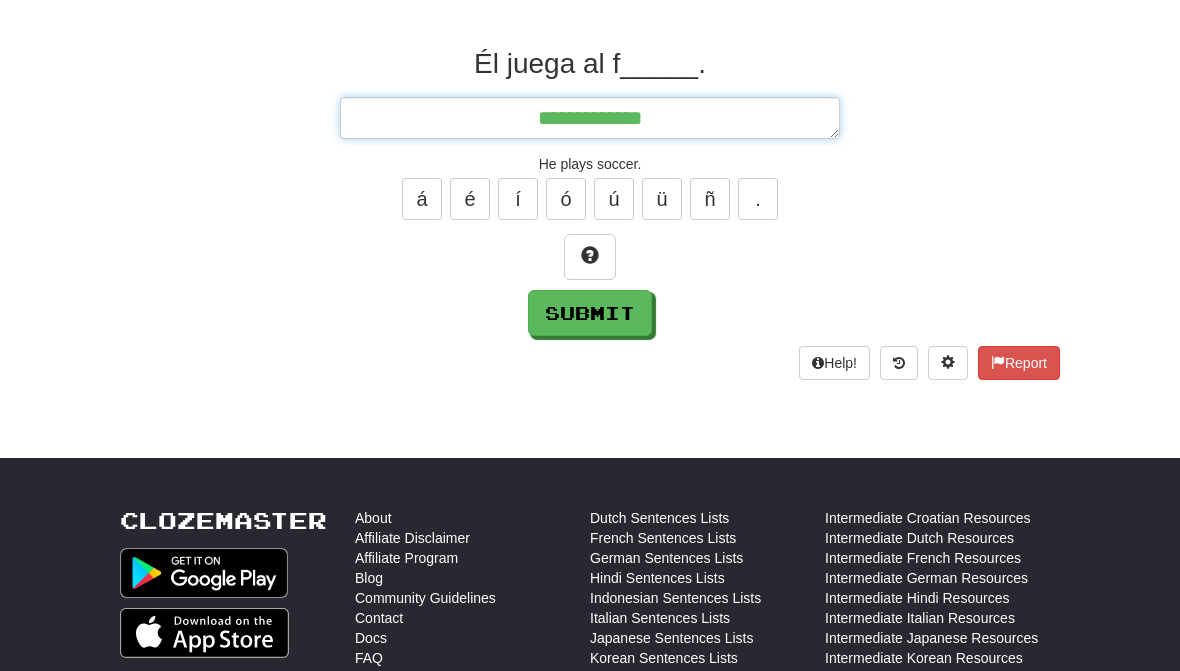 type on "**********" 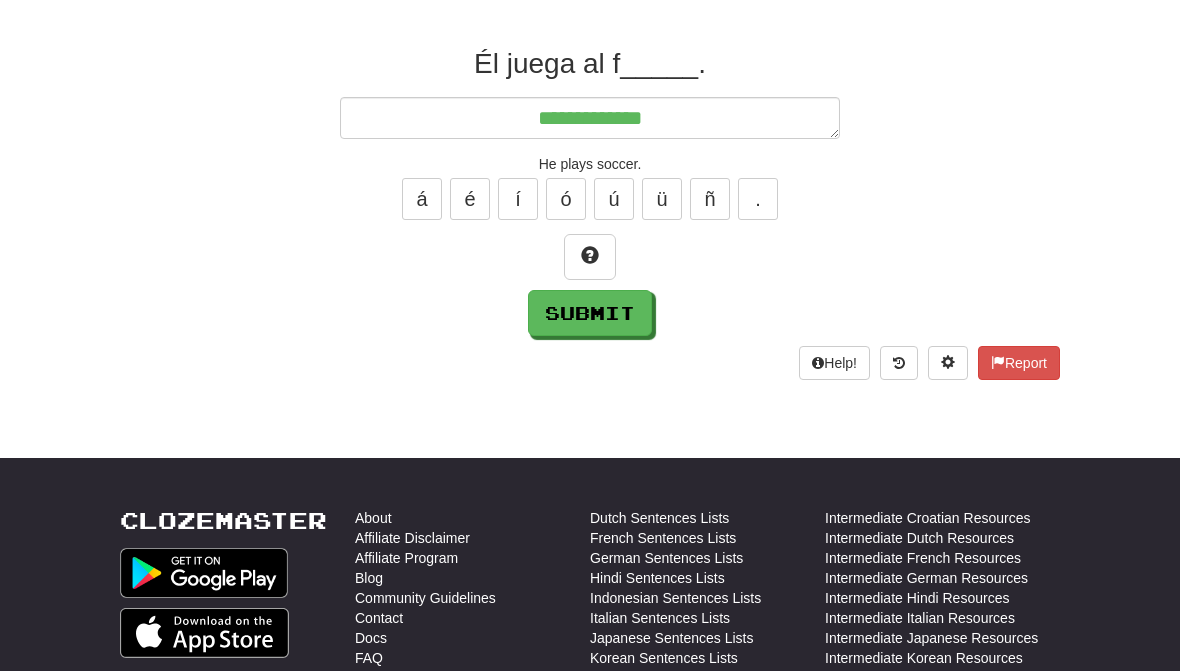 click on "ú" at bounding box center [614, 199] 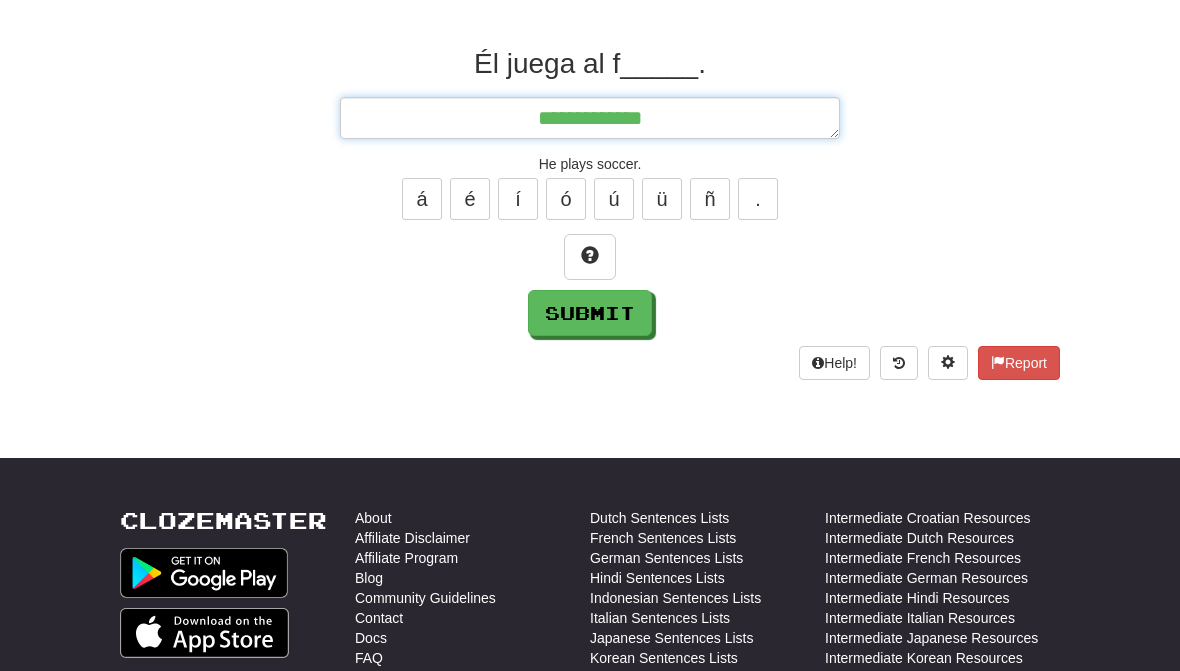 type on "*" 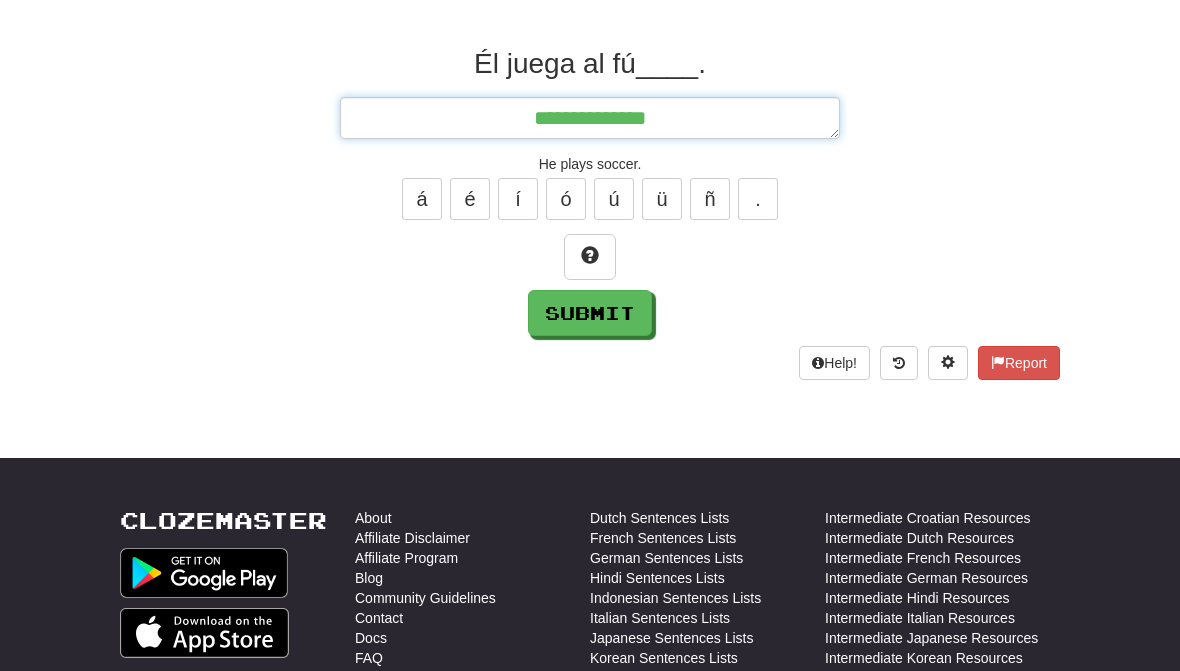 type on "**********" 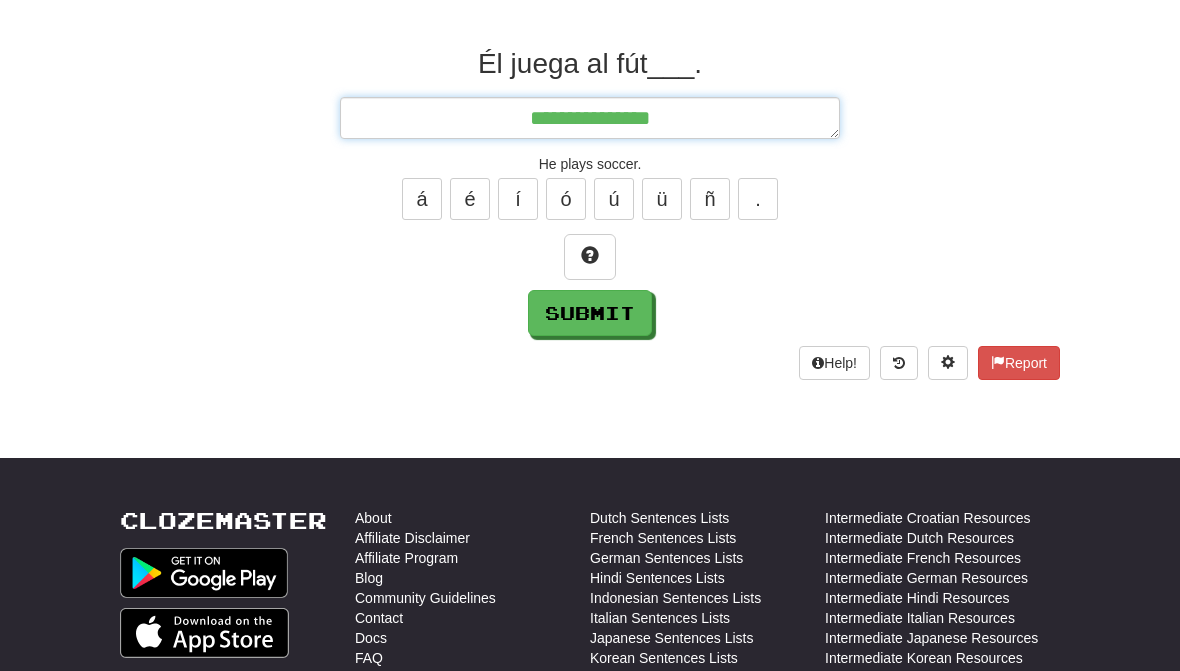 type on "*" 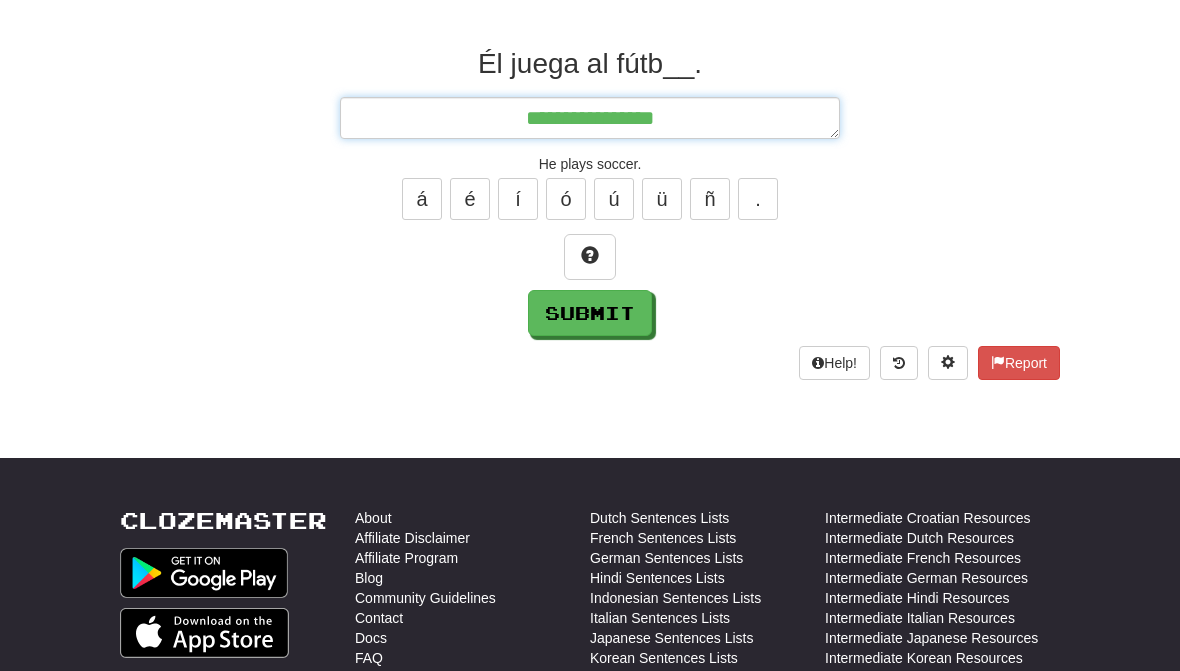 type on "*" 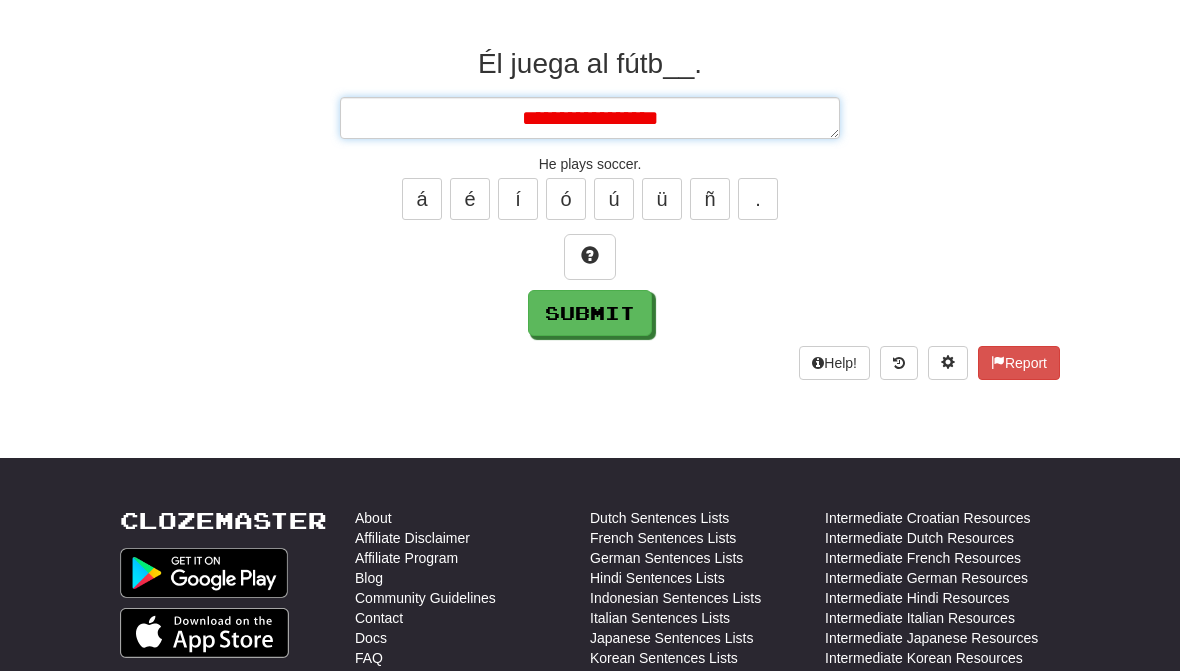 type on "*" 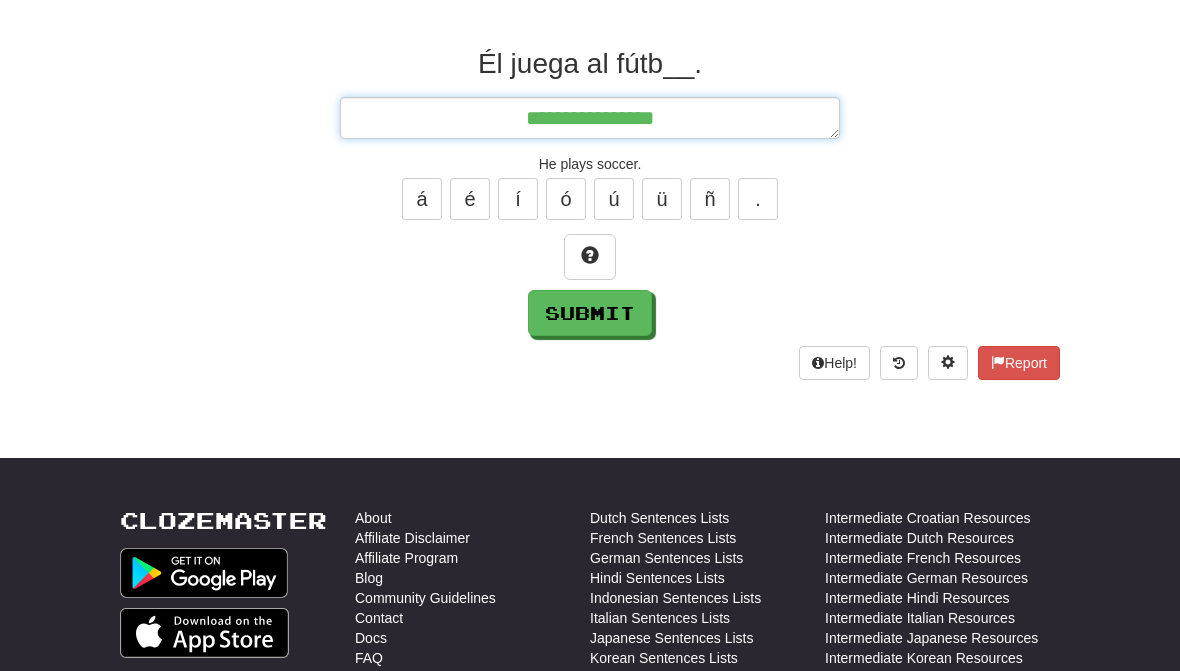 type on "*" 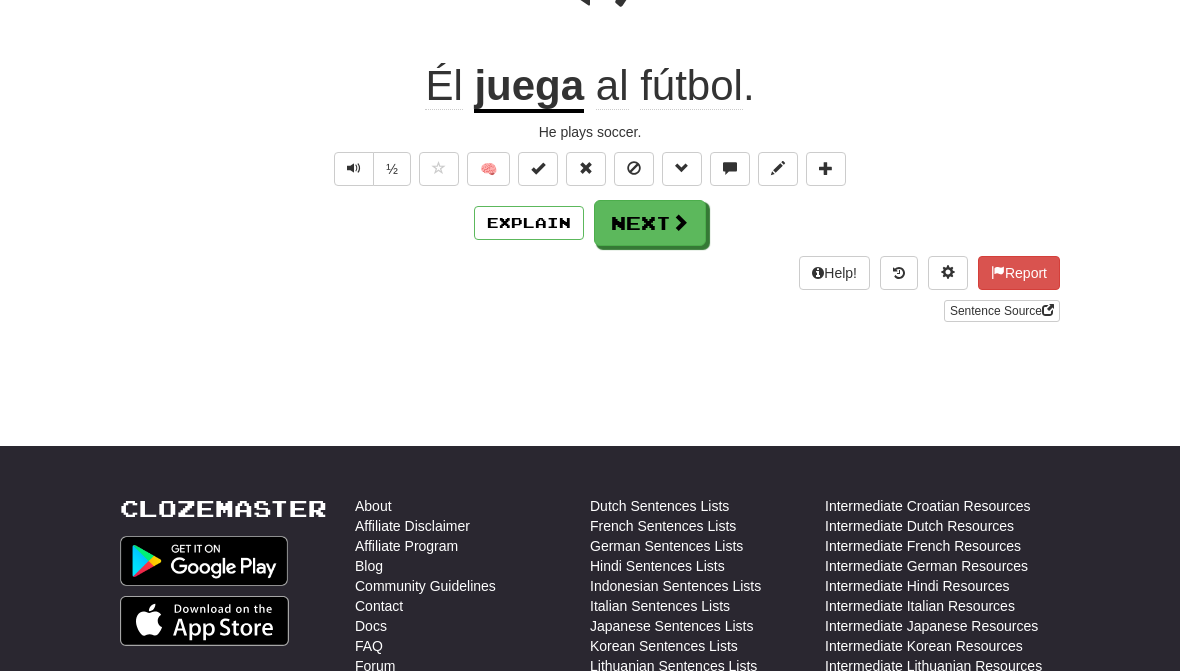 click at bounding box center [680, 222] 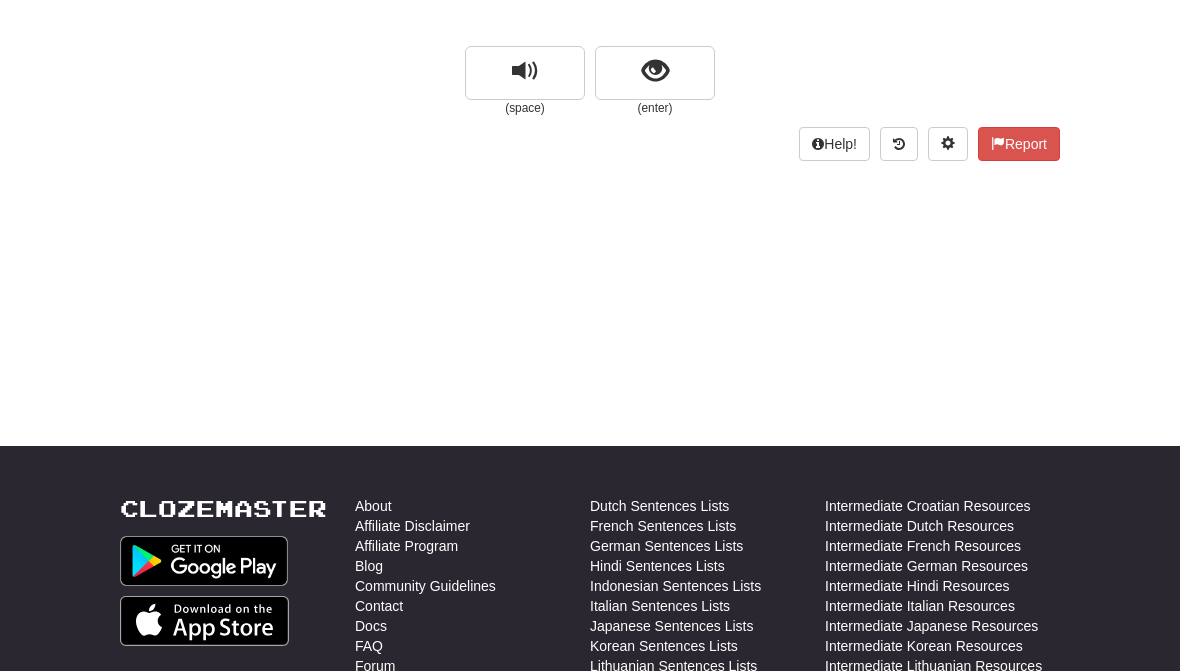 click at bounding box center (655, 73) 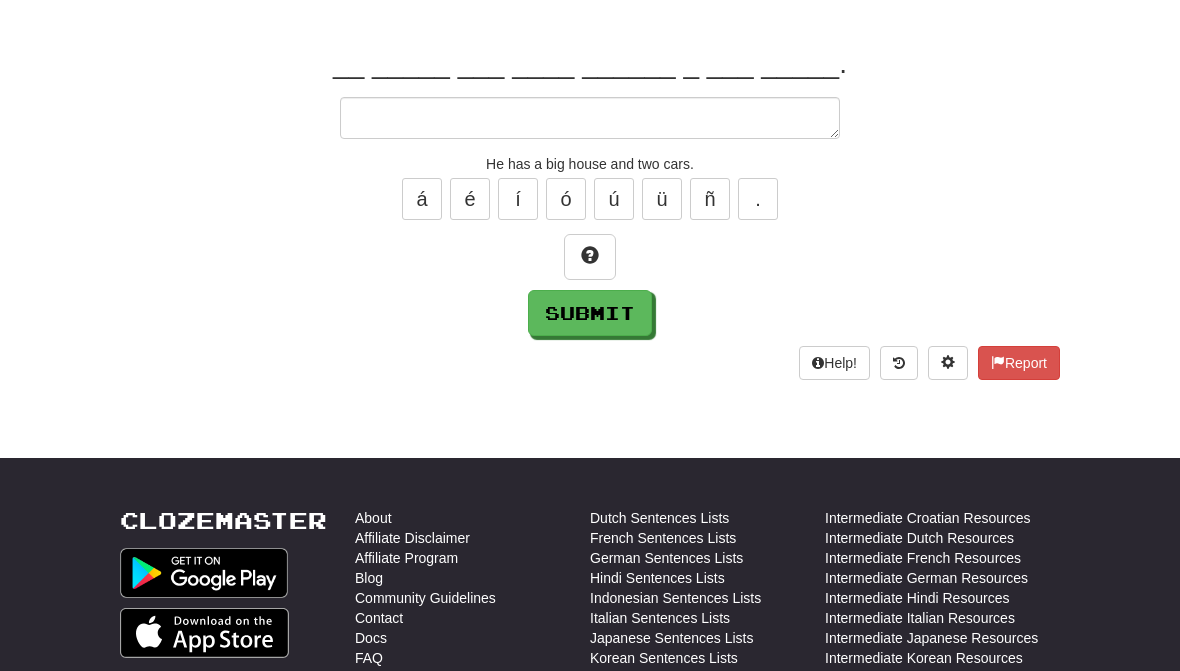 click on "é" at bounding box center (470, 199) 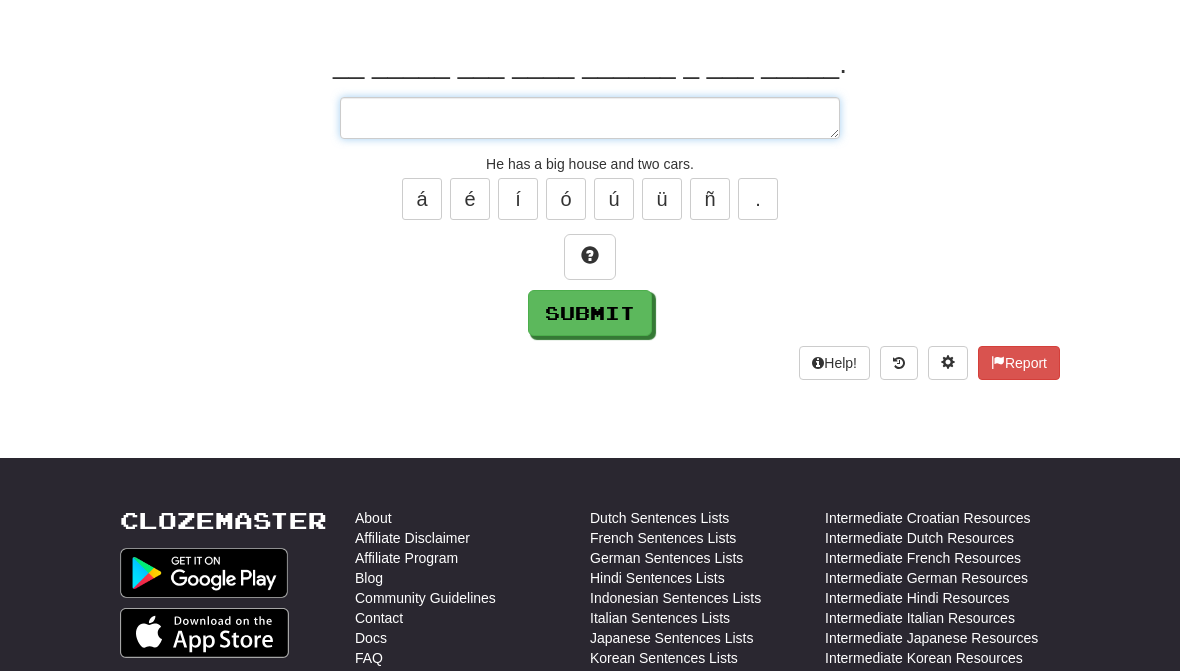 type on "*" 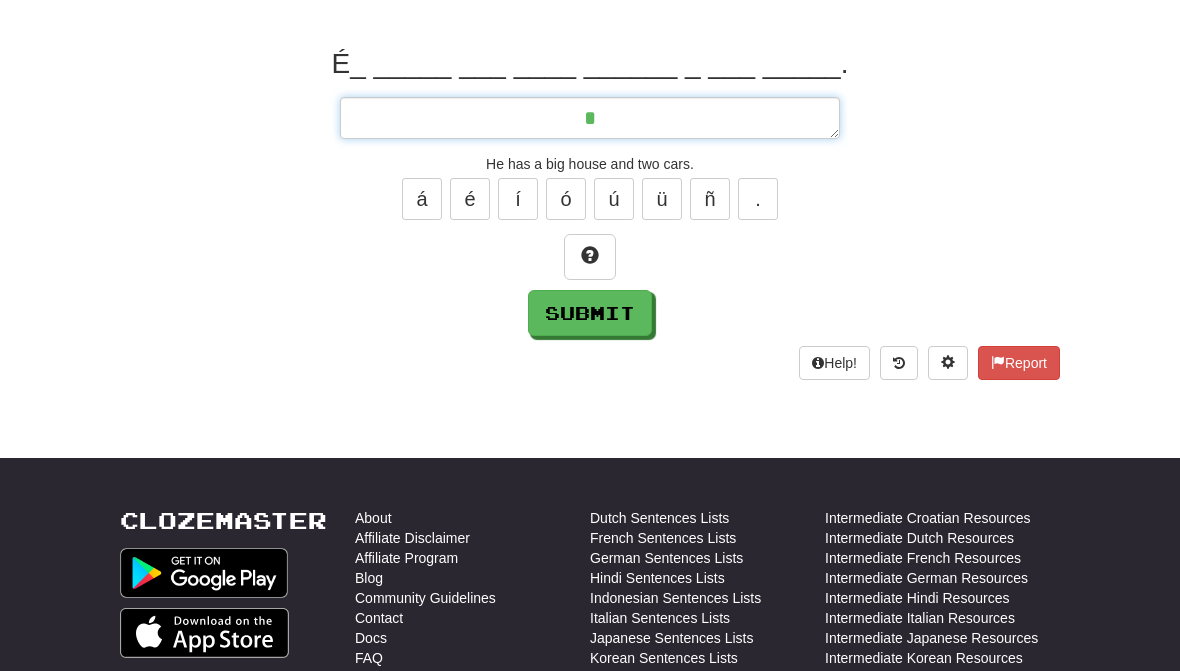 type on "*" 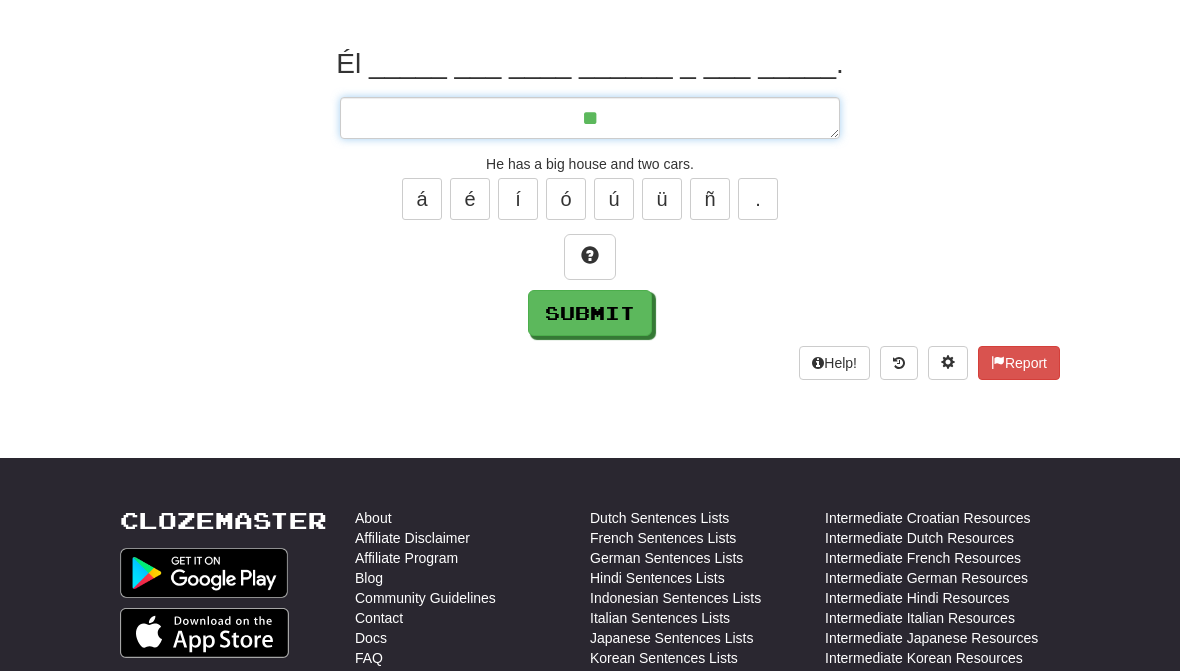 type on "*" 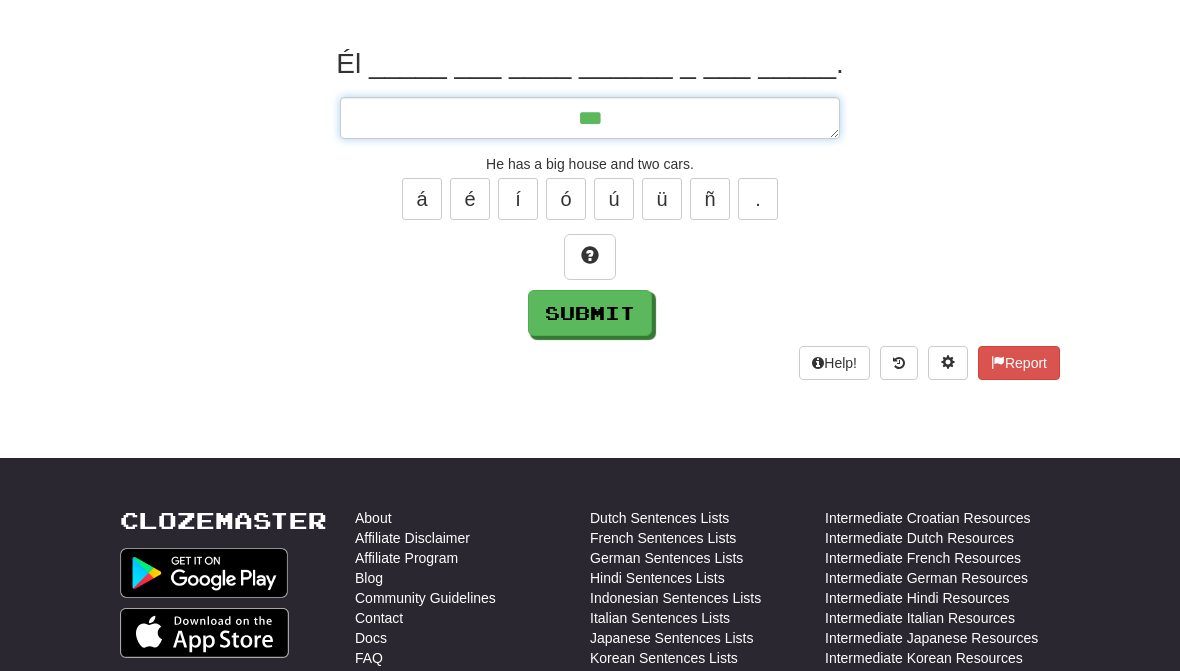 type on "*" 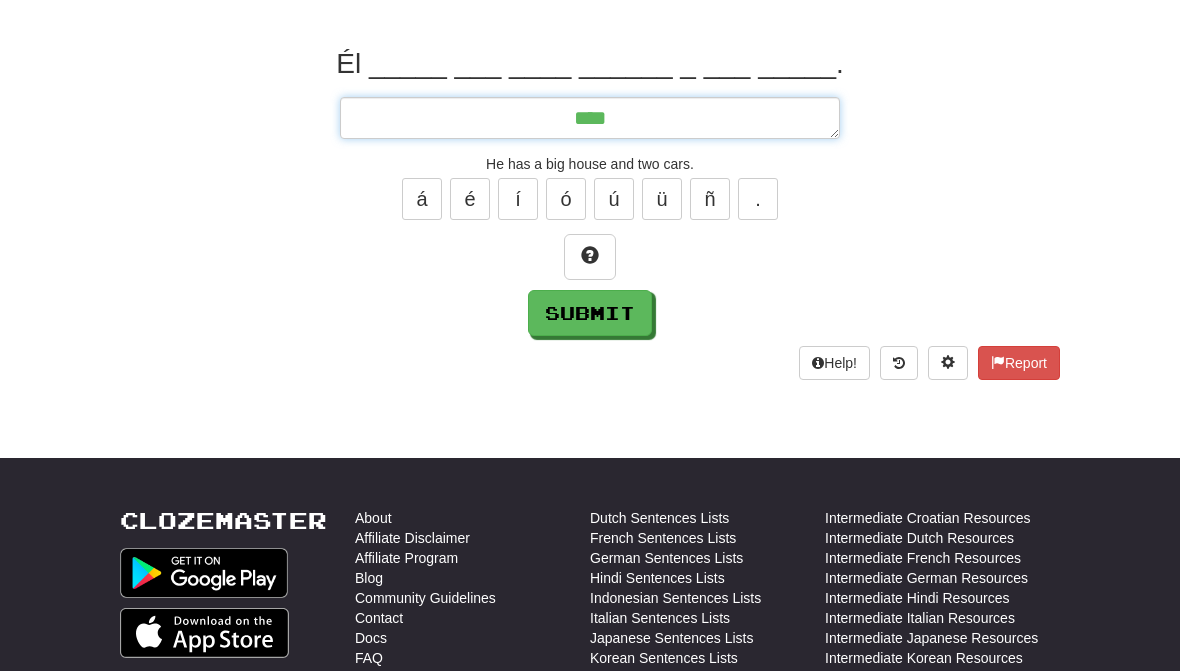 type on "*" 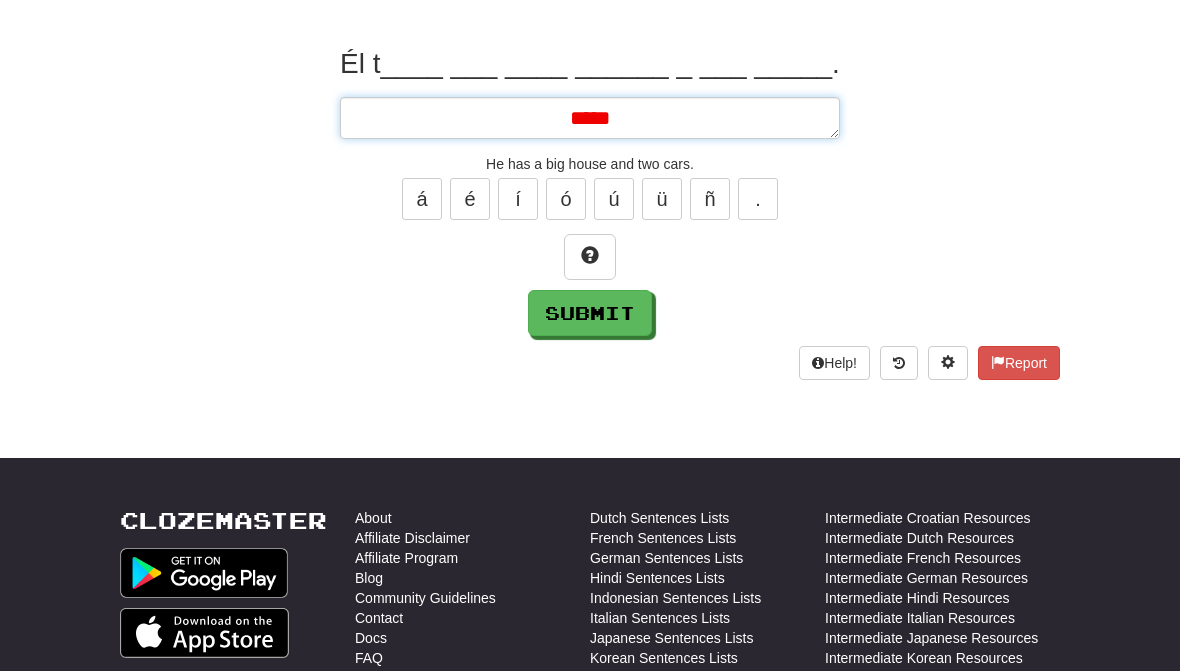 type on "*" 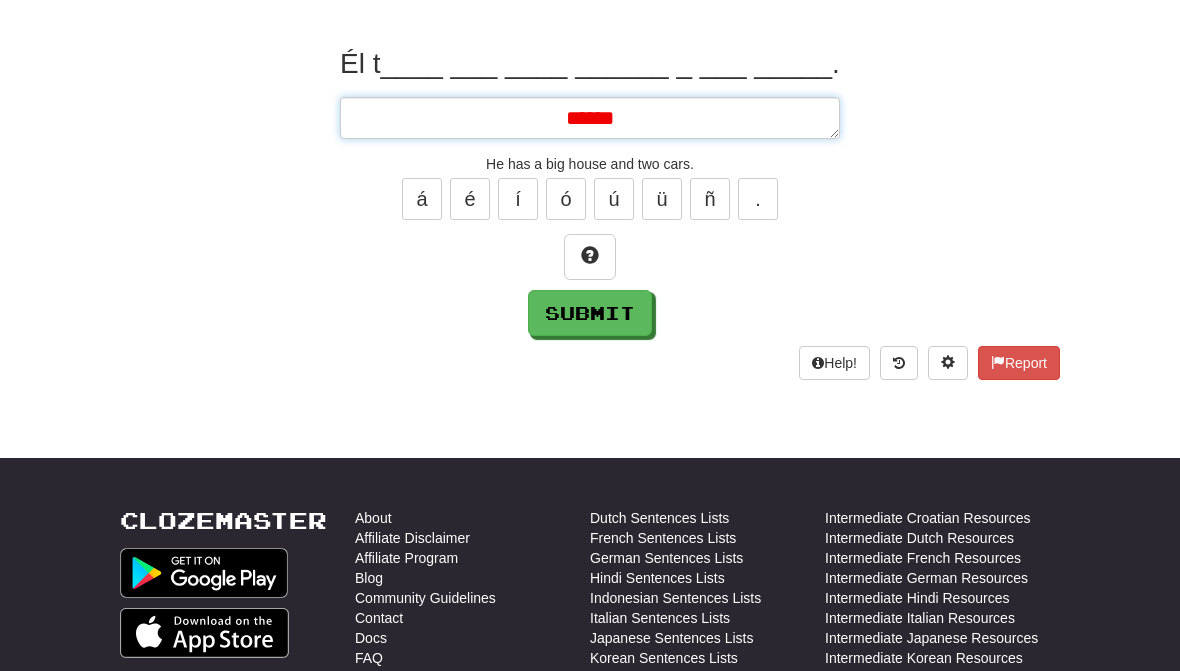 type on "*" 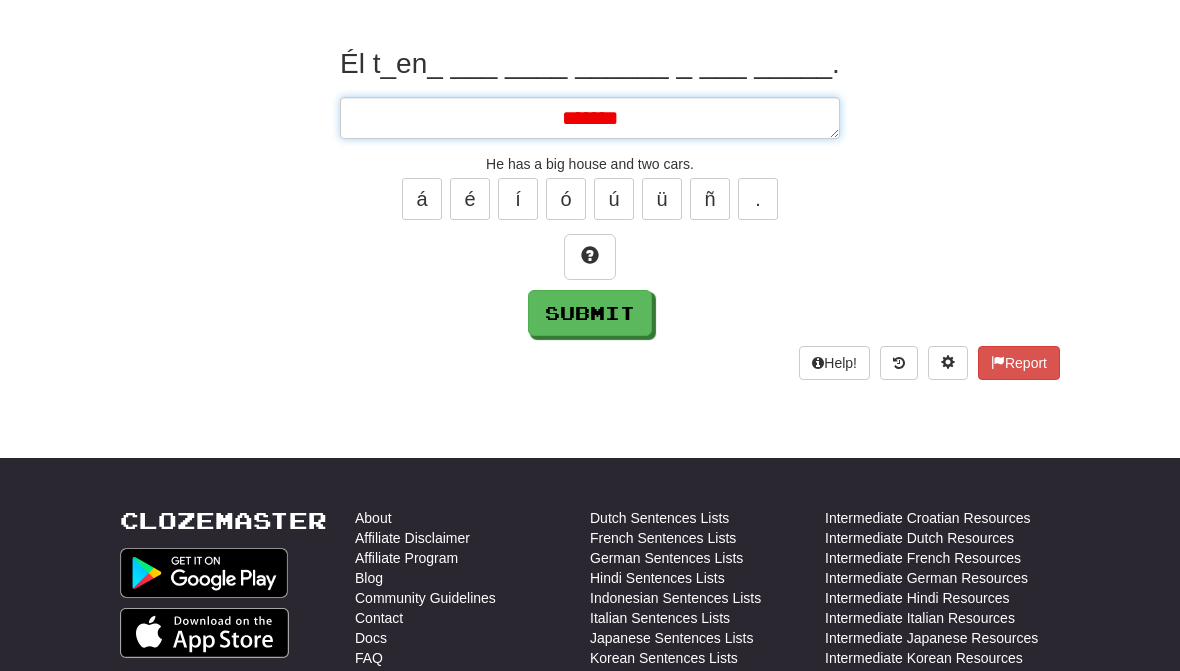 type on "*" 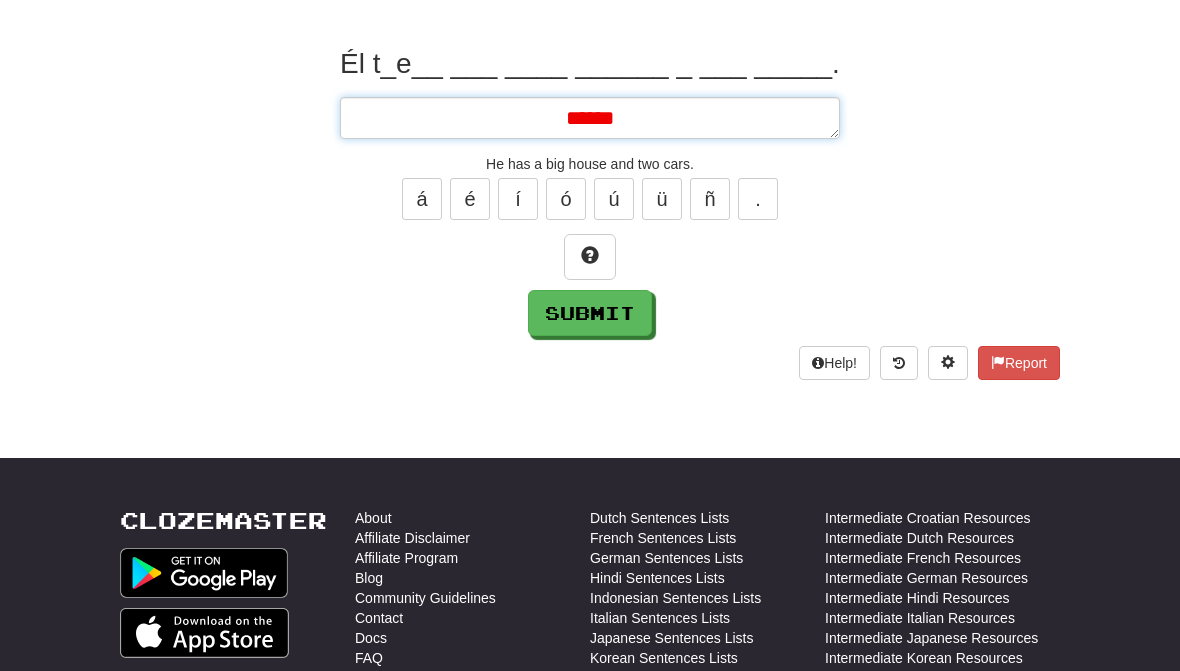 type on "*" 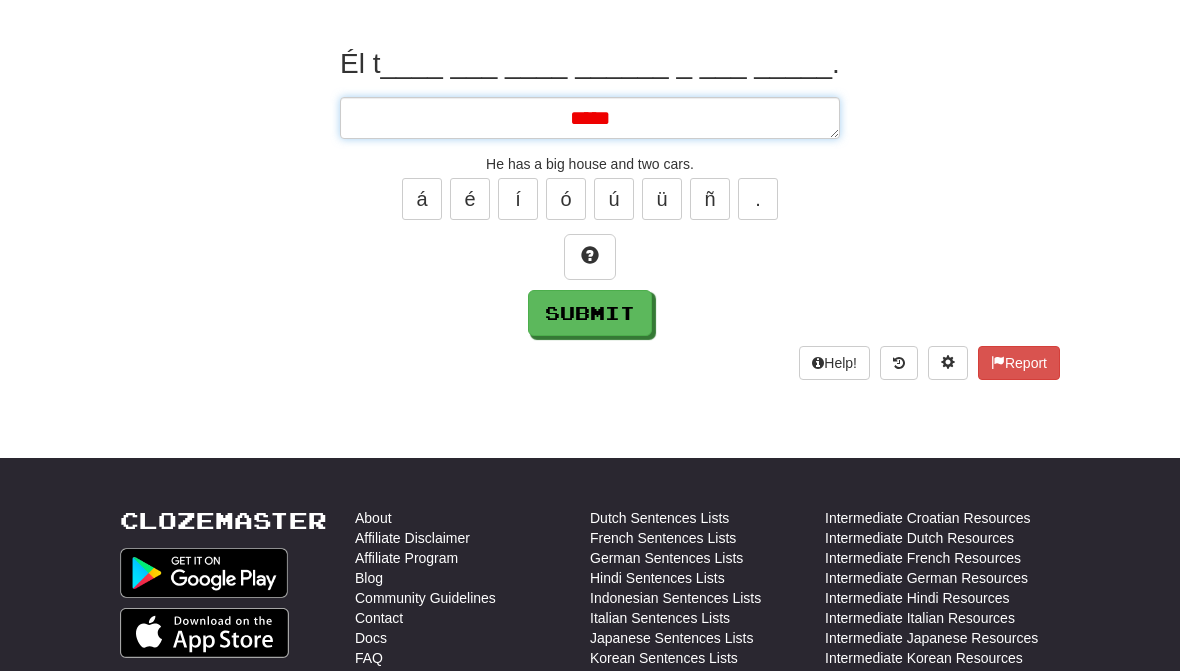 type on "*" 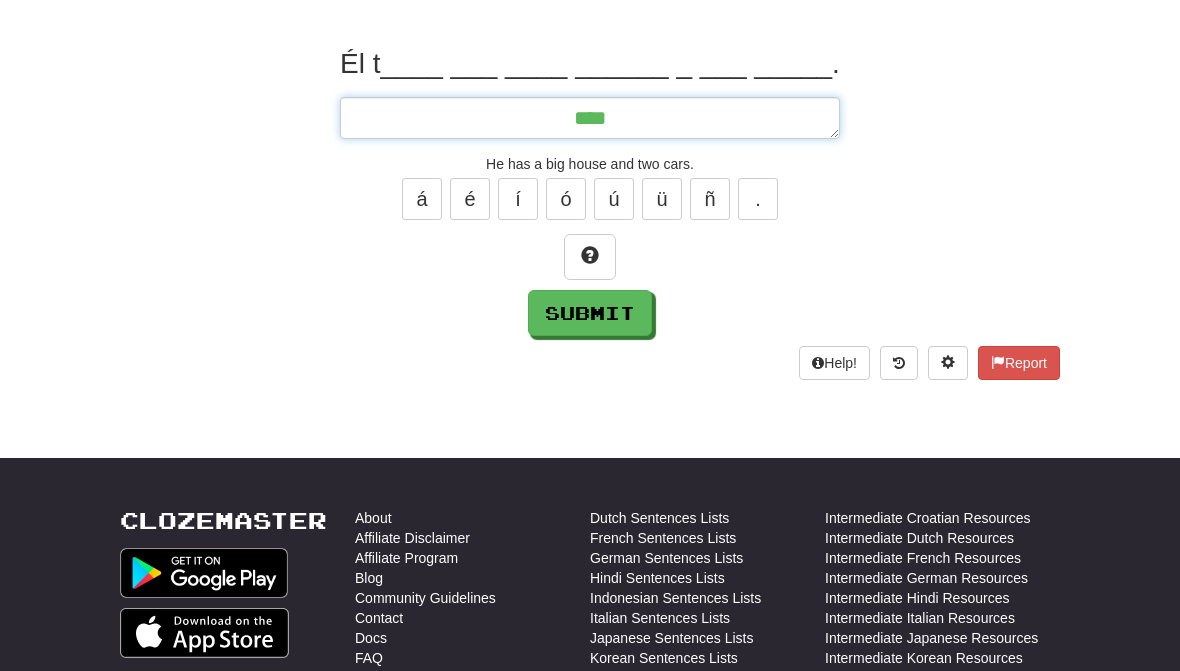 type on "*" 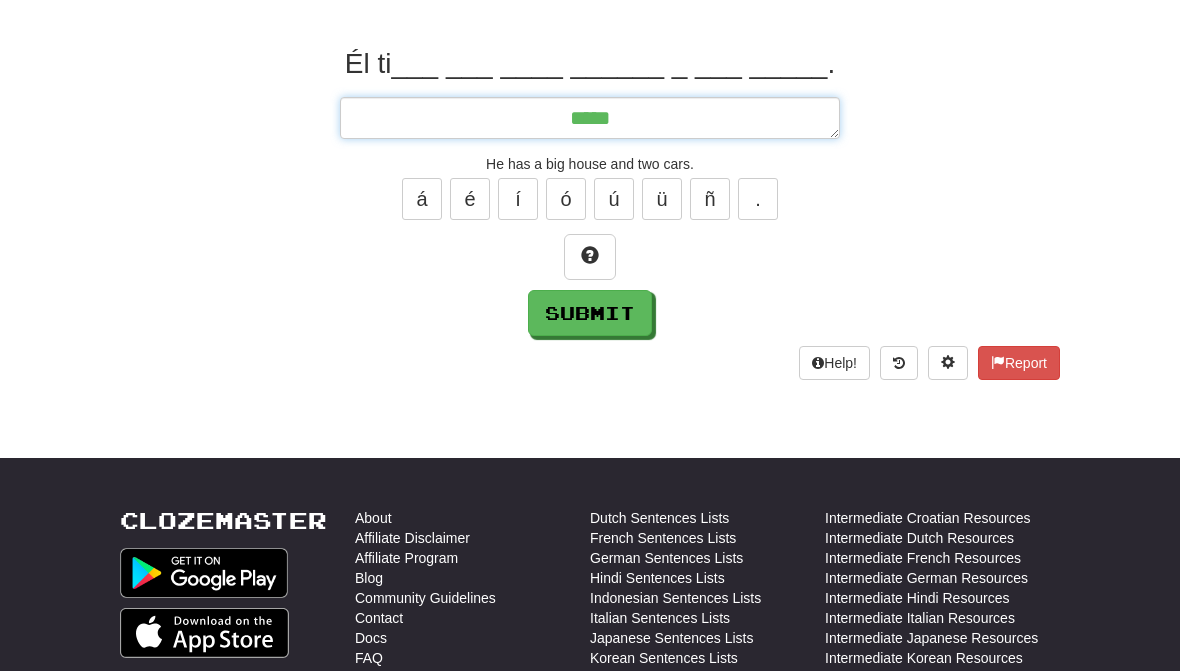 type on "*" 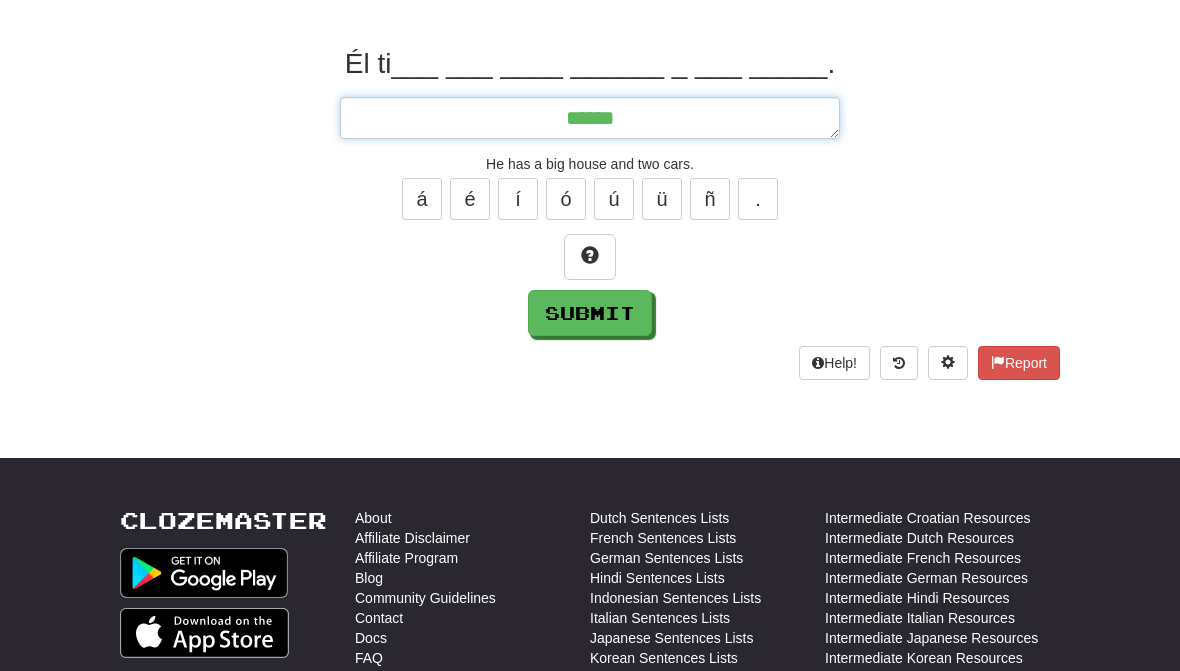type on "*" 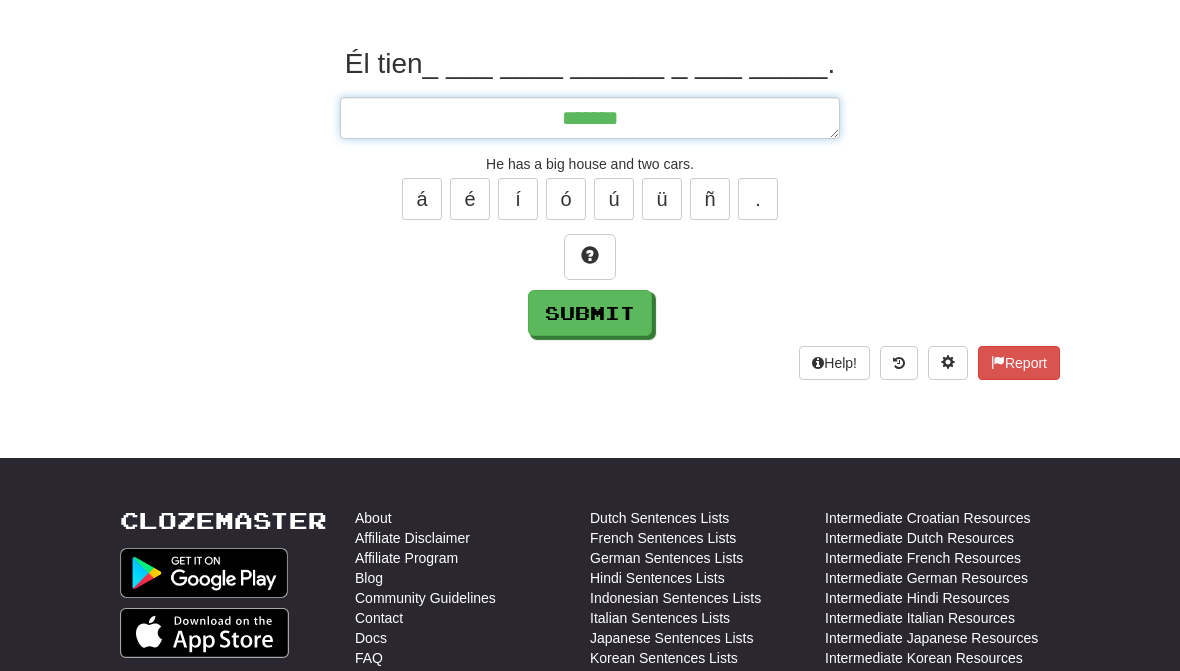 type on "*" 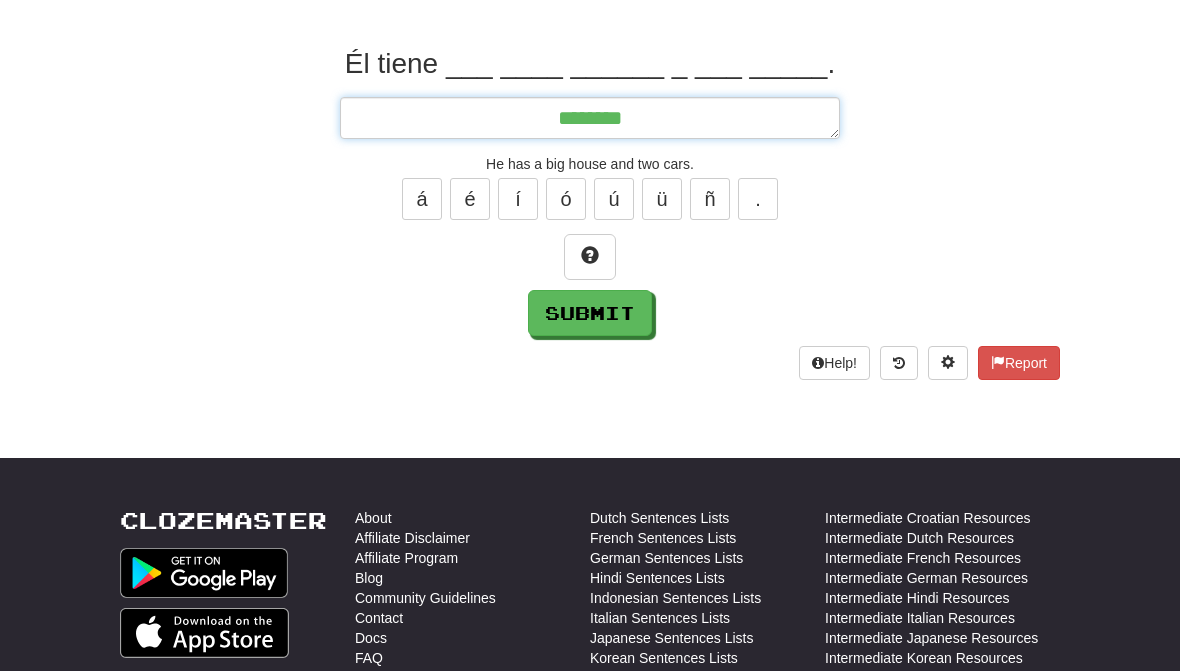 type on "*" 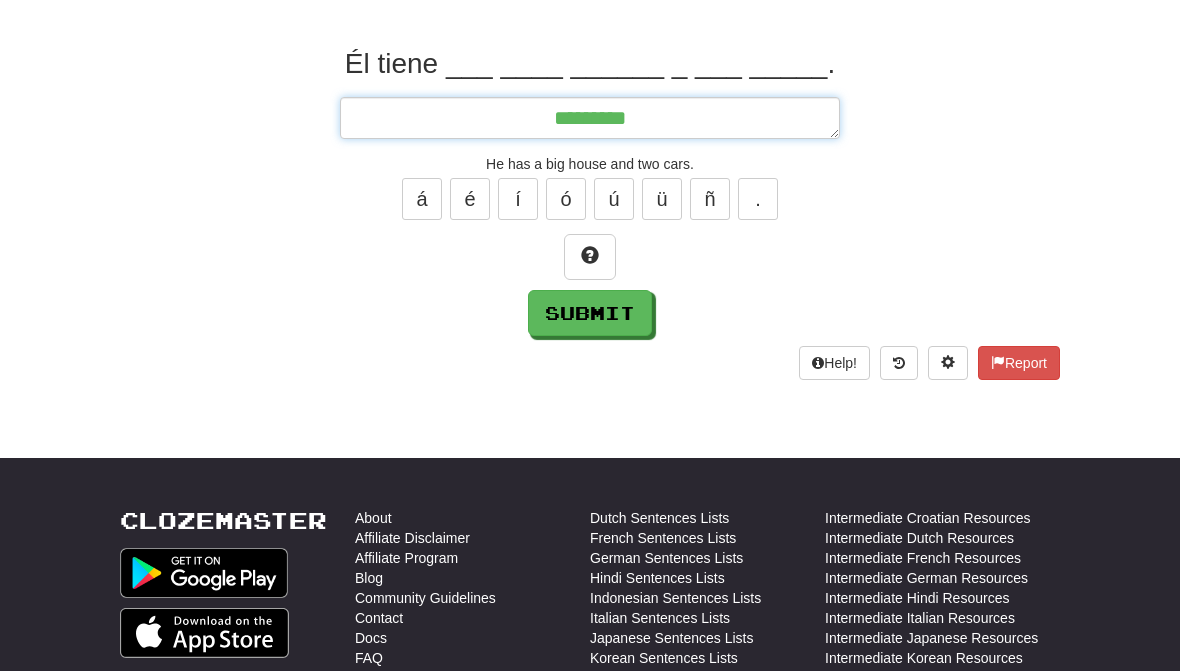 type on "*" 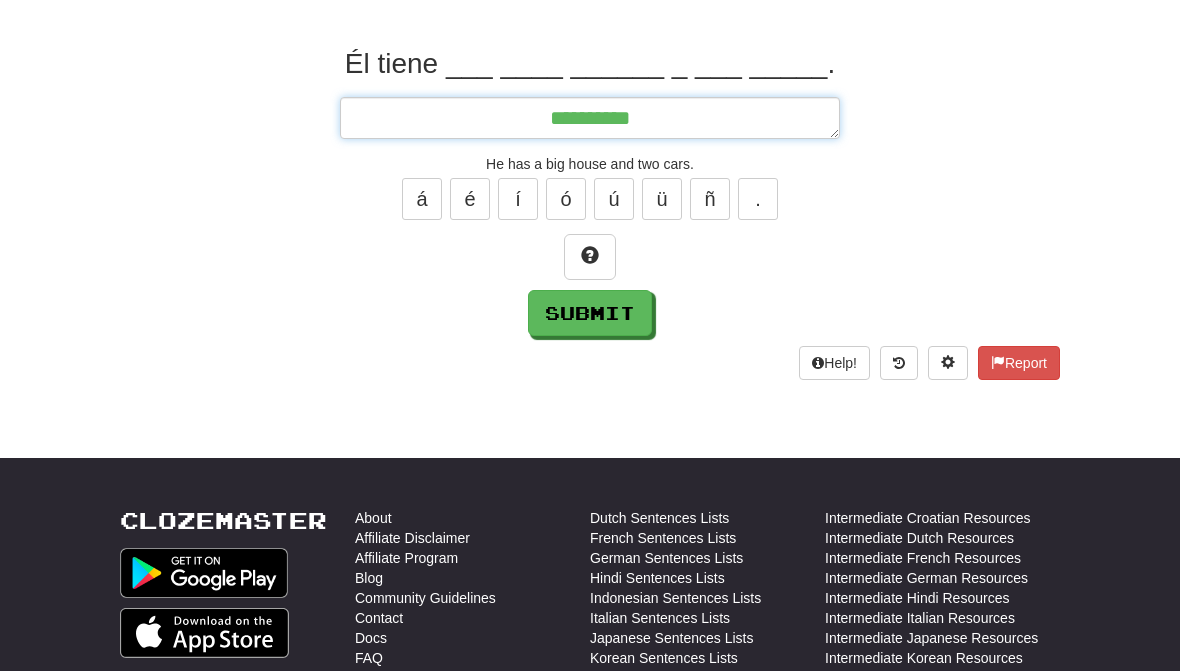 type on "*" 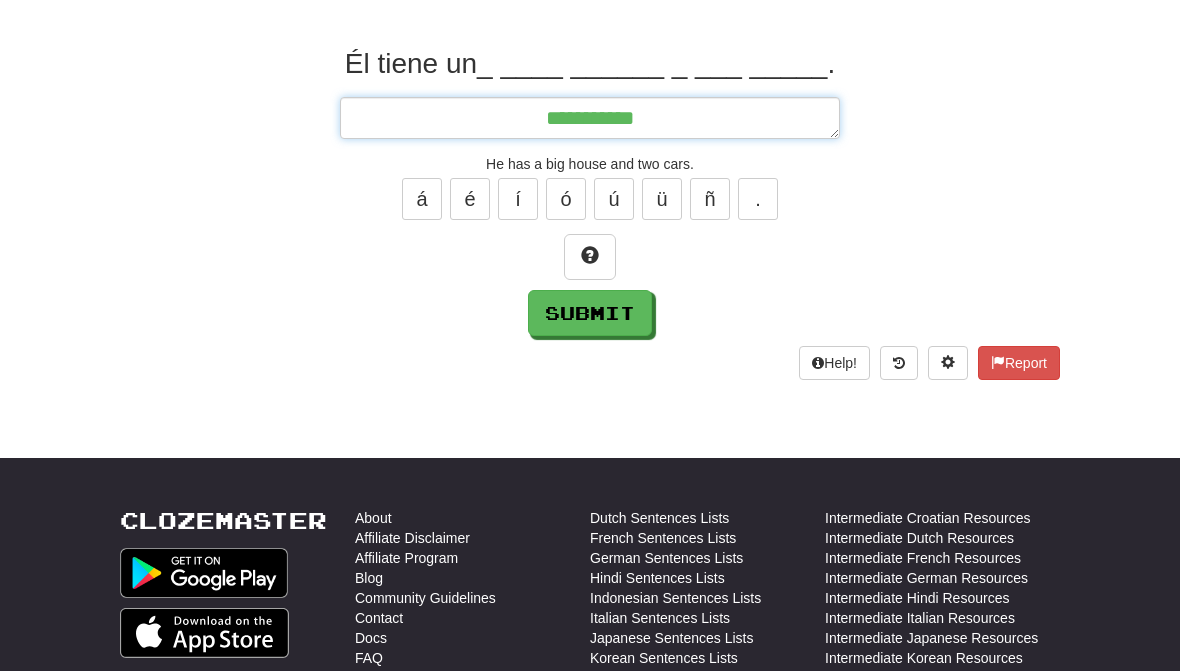 type on "*" 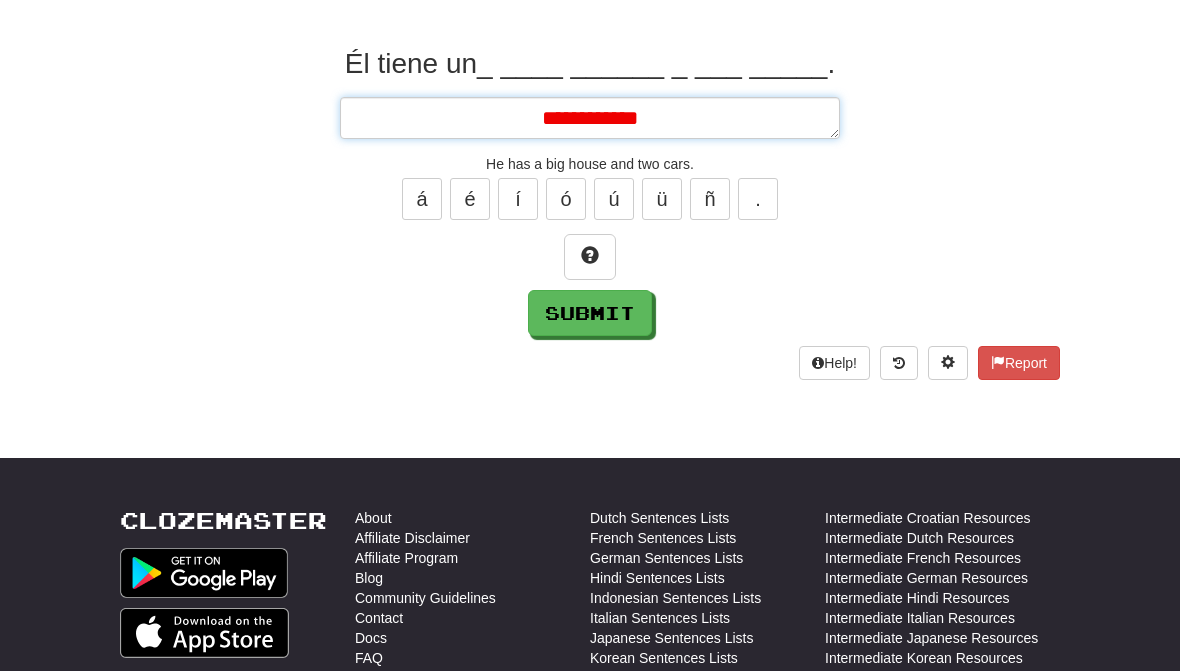 type on "*" 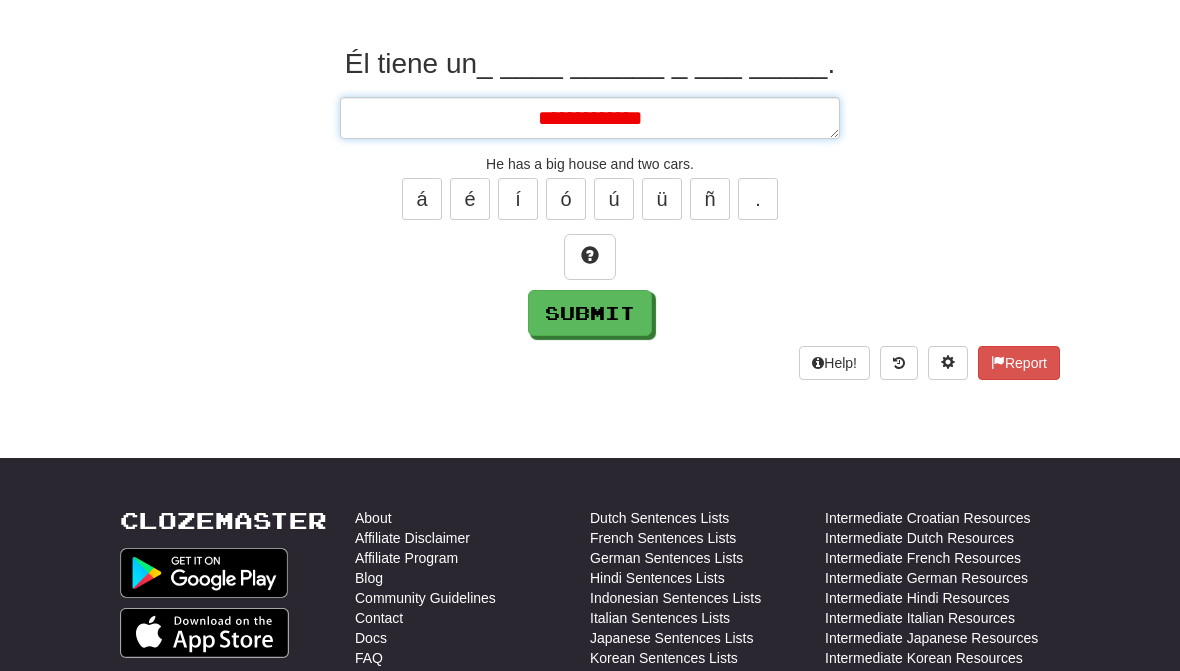 type on "**********" 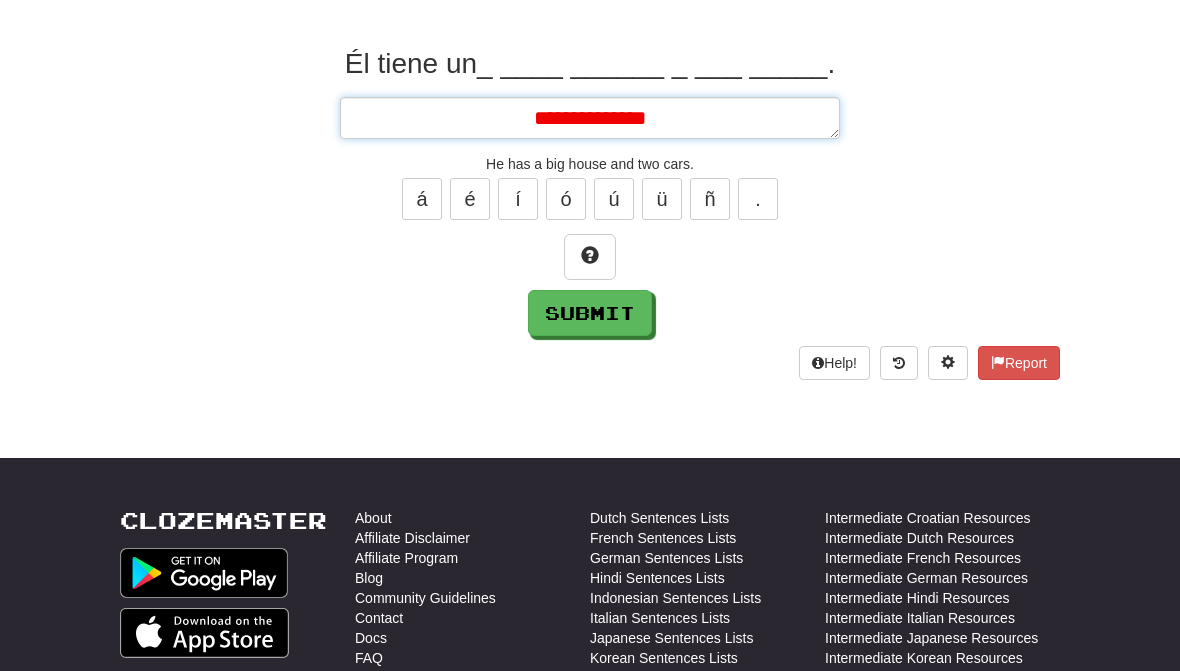 type on "*" 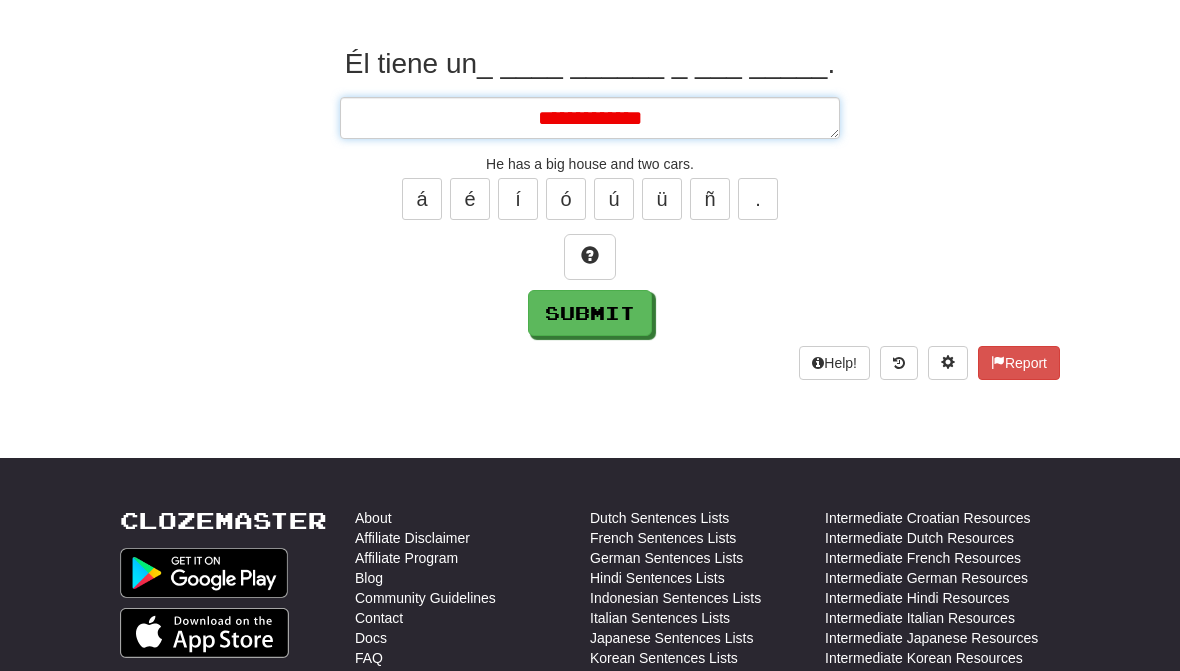 type on "**********" 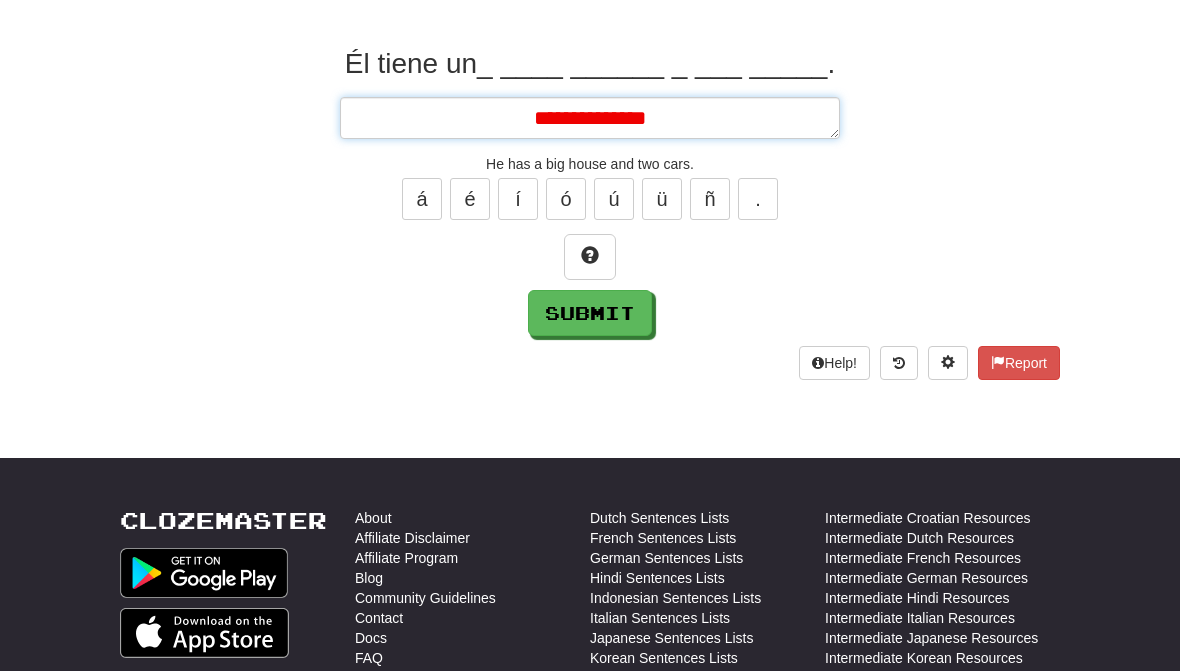 type on "*" 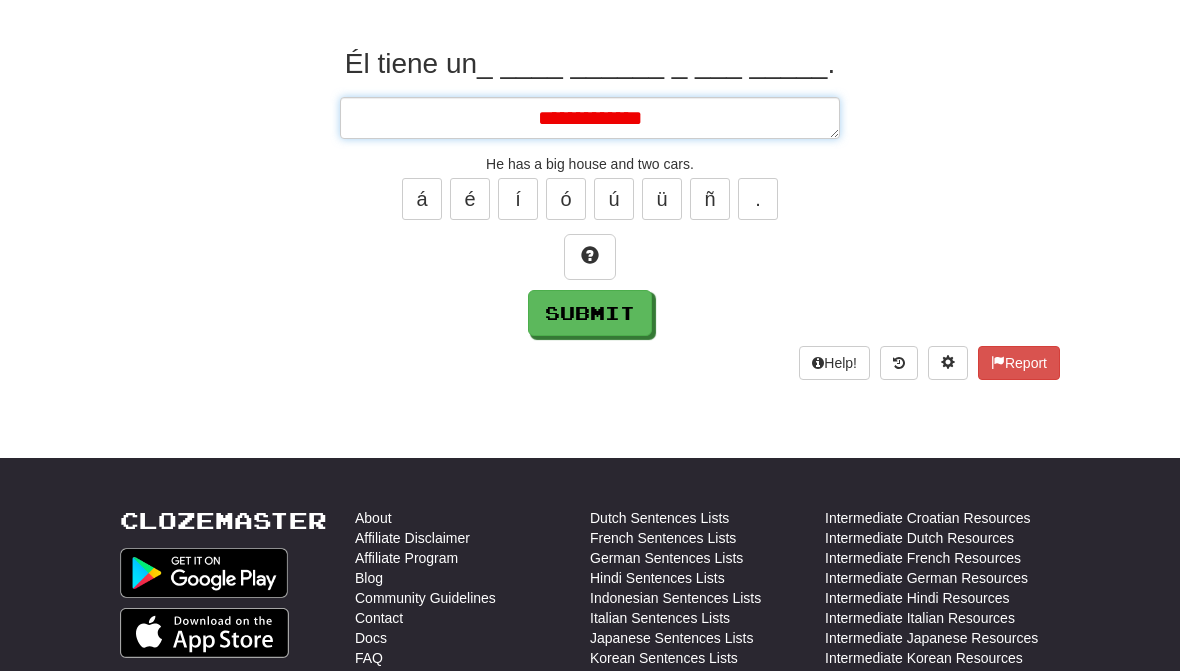 type on "*" 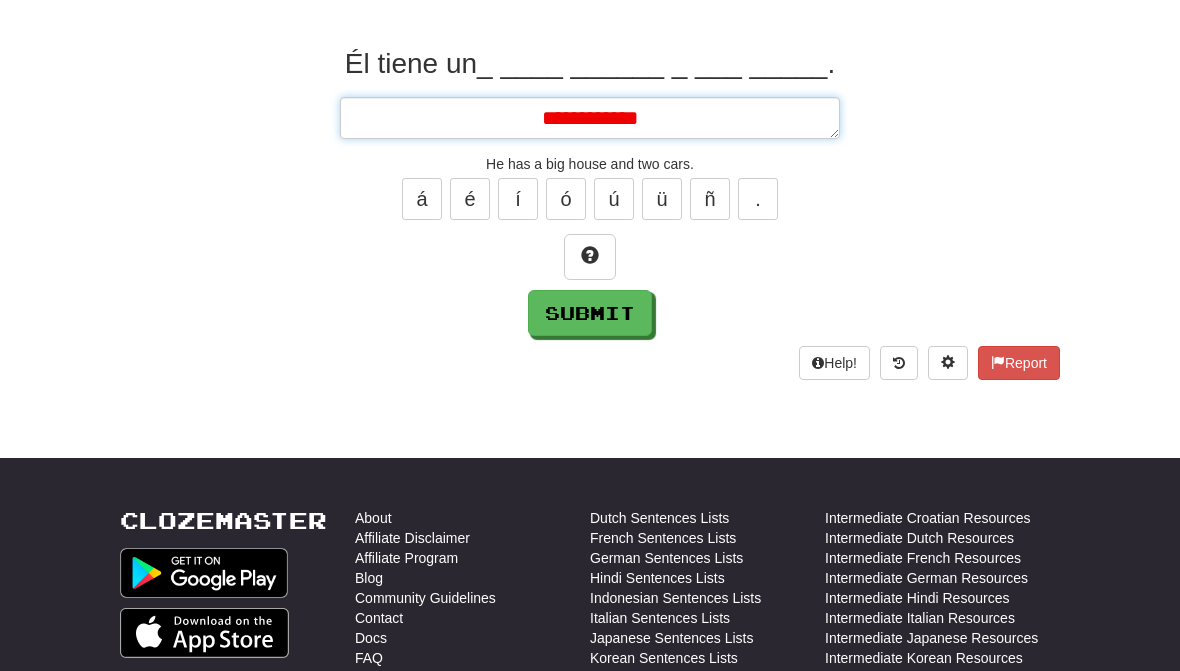 type on "*" 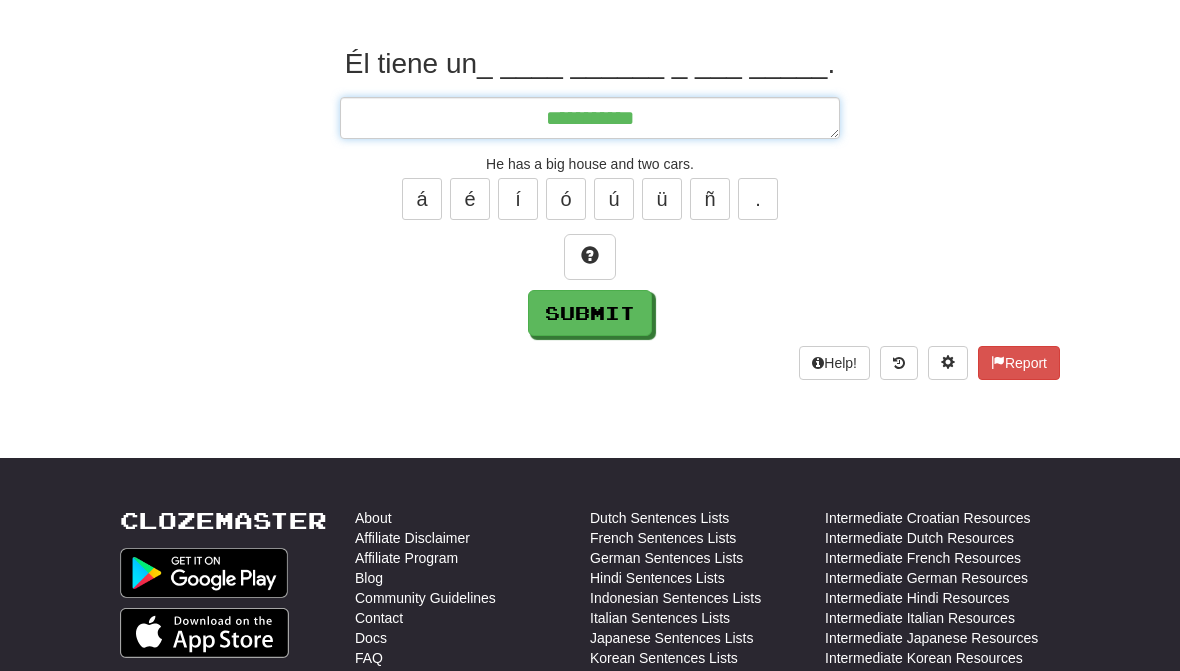 type on "*" 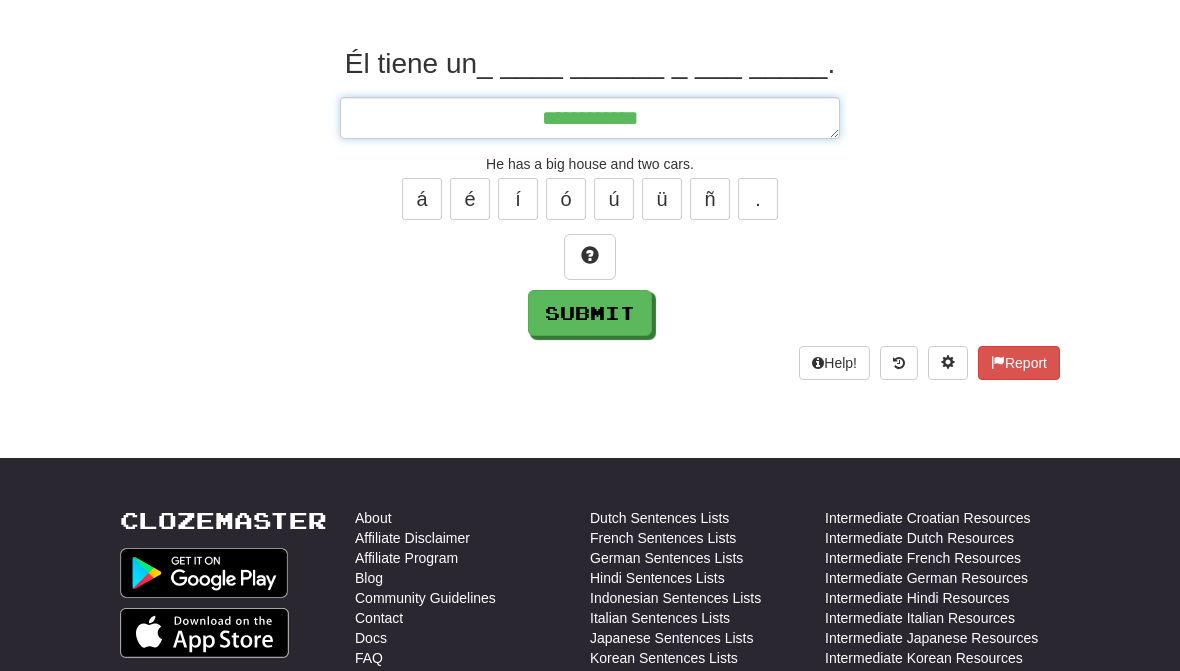 type on "*" 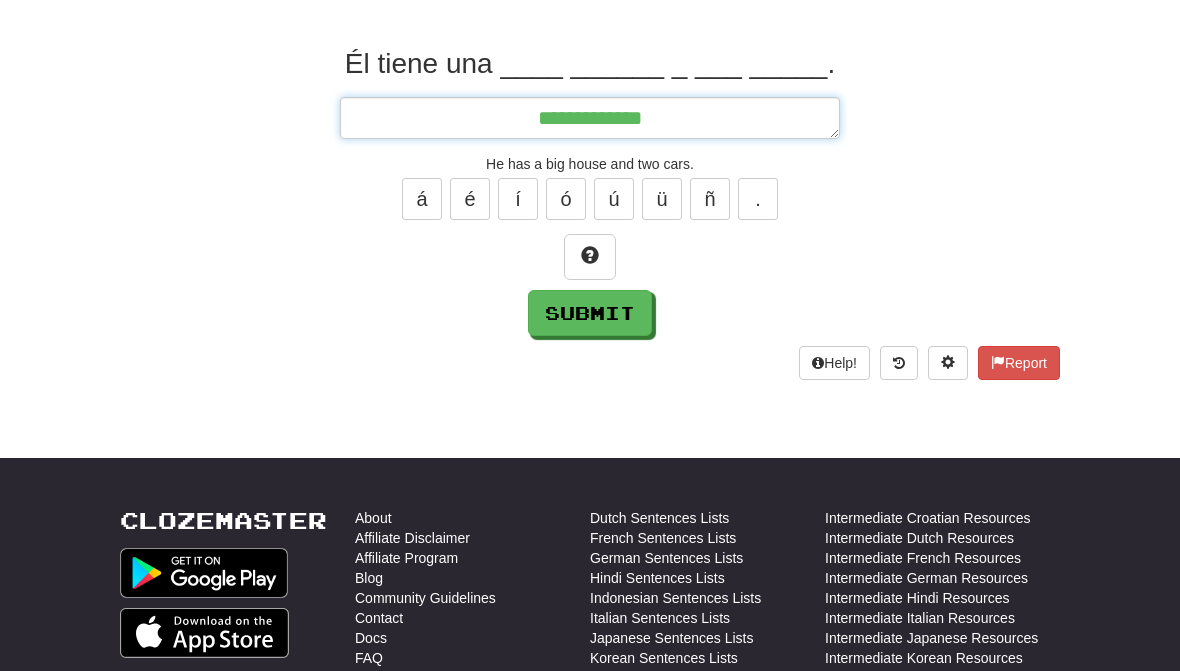 type on "*" 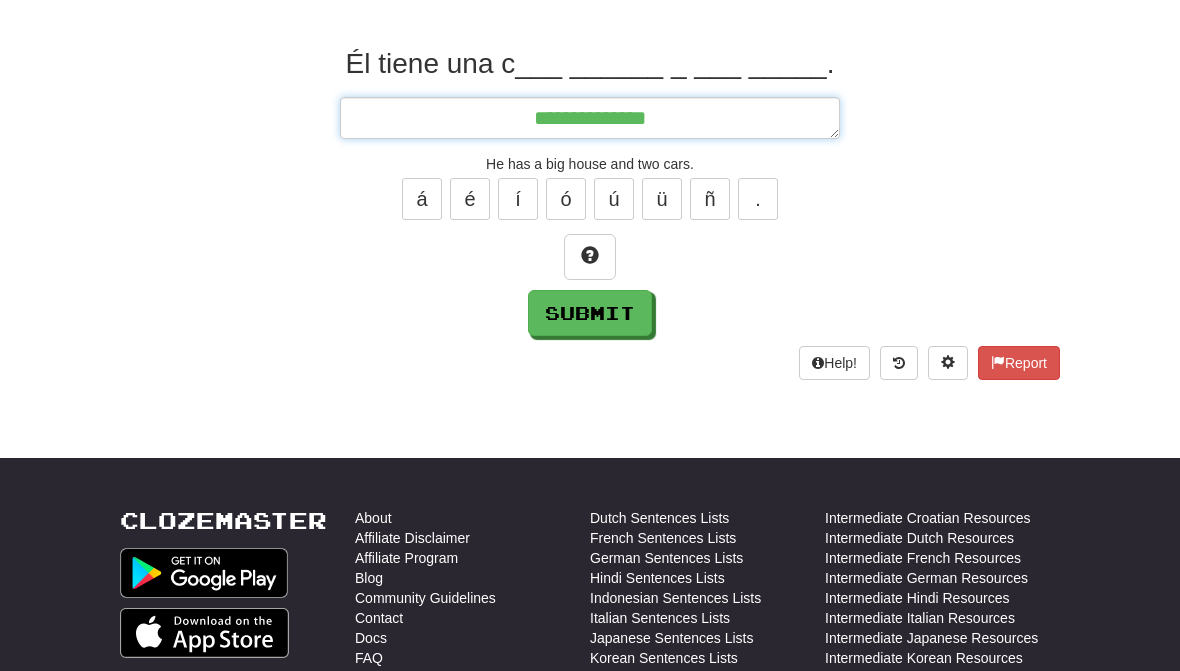 type on "*" 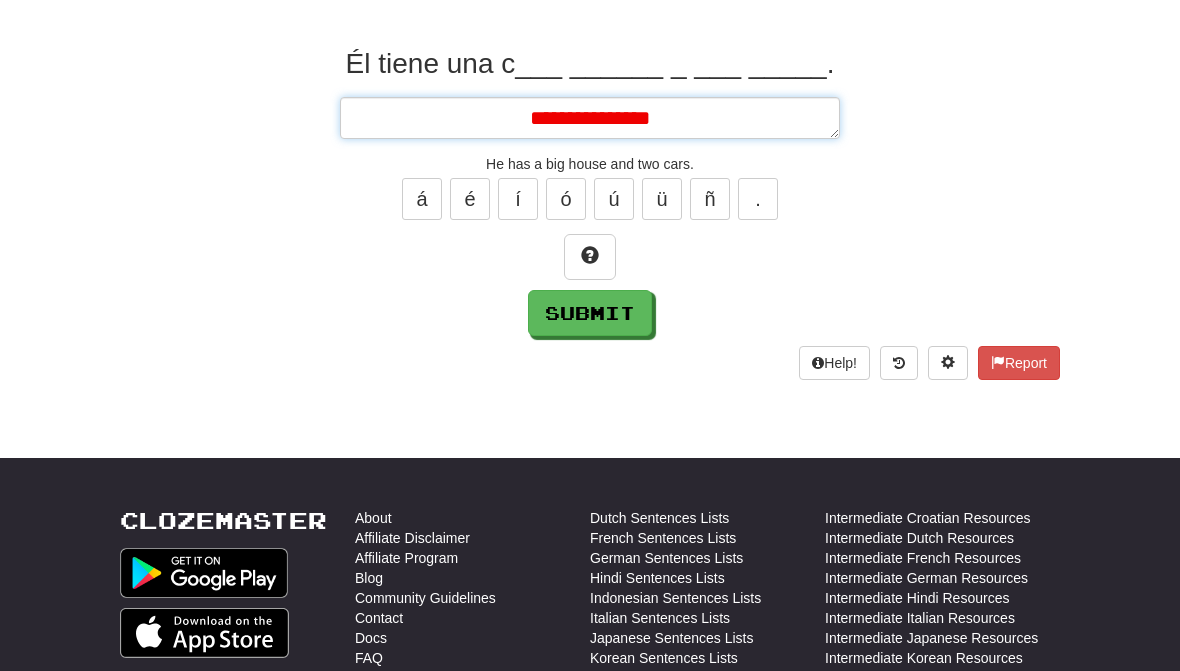 type on "*" 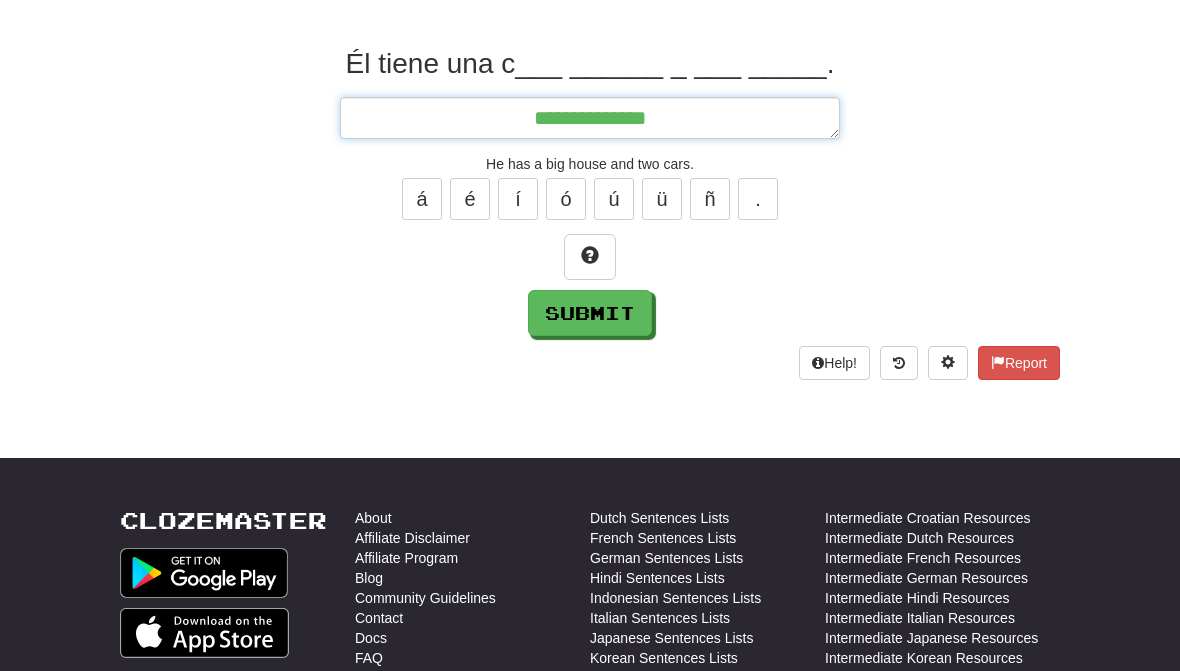 type on "**********" 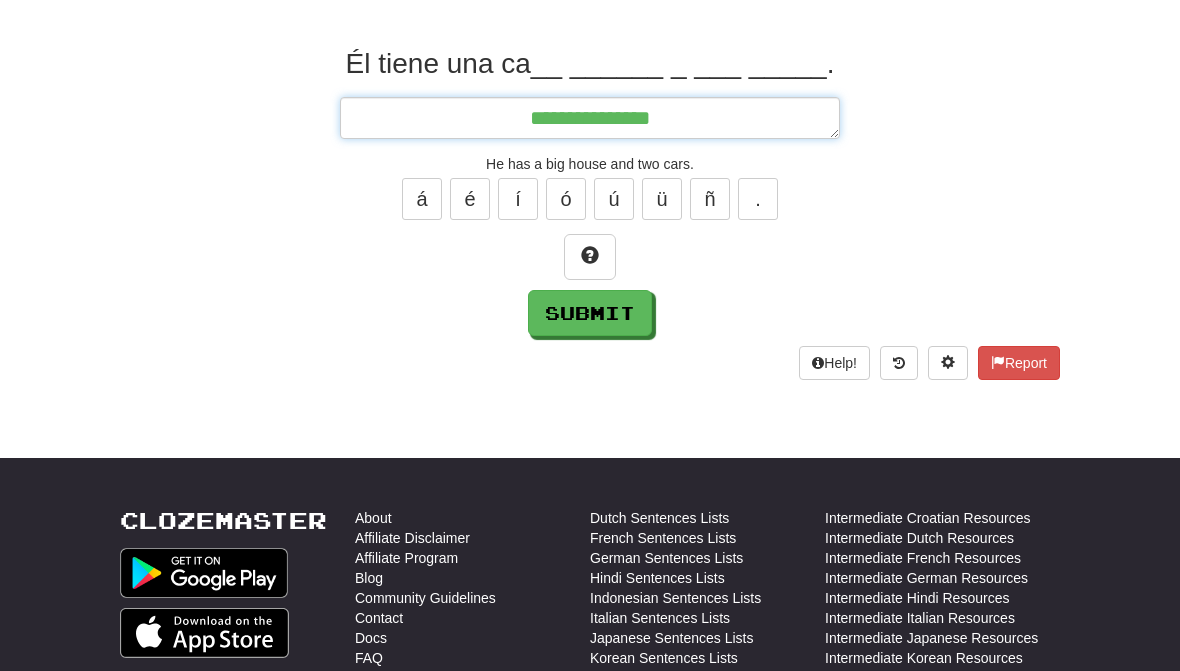 type on "*" 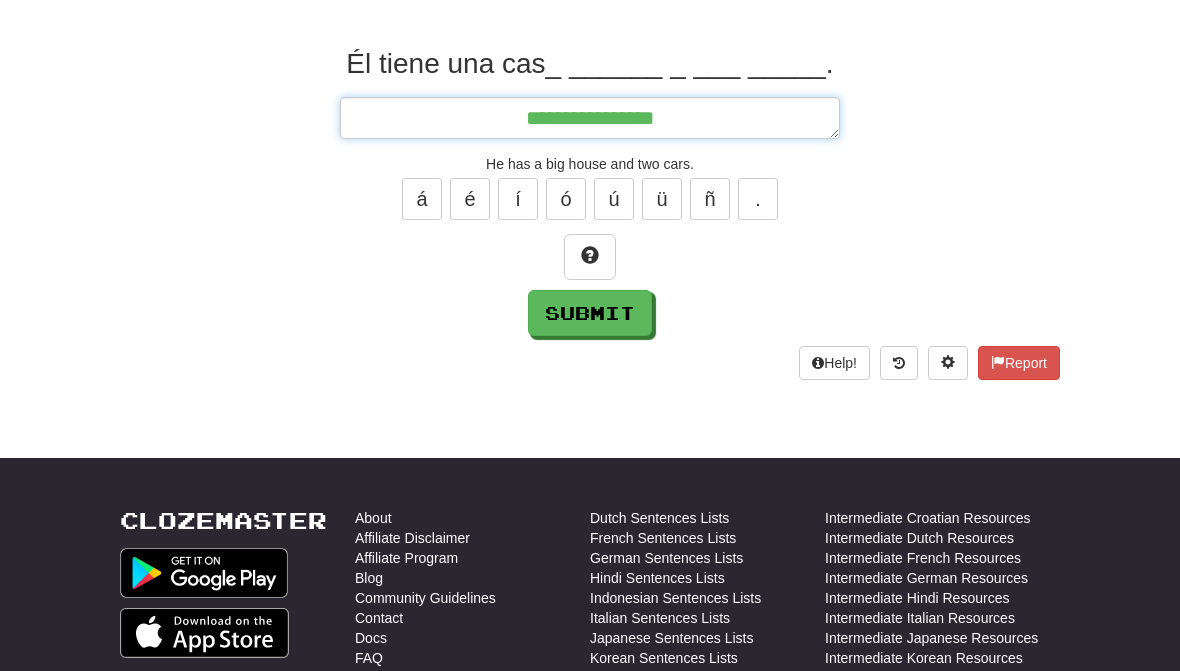 type on "*" 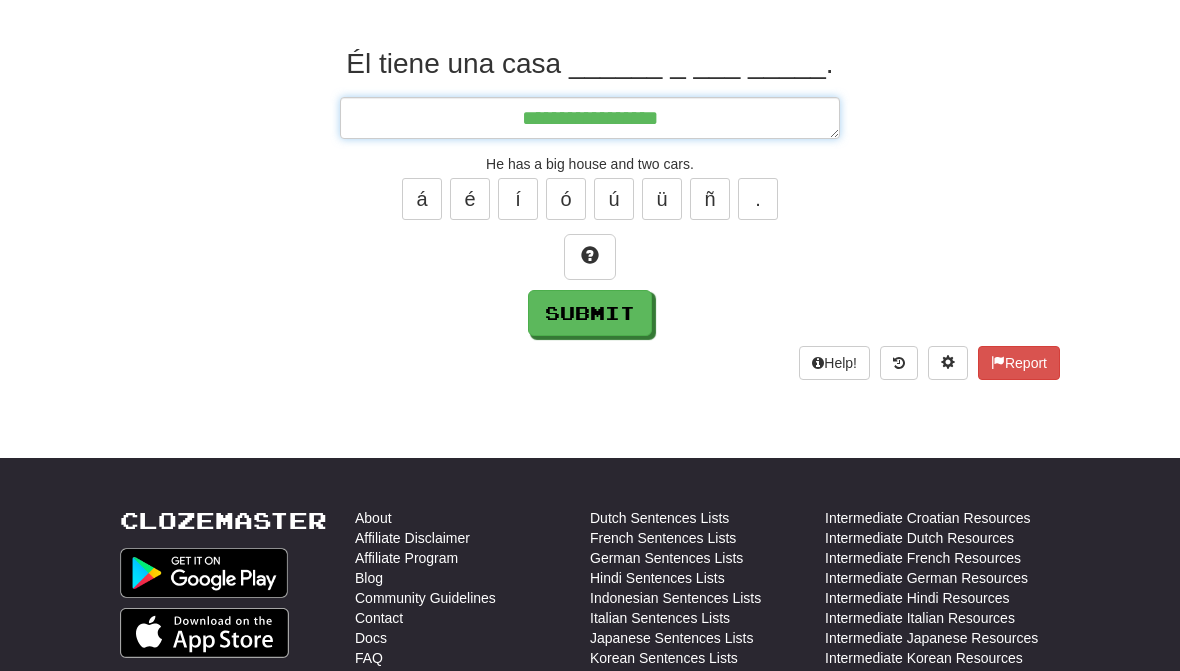 type on "**********" 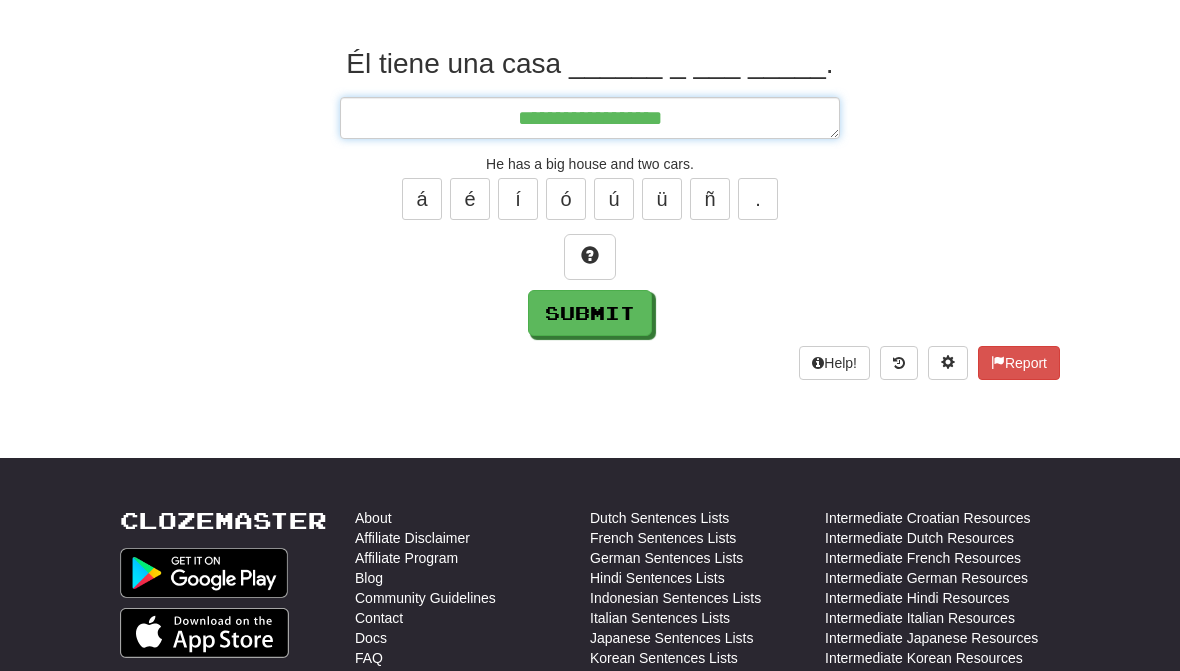 type on "*" 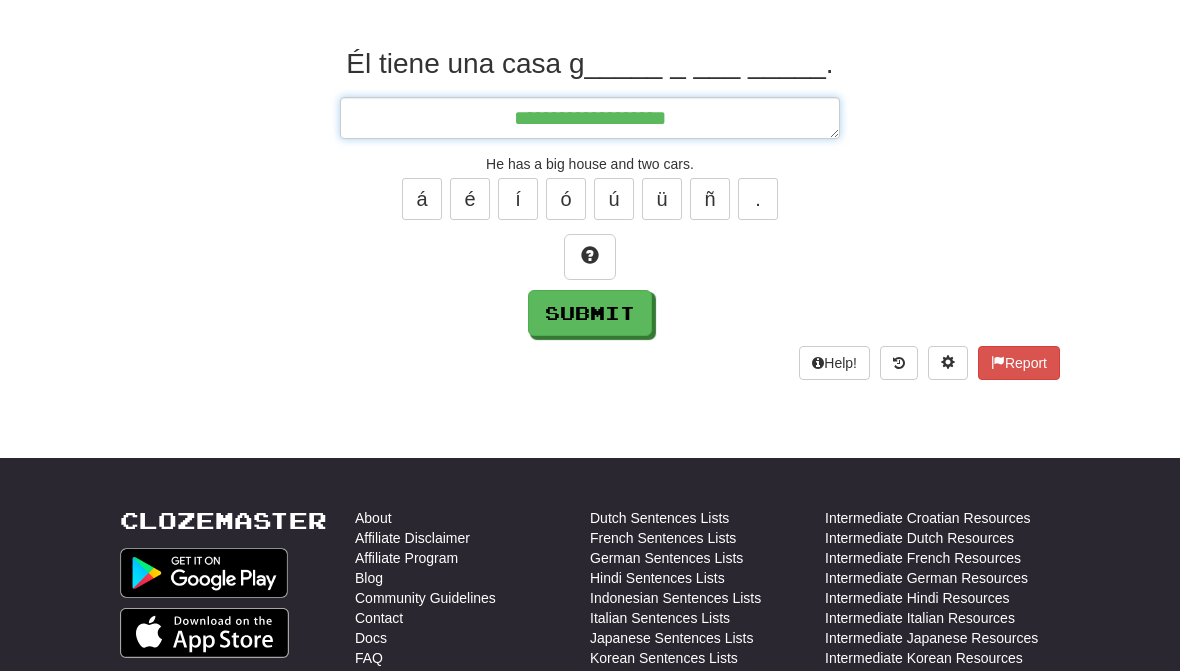 type on "*" 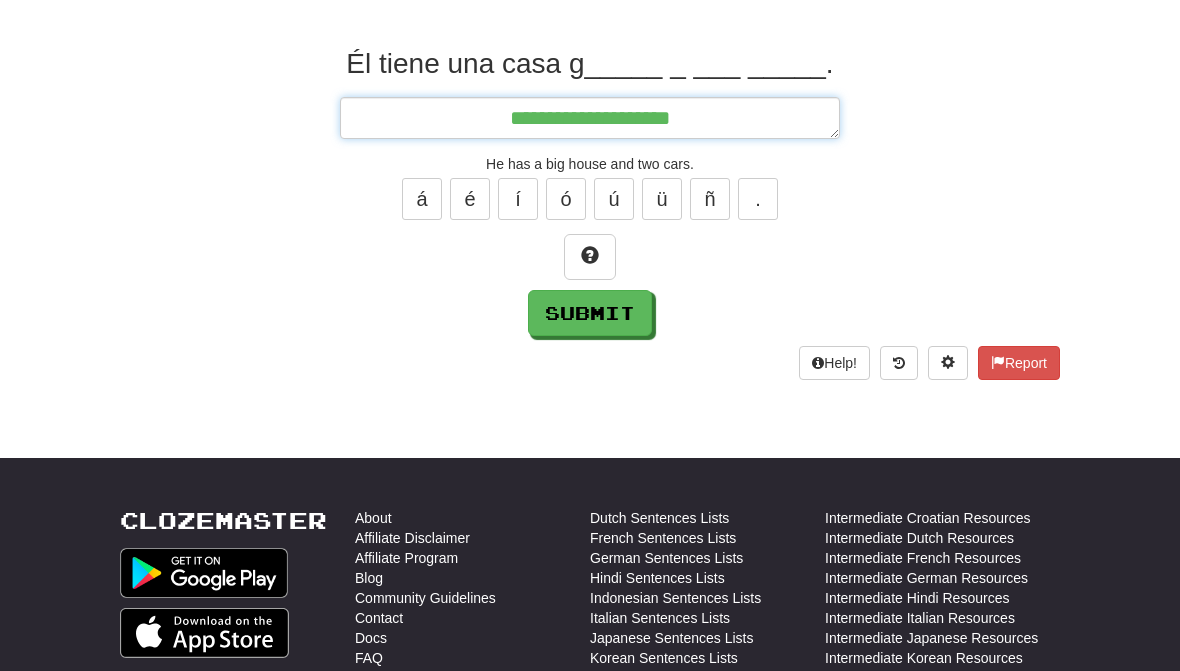 type on "*" 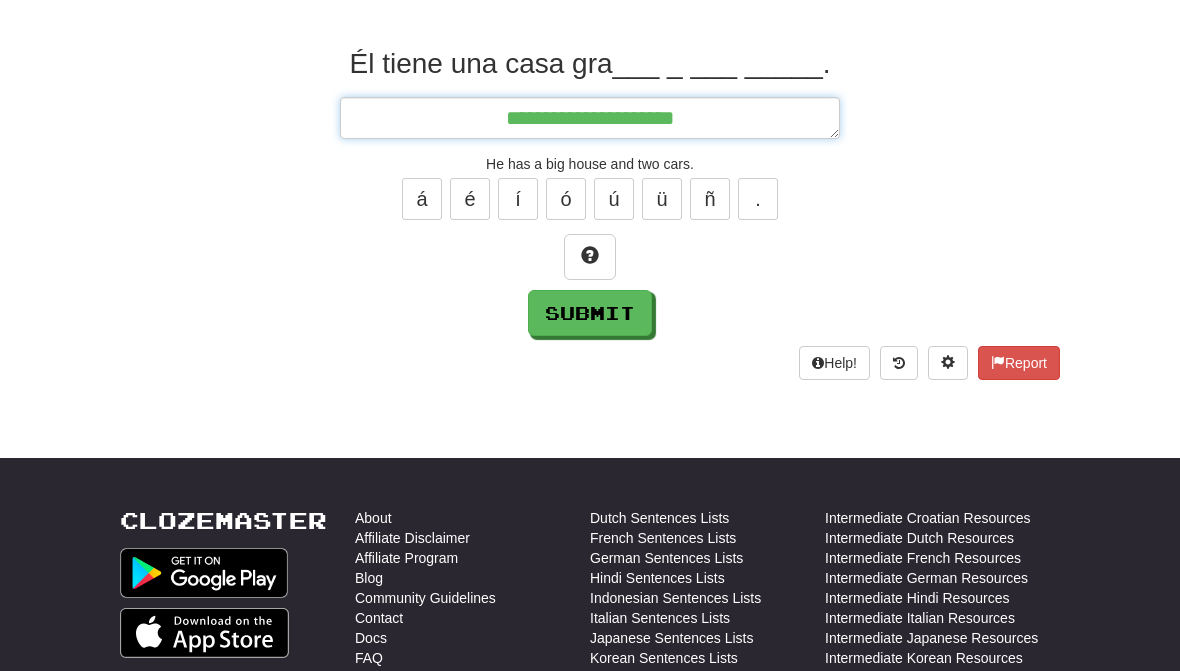 type on "*" 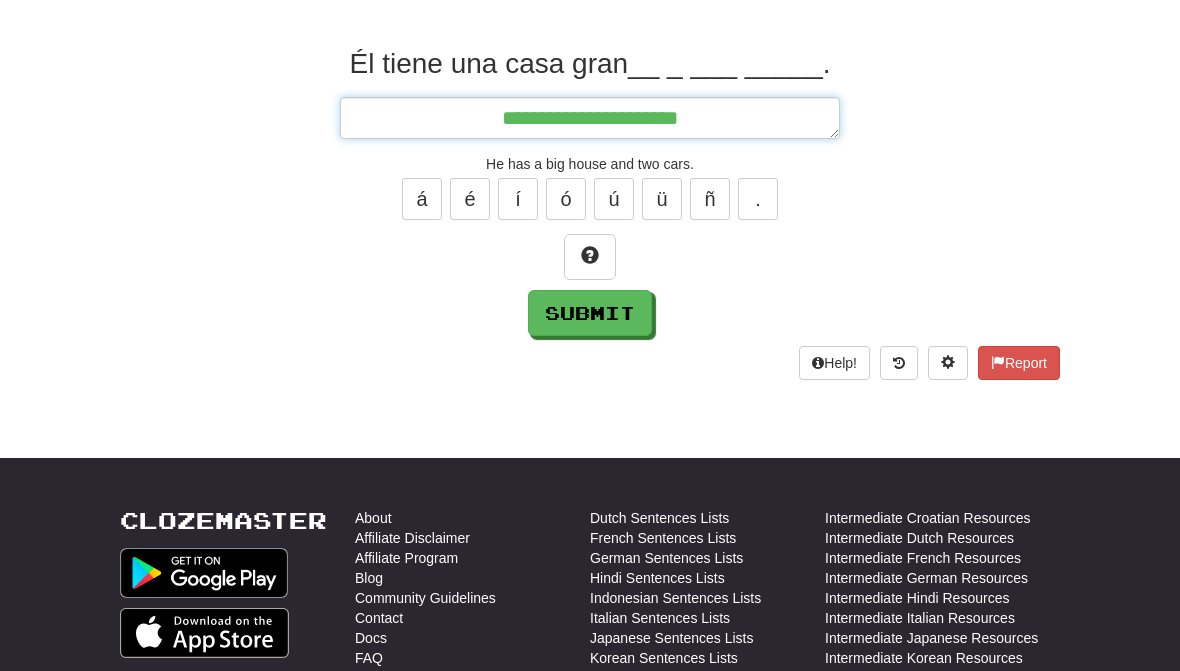 type on "*" 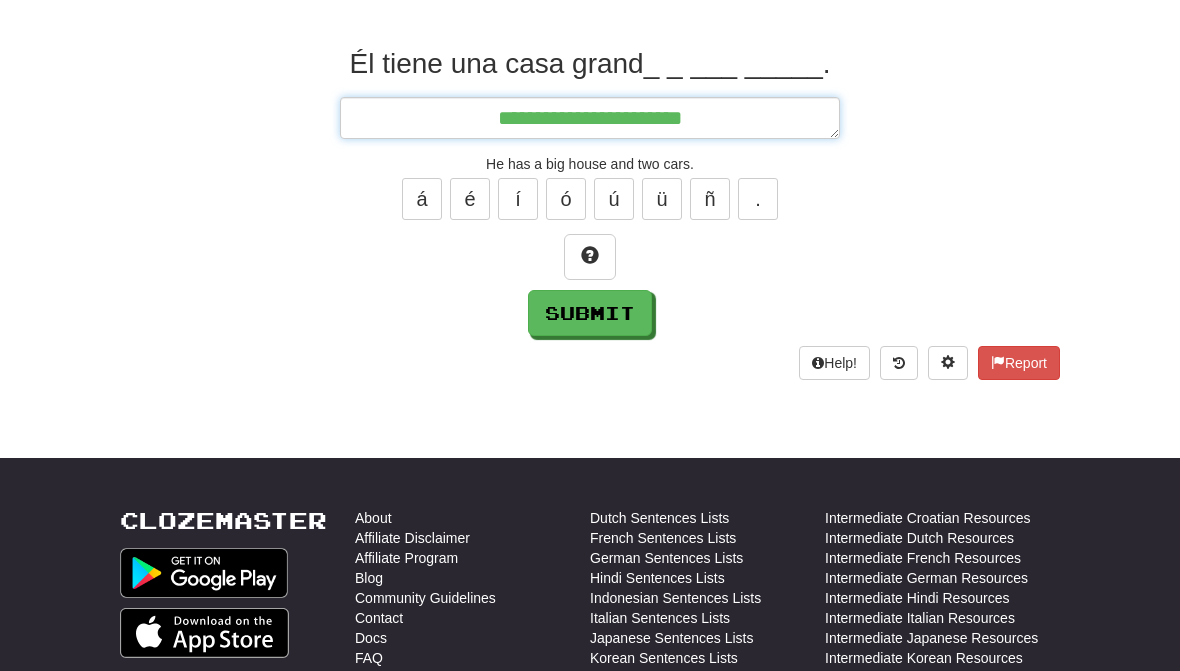 type on "*" 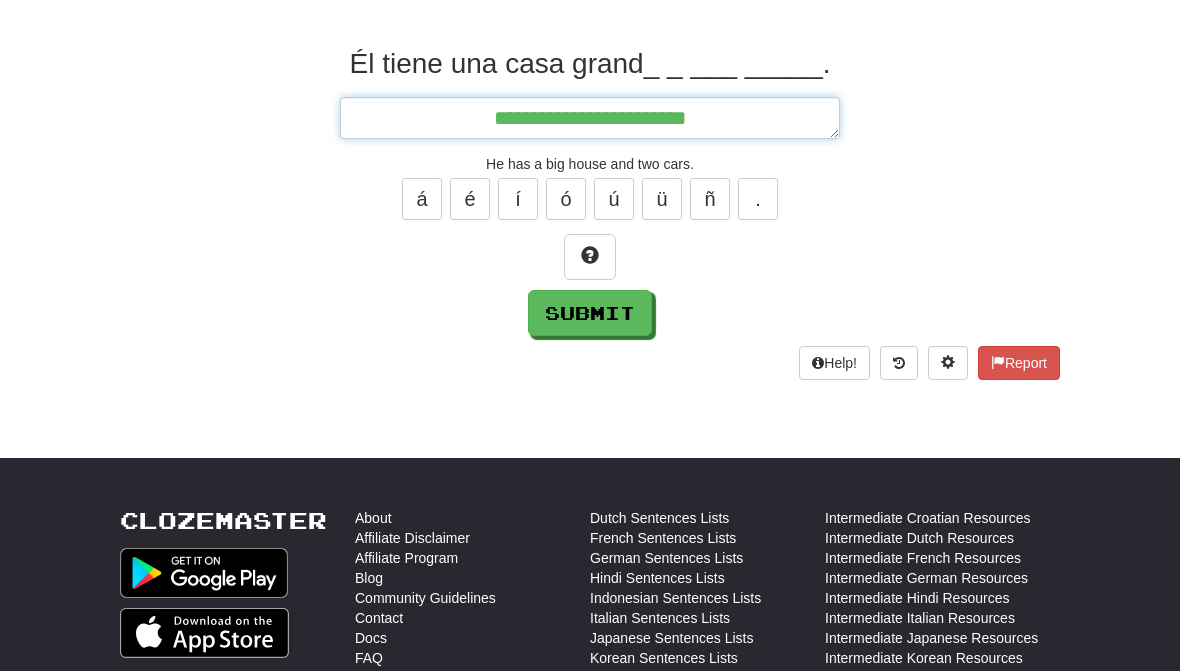 type on "*" 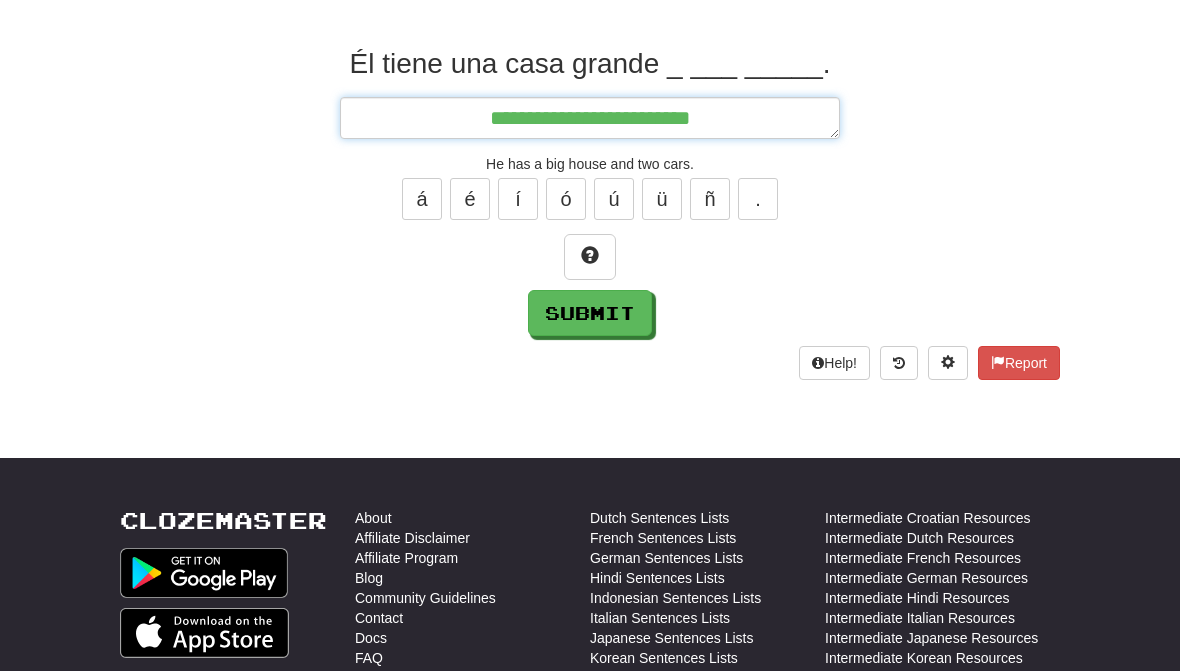 type on "*" 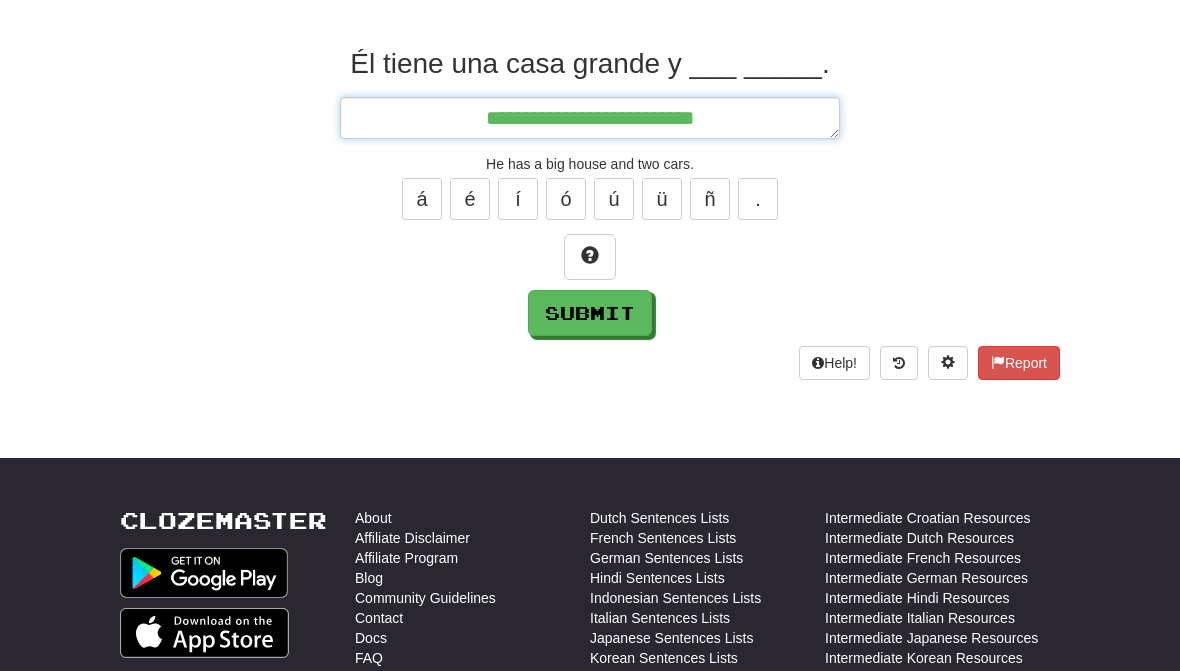 type on "*" 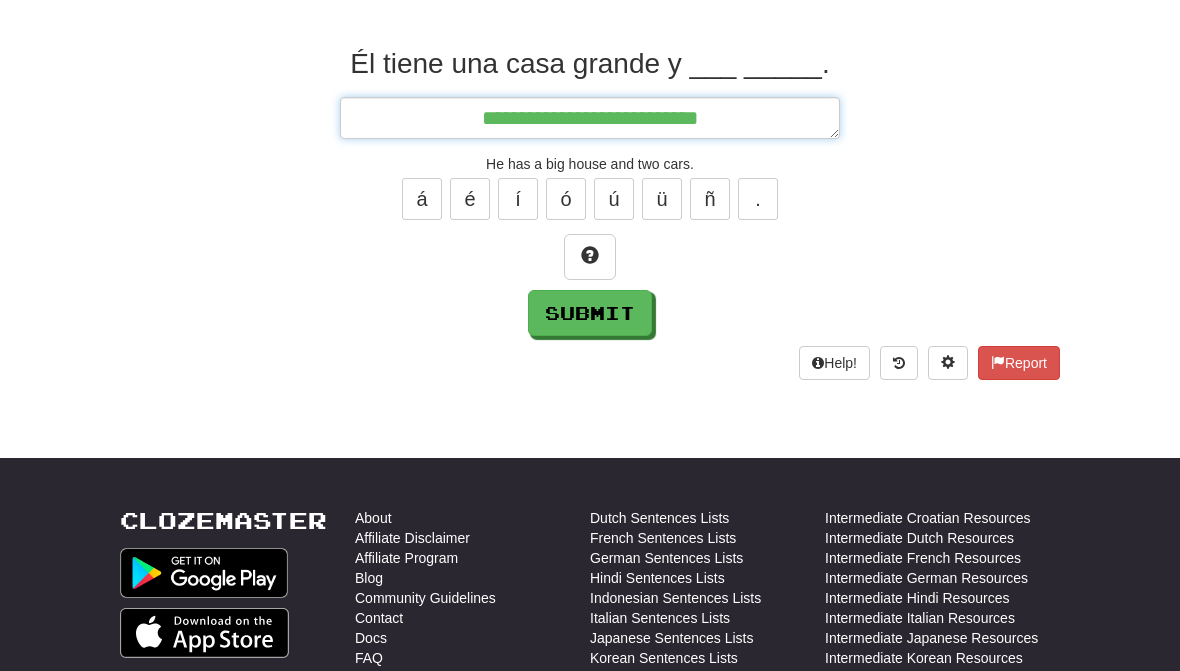type on "*" 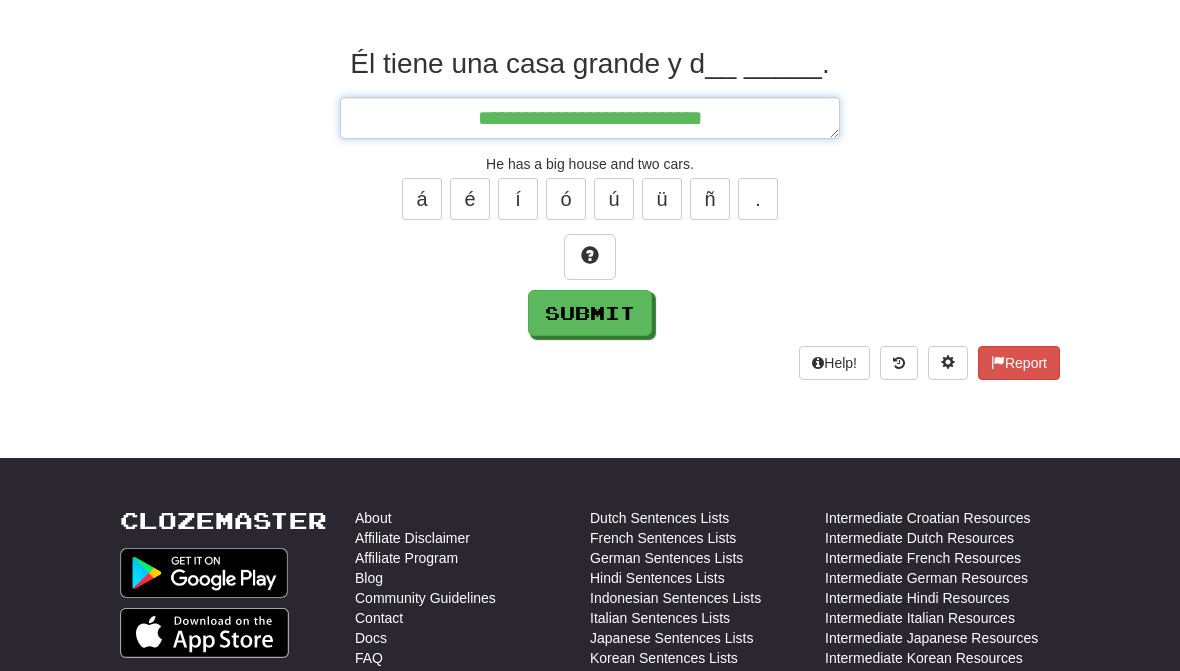 type on "*" 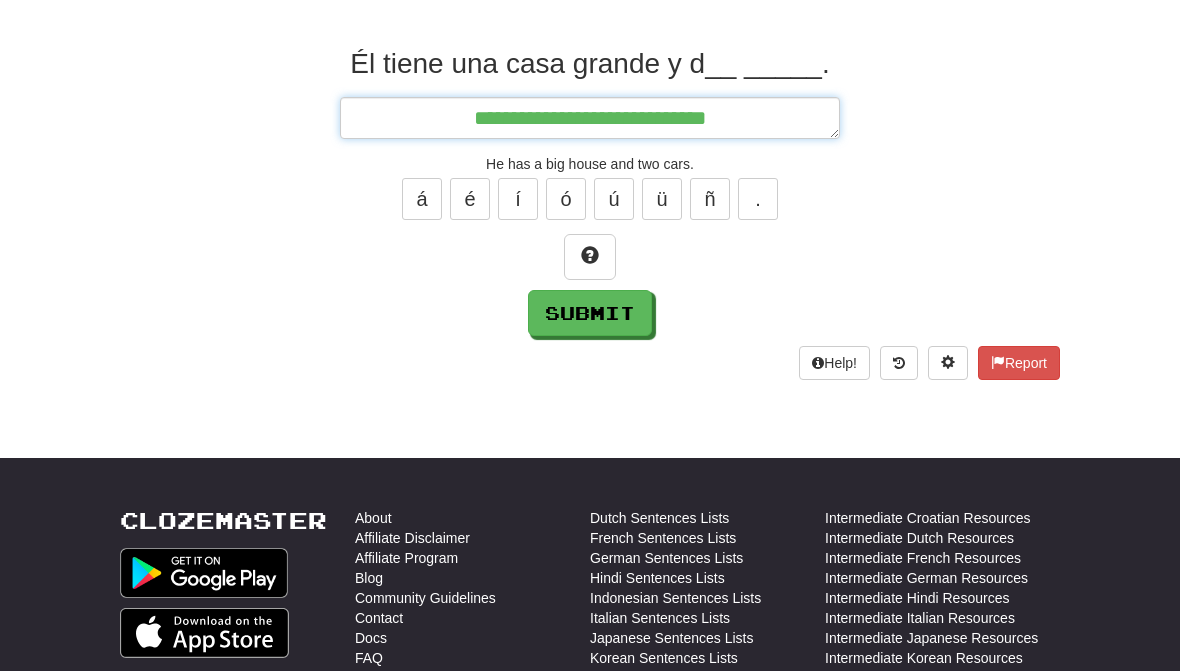type on "*" 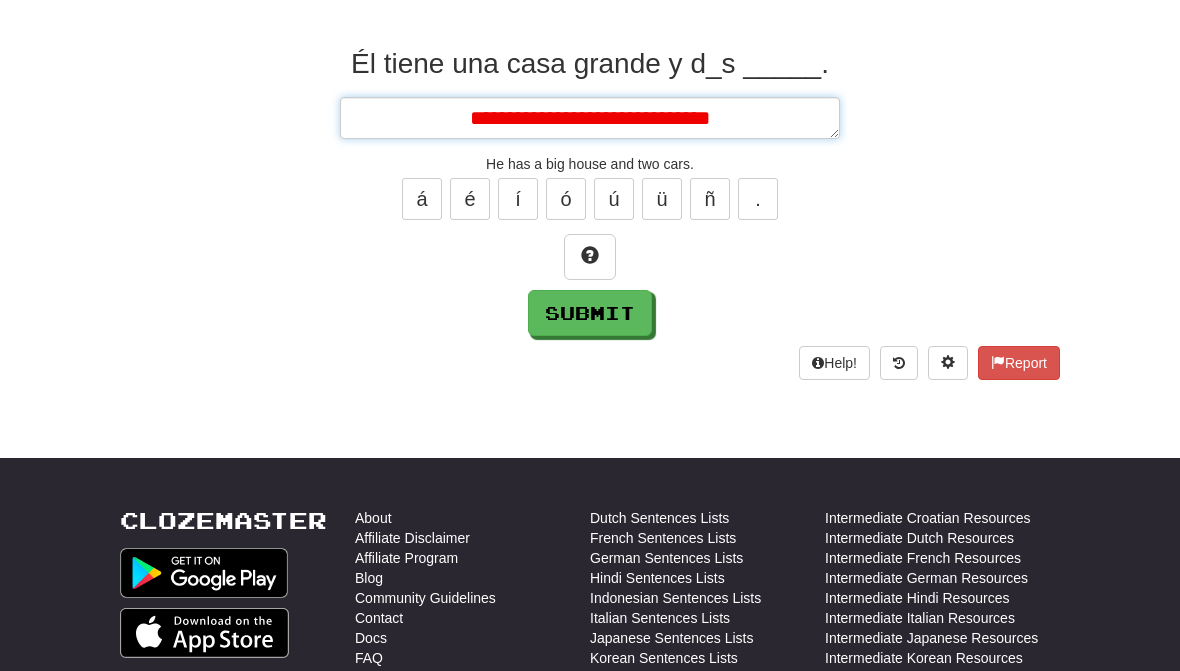 type on "*" 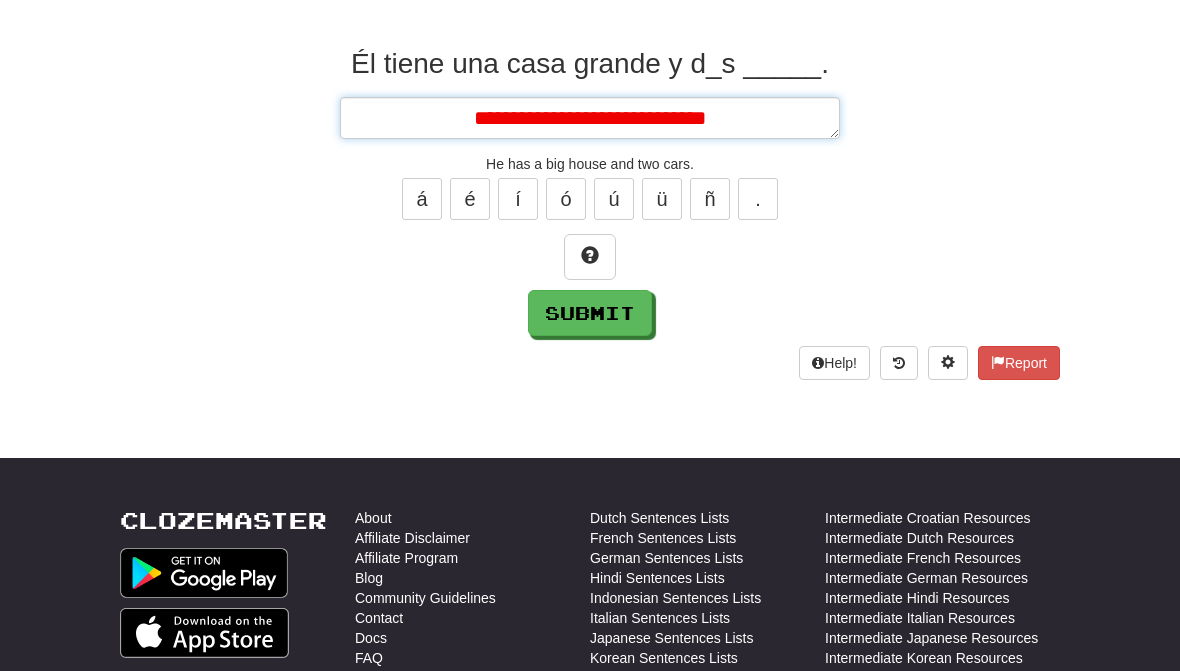 type on "*" 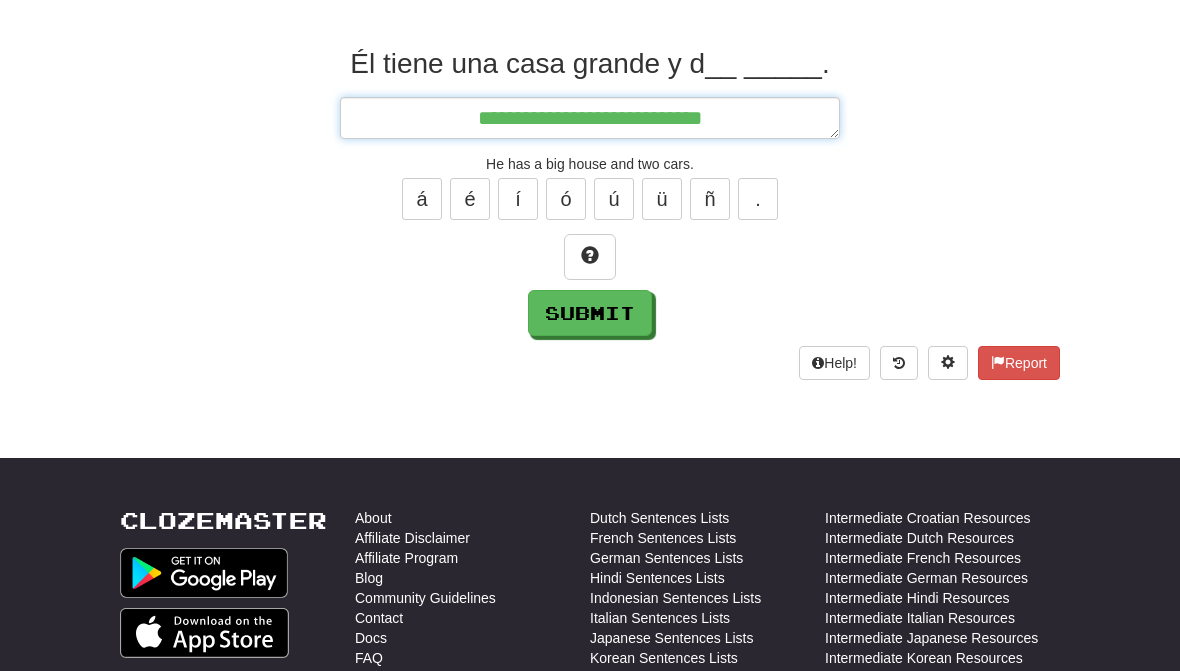 type on "*" 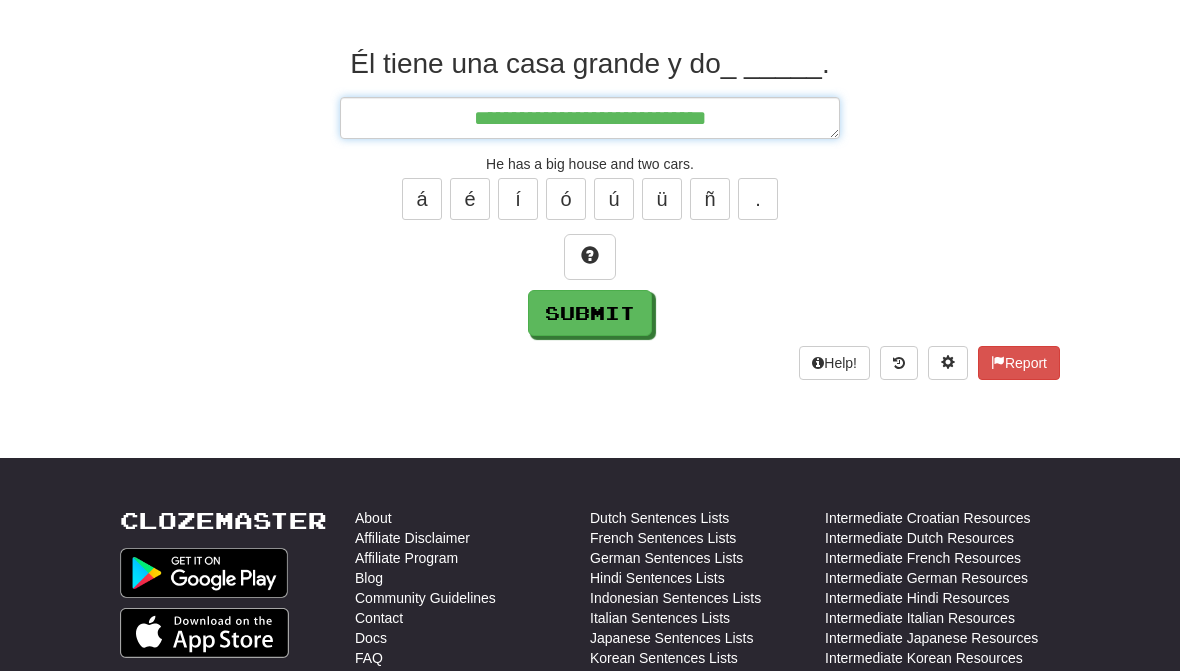type on "*" 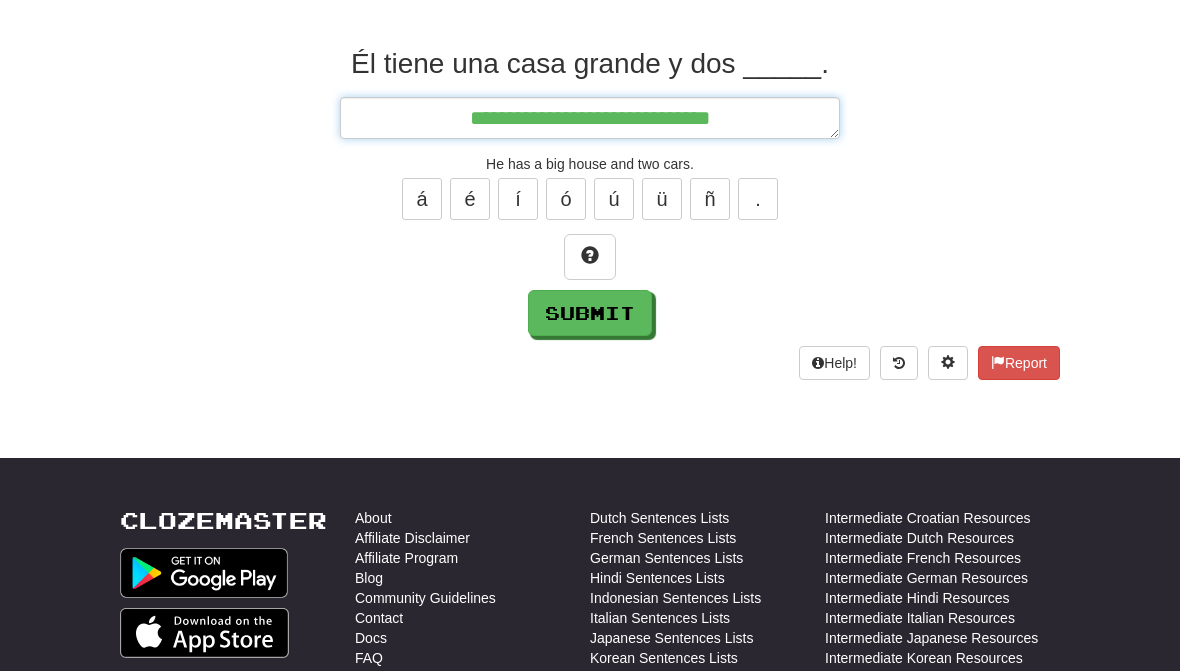 type on "*" 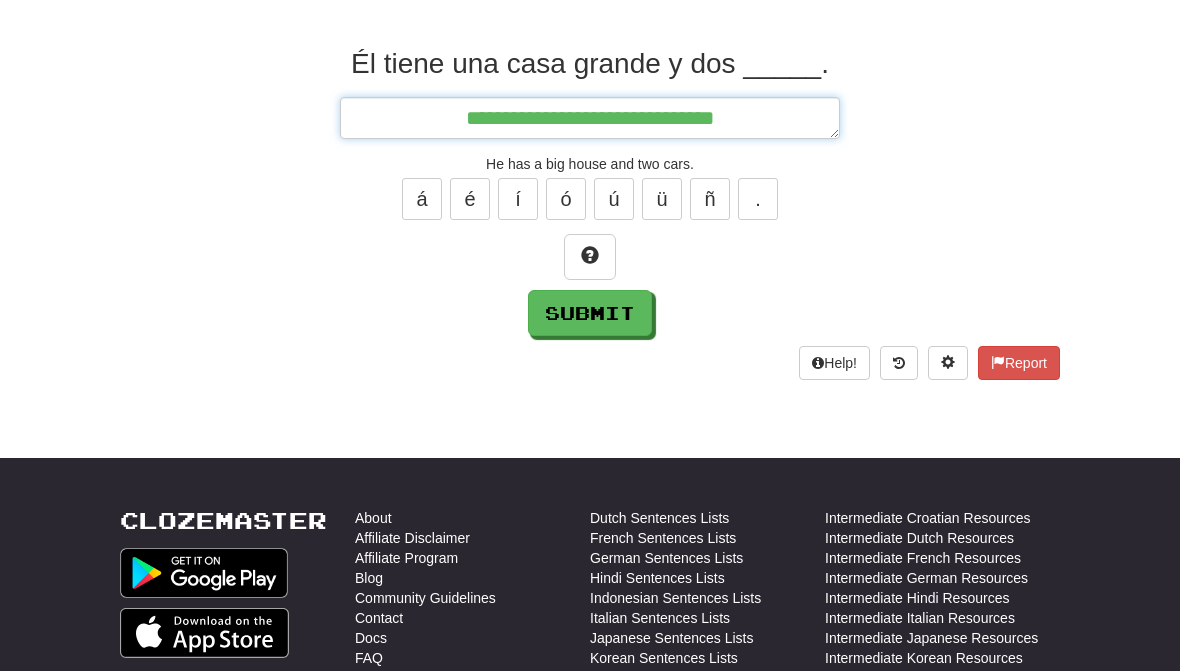 type on "*" 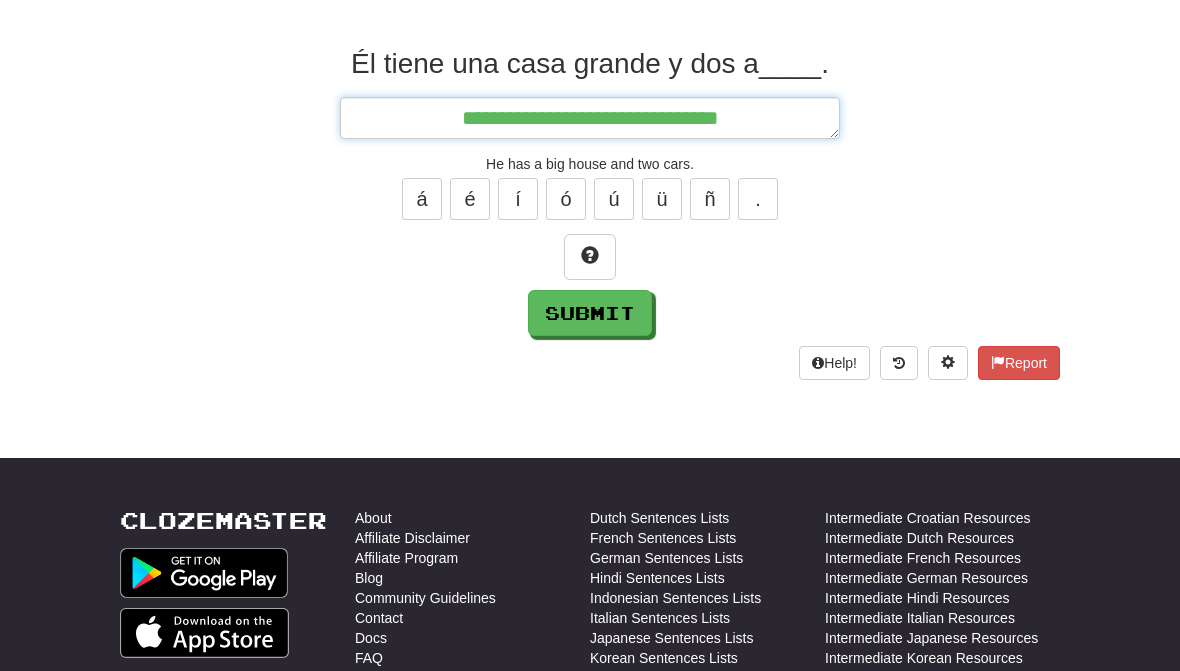 type on "*" 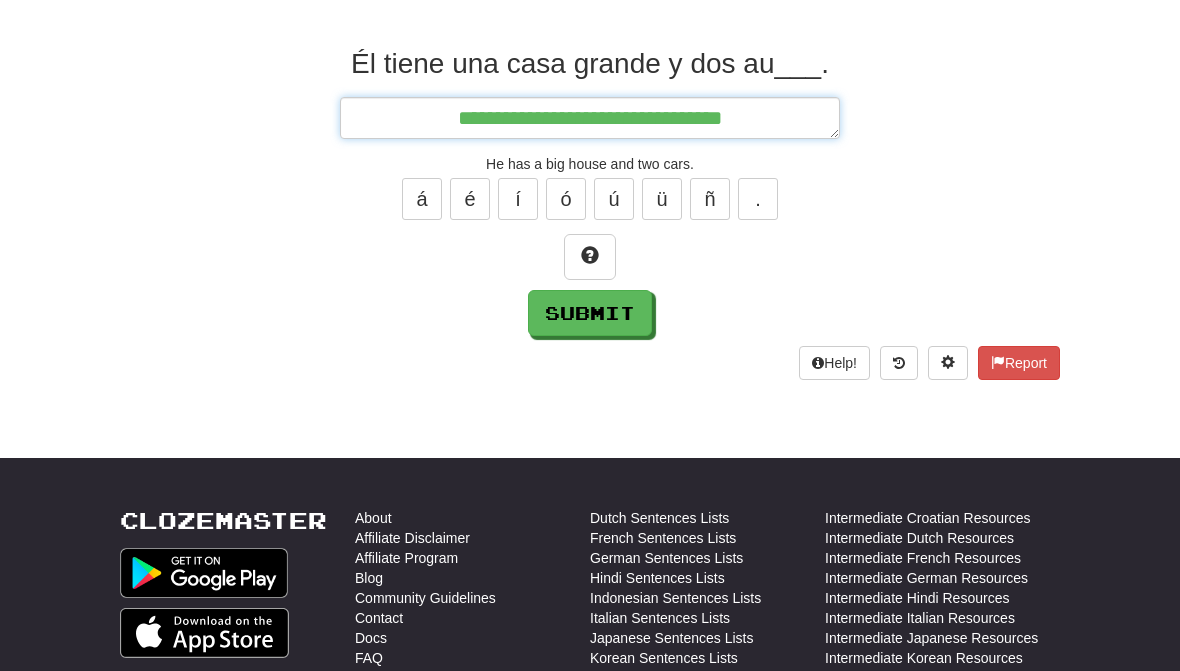 type on "*" 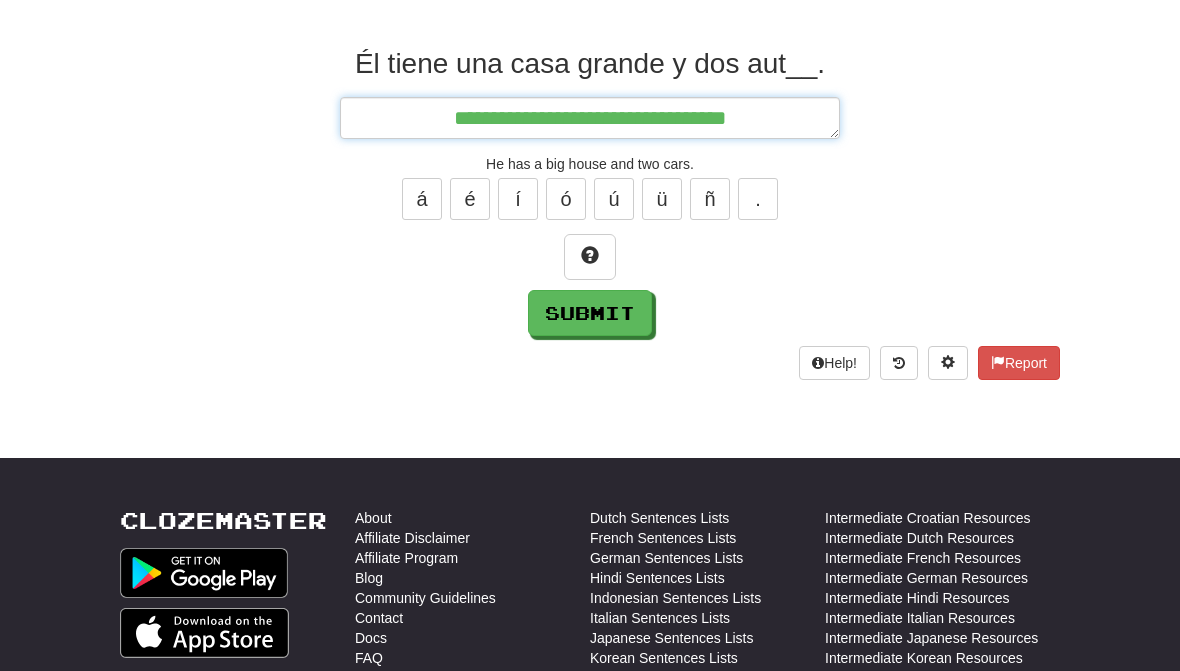 type on "*" 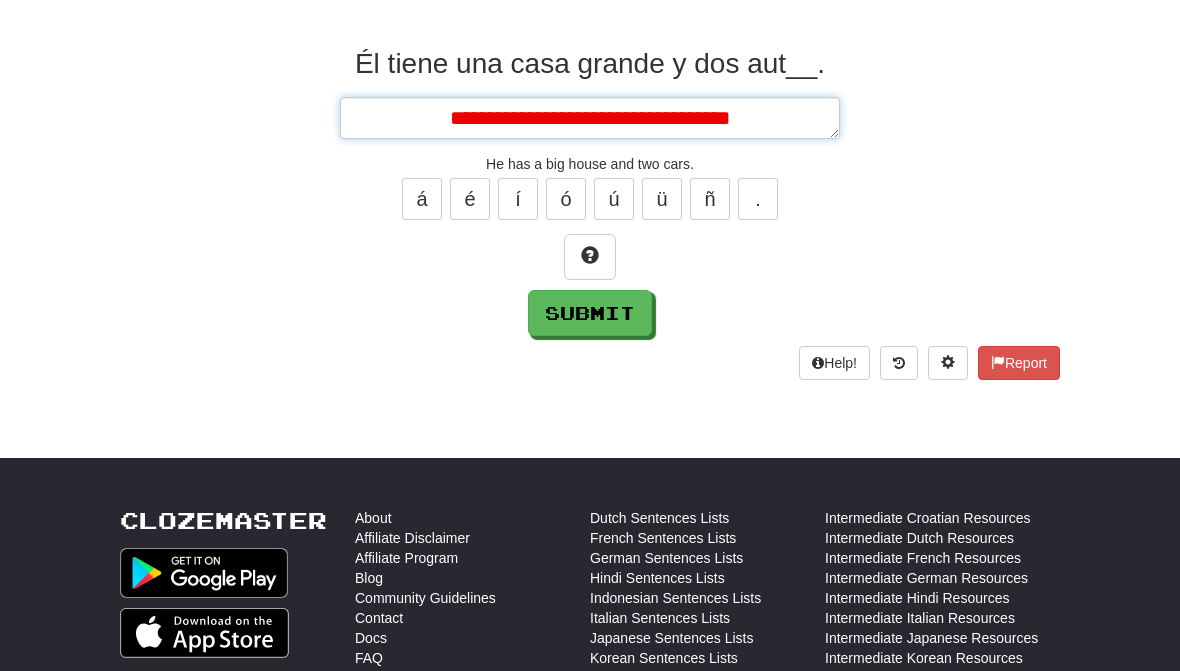type on "*" 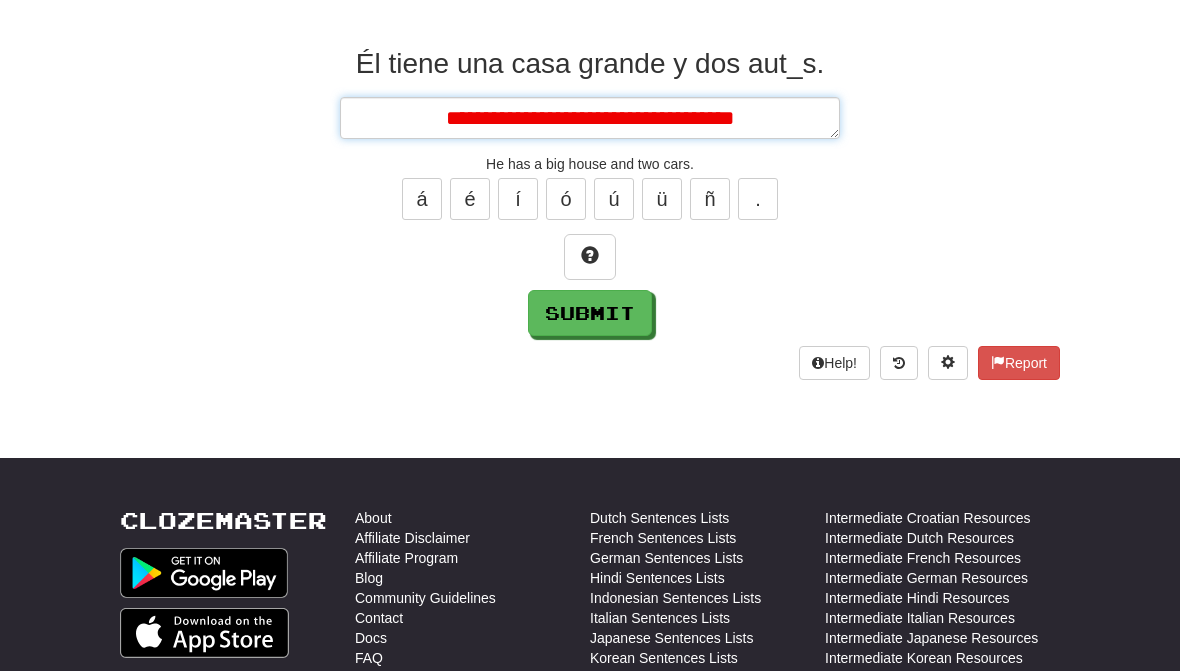 type on "*" 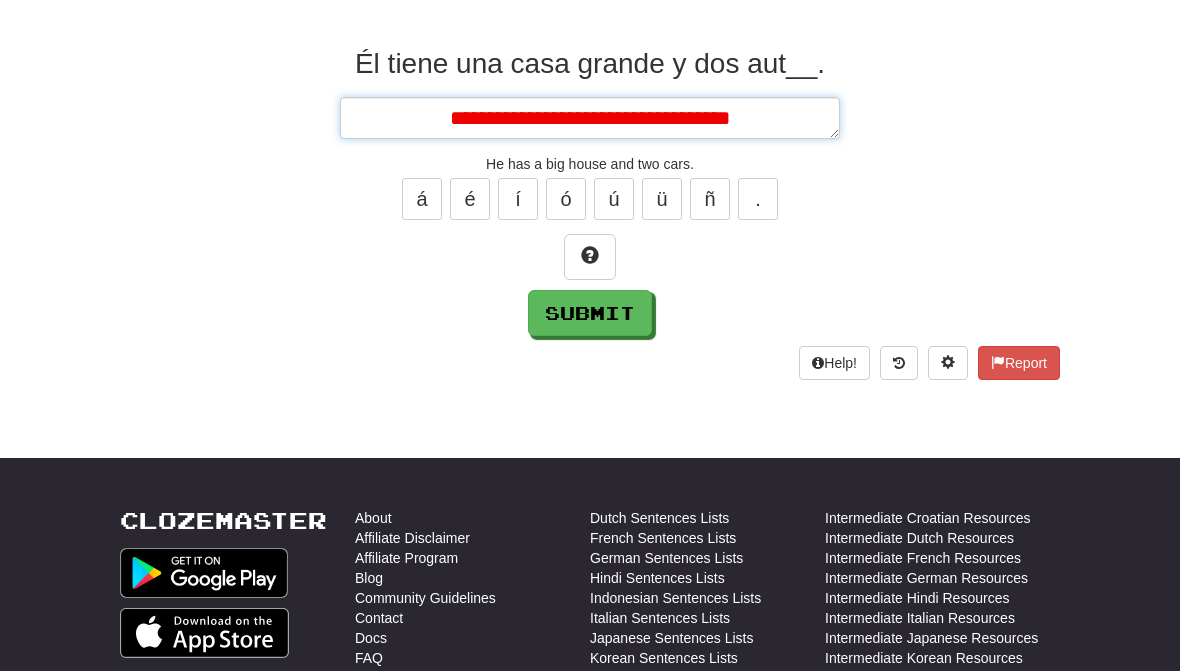 type on "*" 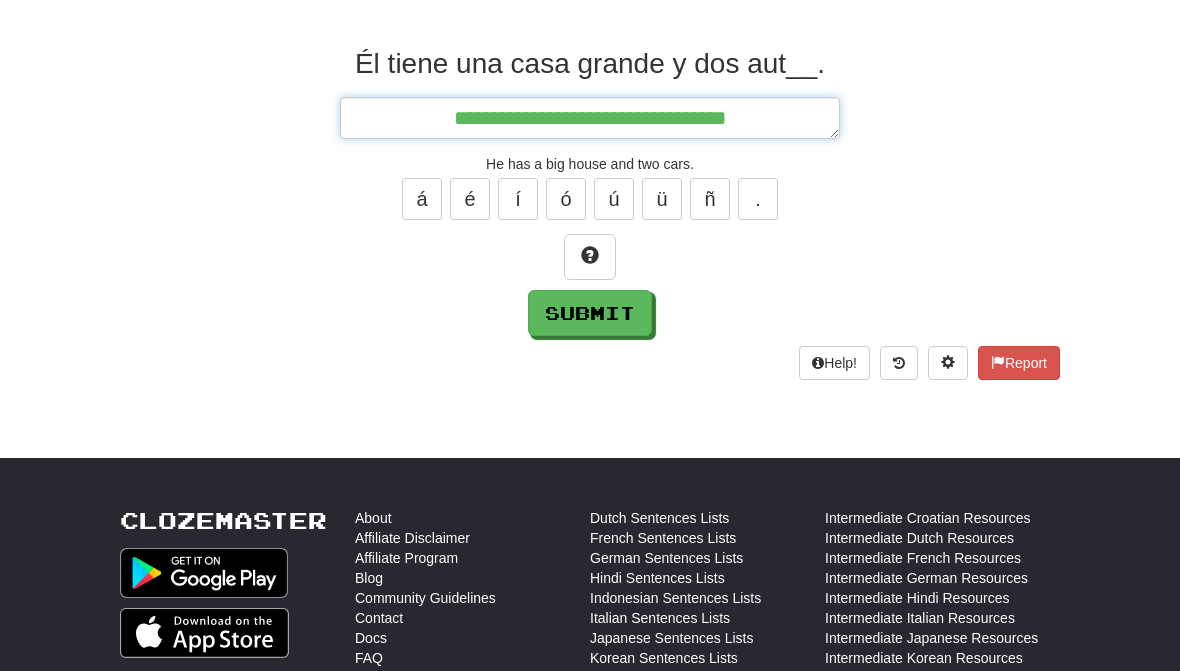 type on "*" 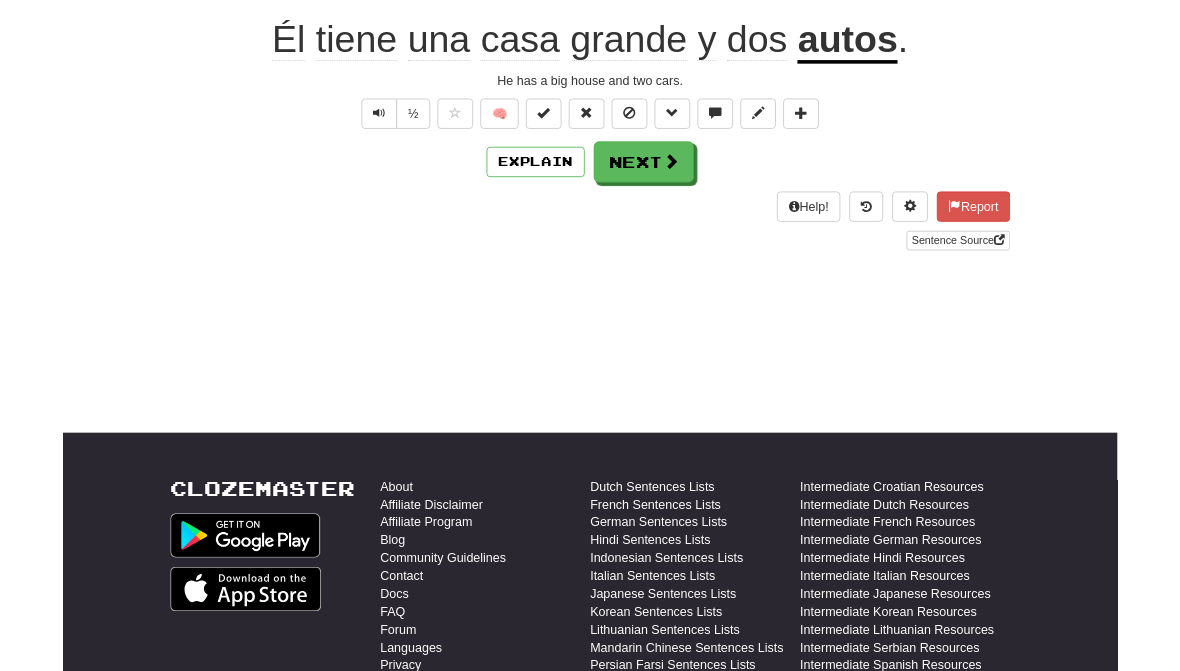 scroll, scrollTop: 397, scrollLeft: 0, axis: vertical 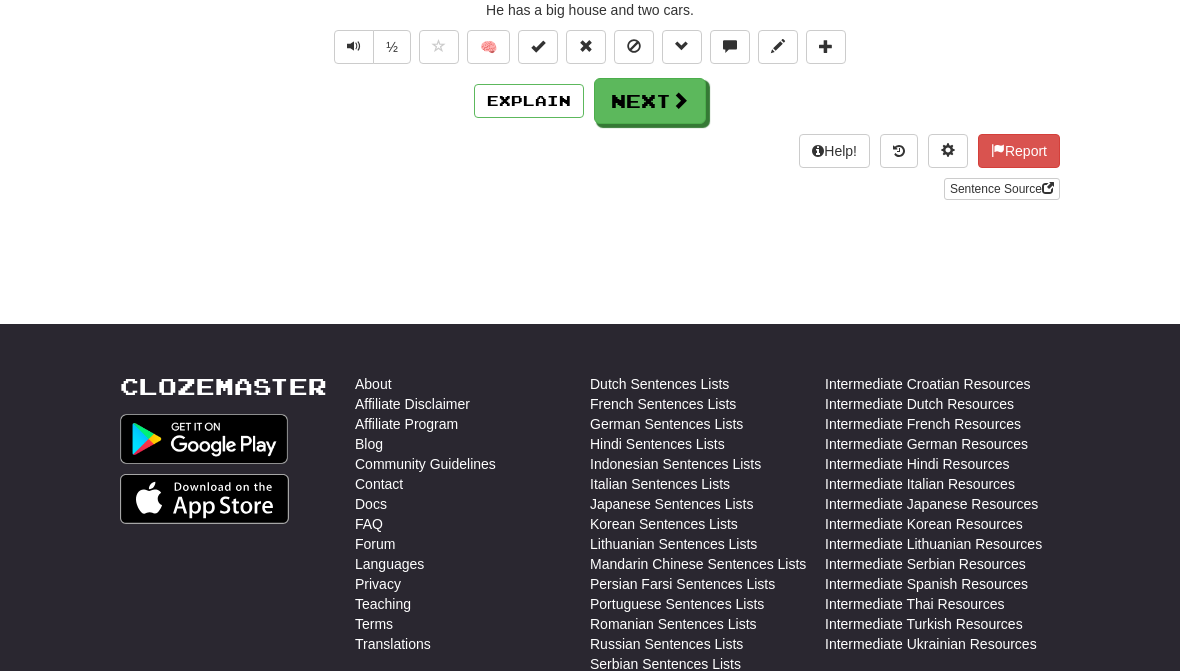 click on "Next" at bounding box center [650, 101] 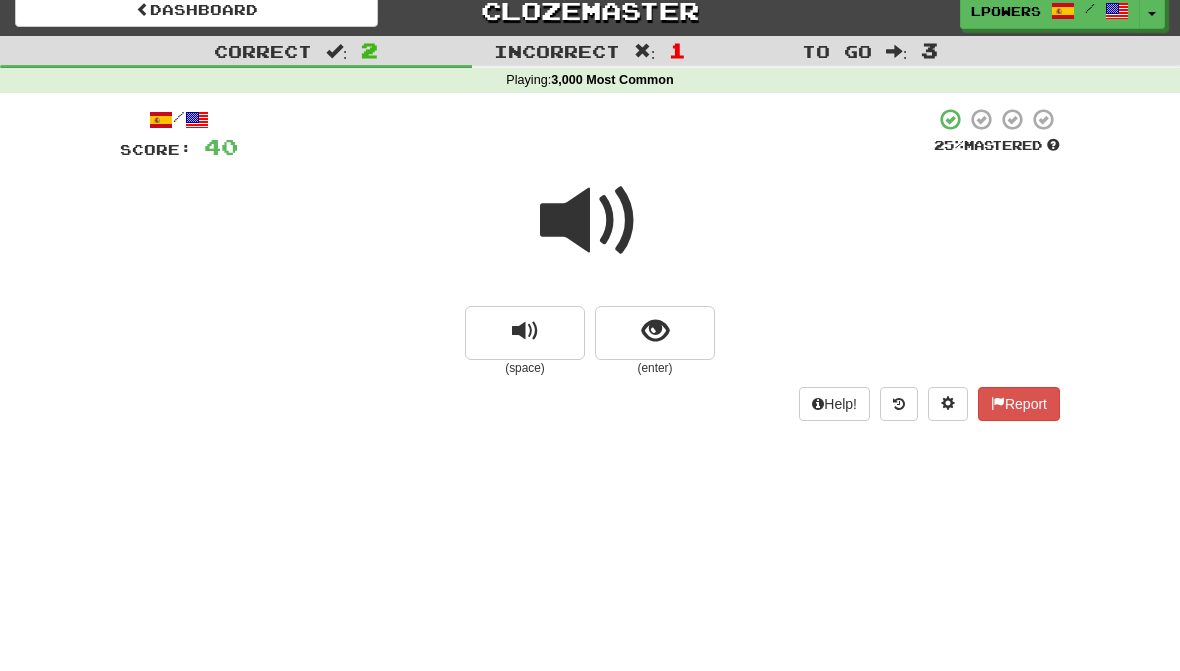 scroll, scrollTop: 0, scrollLeft: 0, axis: both 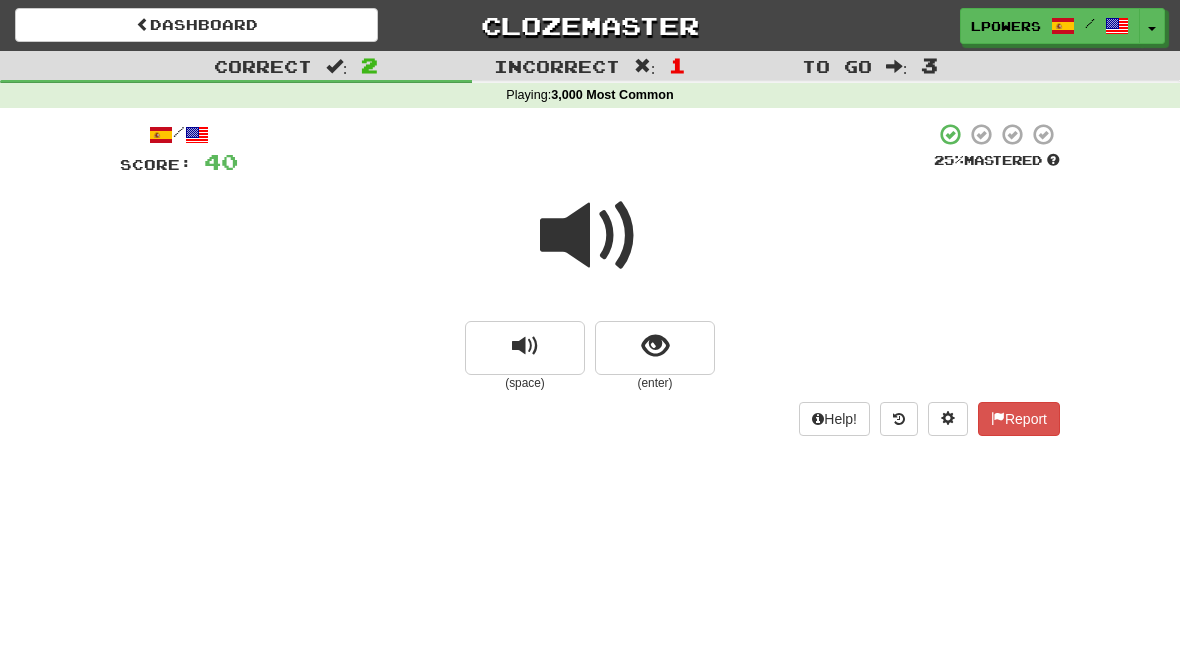click at bounding box center (655, 346) 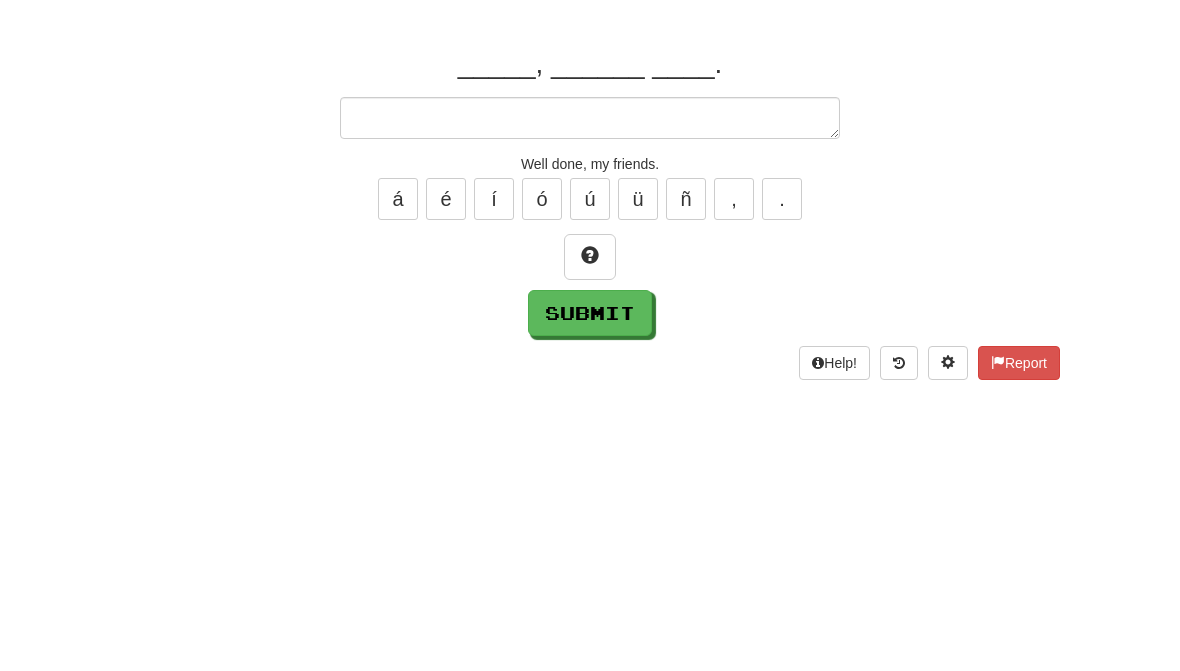 type on "*" 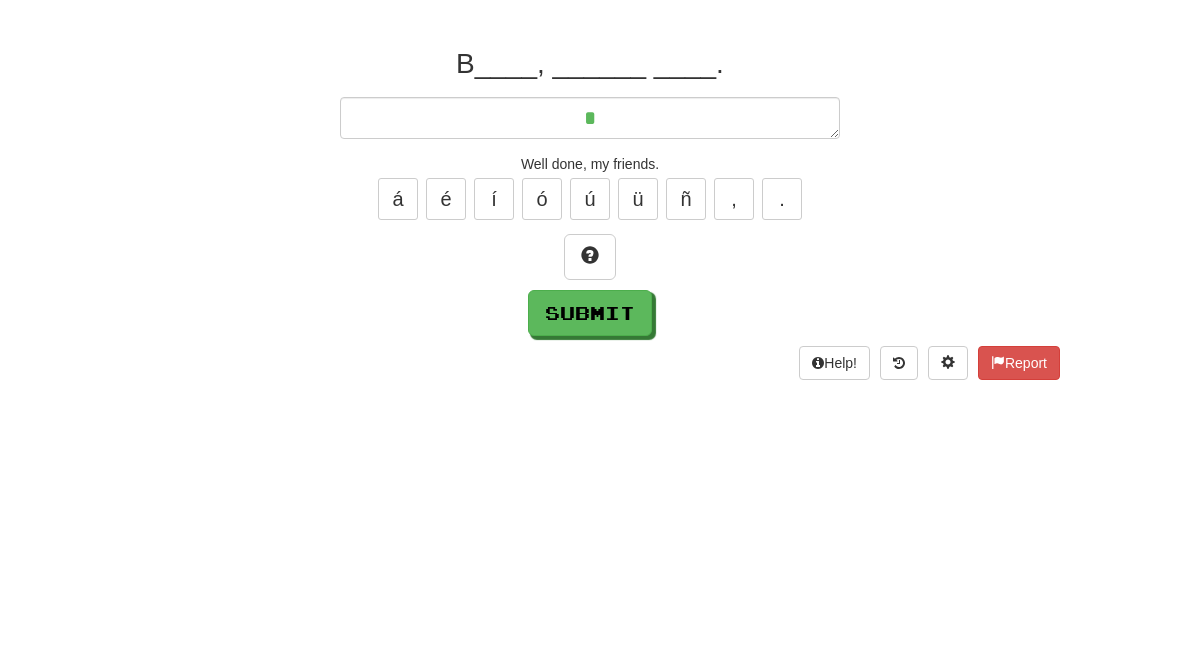 type on "*" 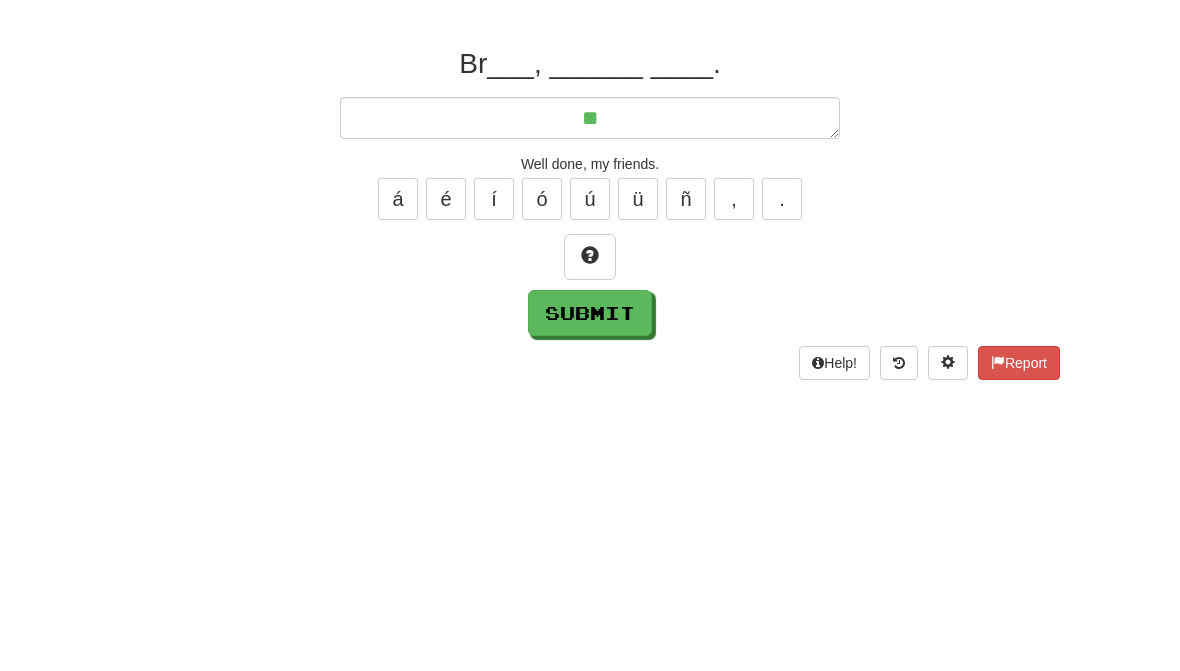 type on "*" 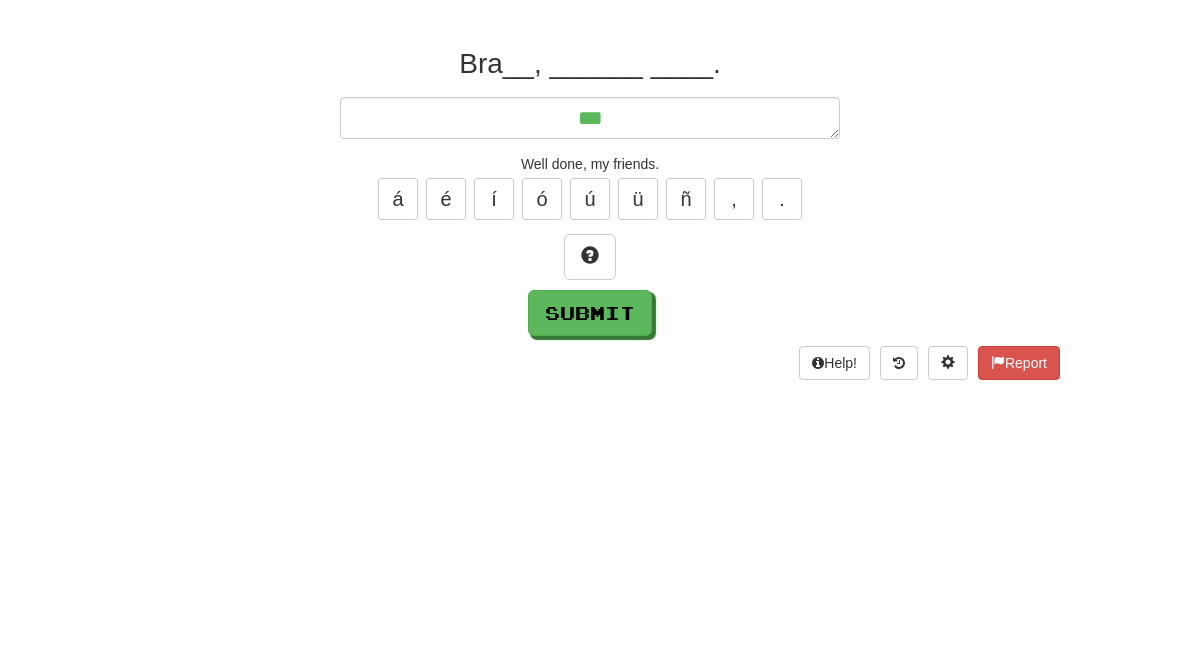 type on "*" 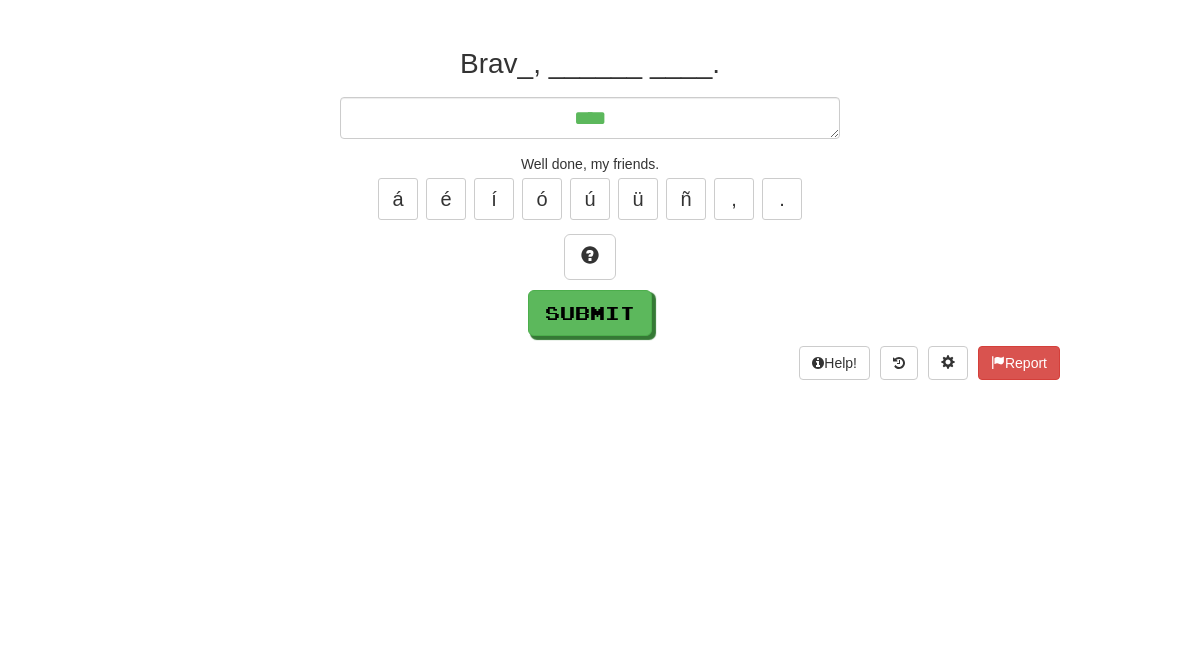 type on "*" 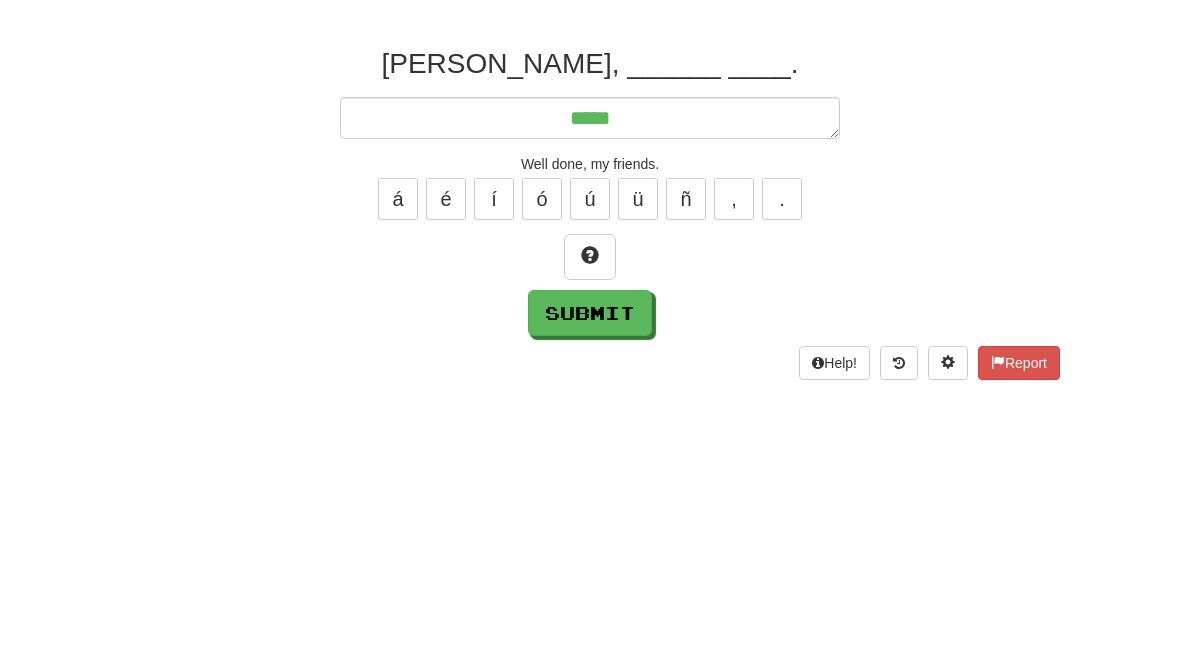 scroll, scrollTop: 275, scrollLeft: 0, axis: vertical 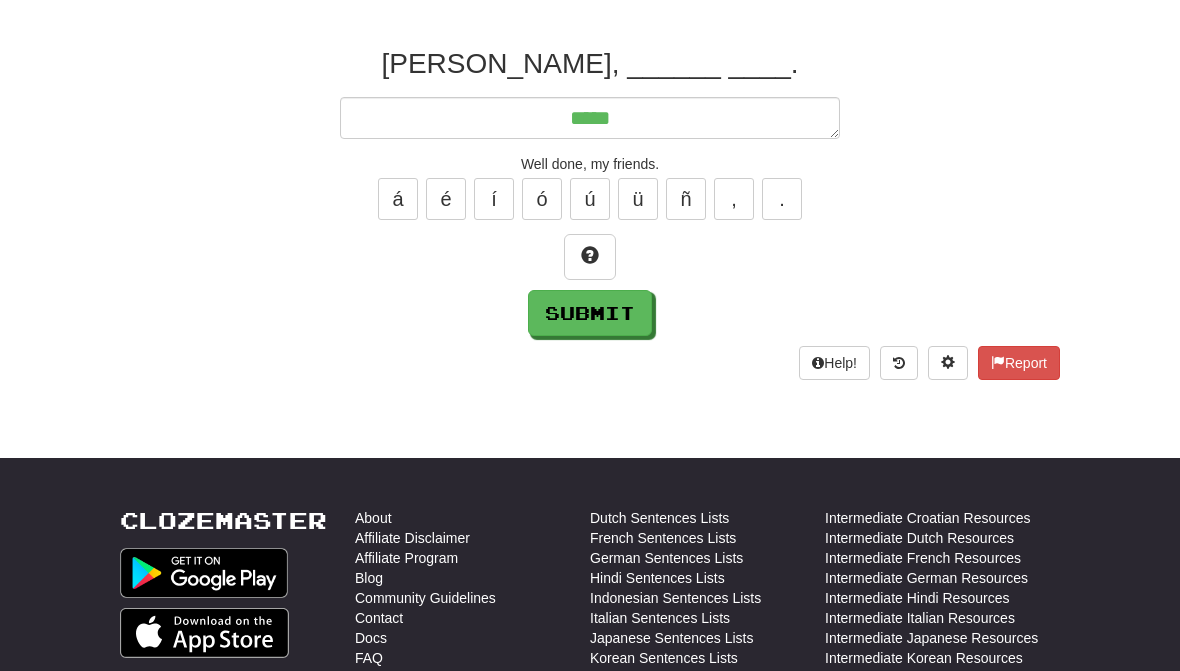 type on "*" 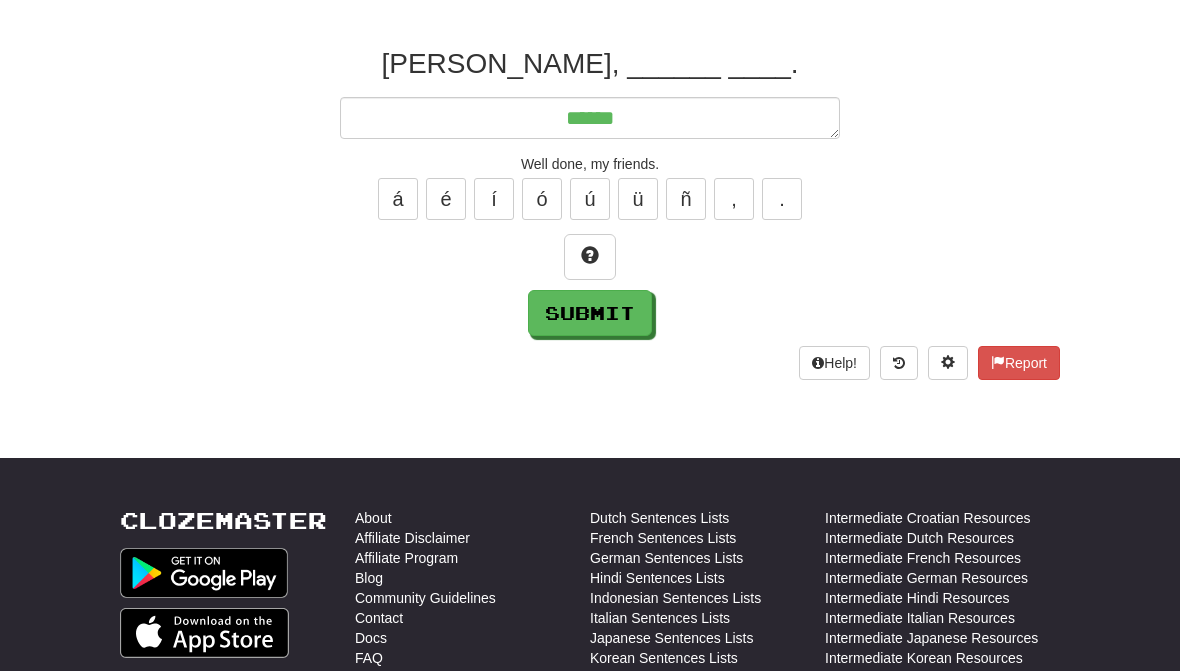 type on "*" 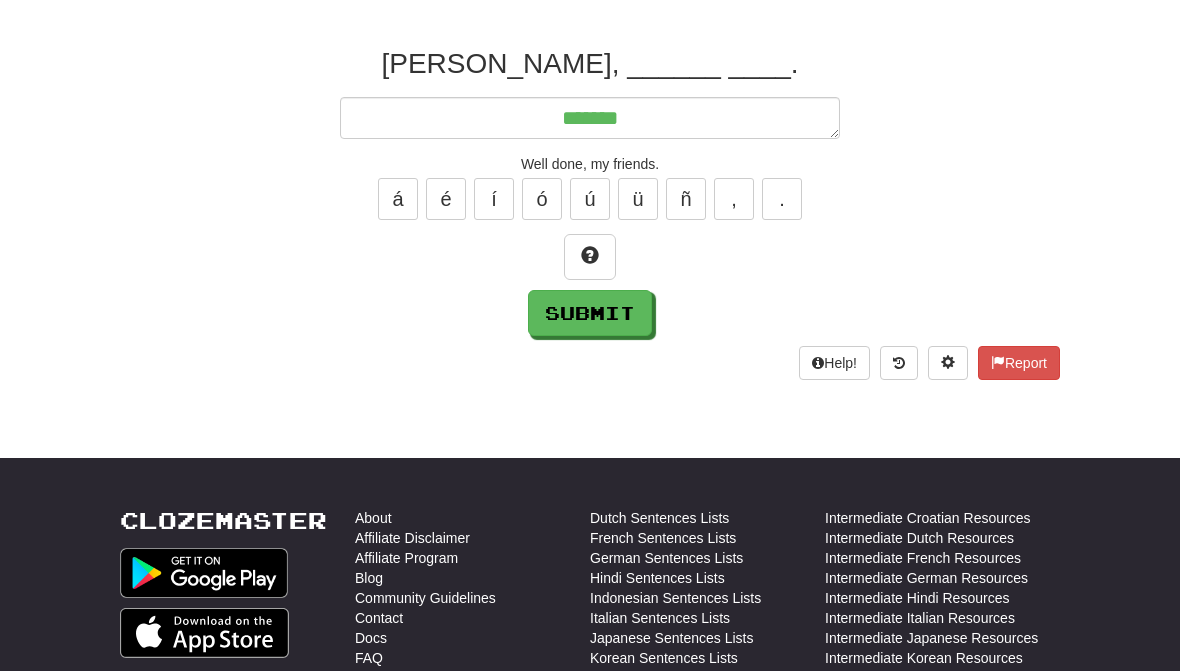 type on "*" 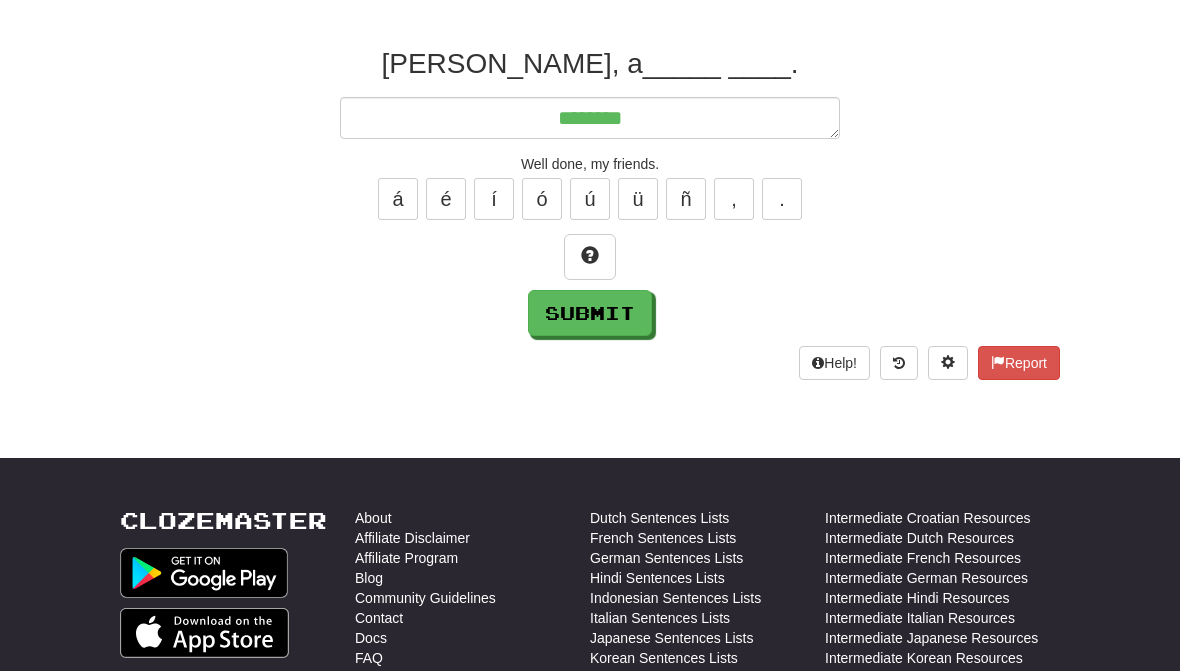 type on "*********" 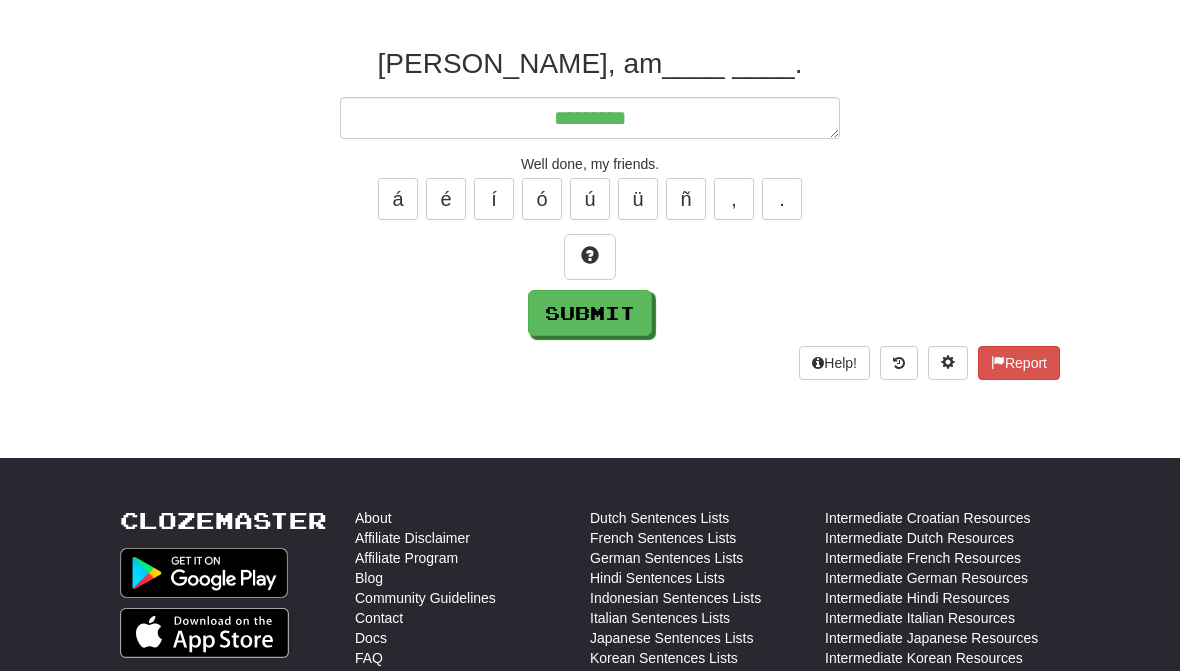 type on "*" 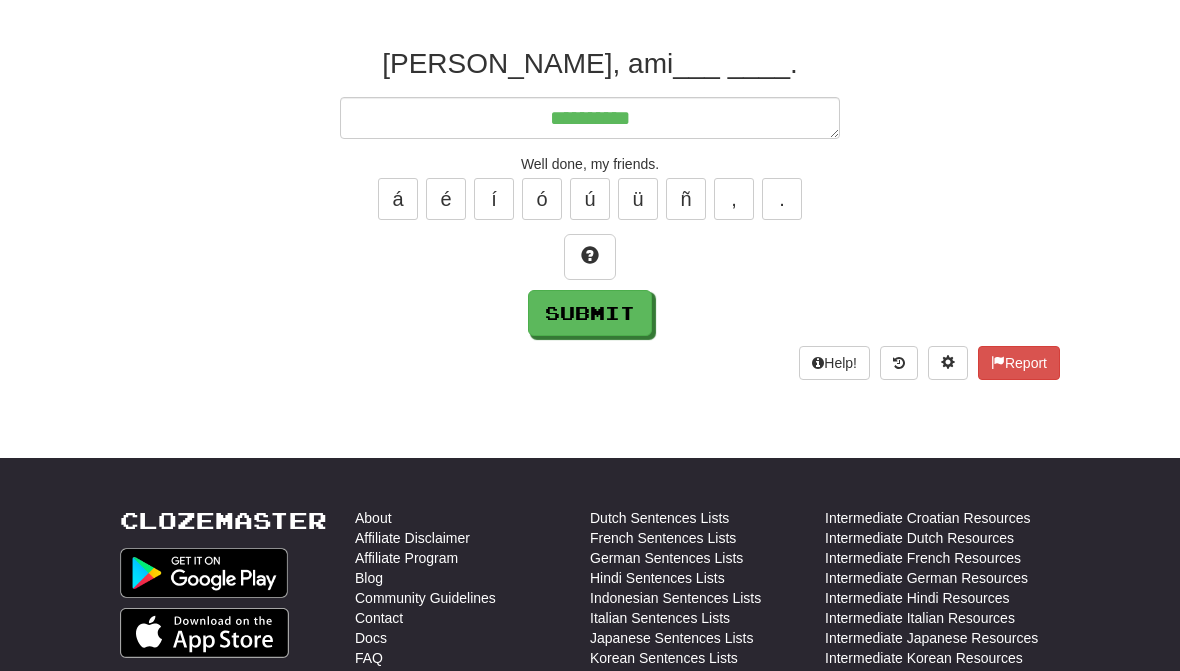 type on "*" 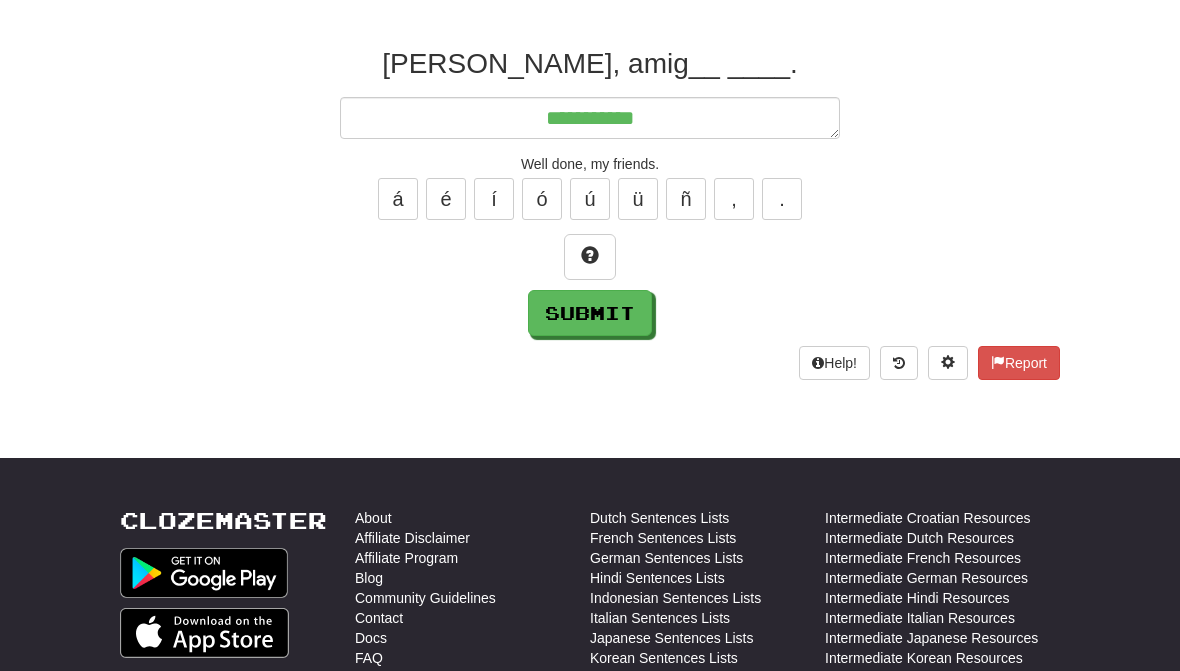 type on "*" 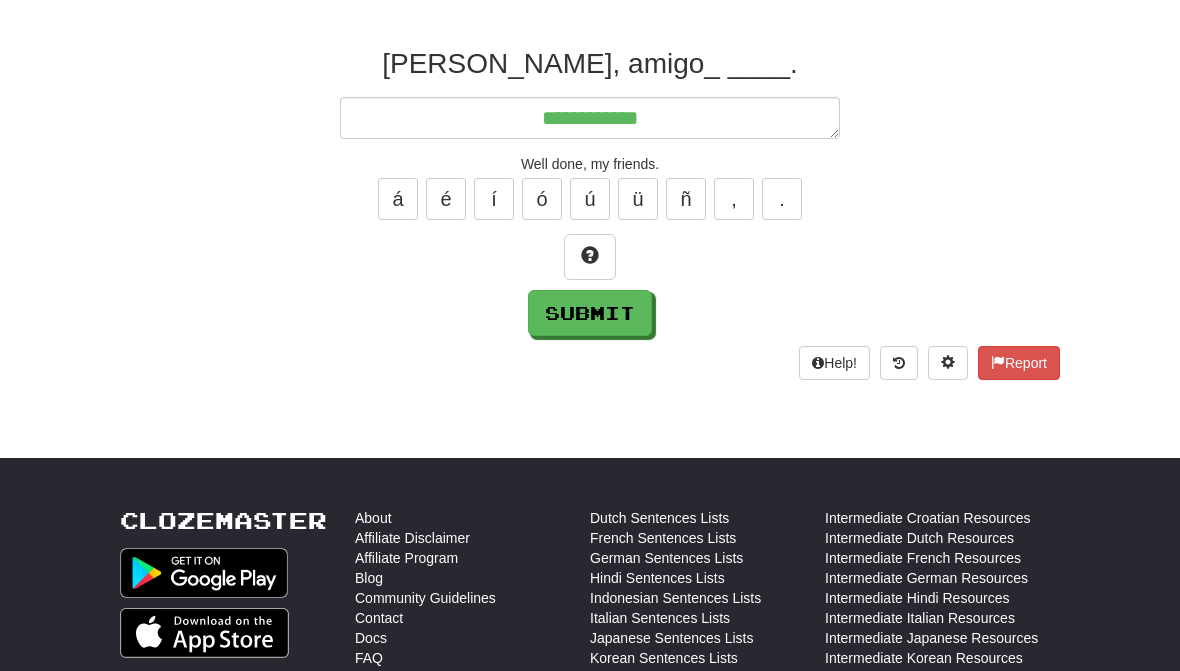 type on "**********" 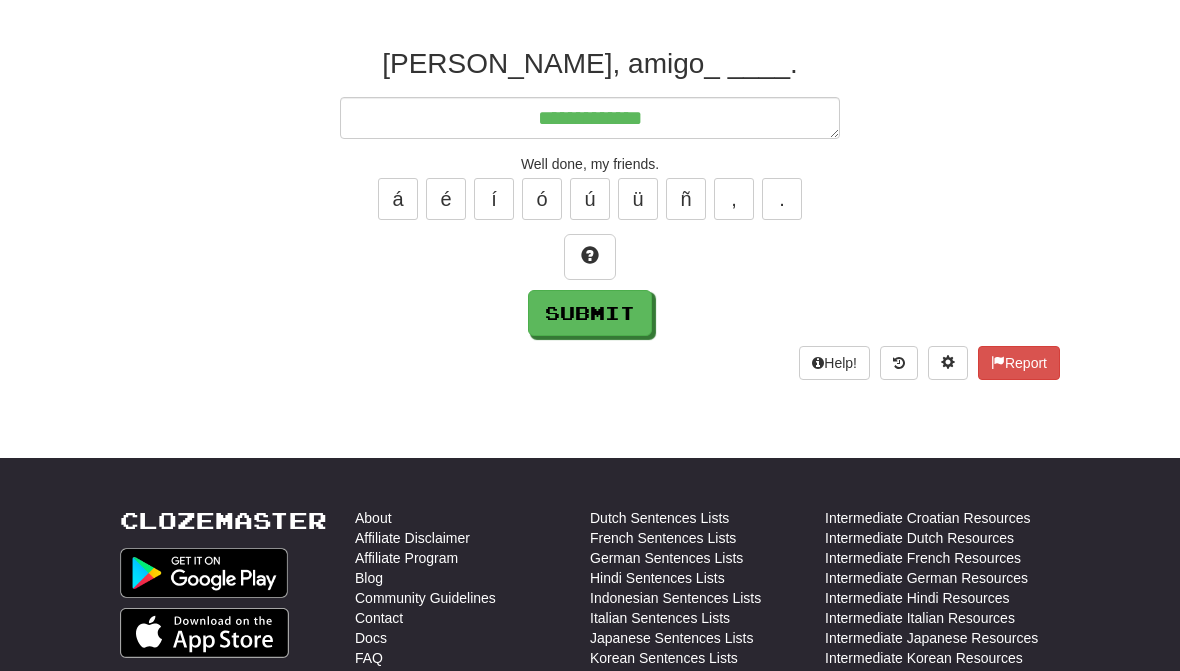 type on "*" 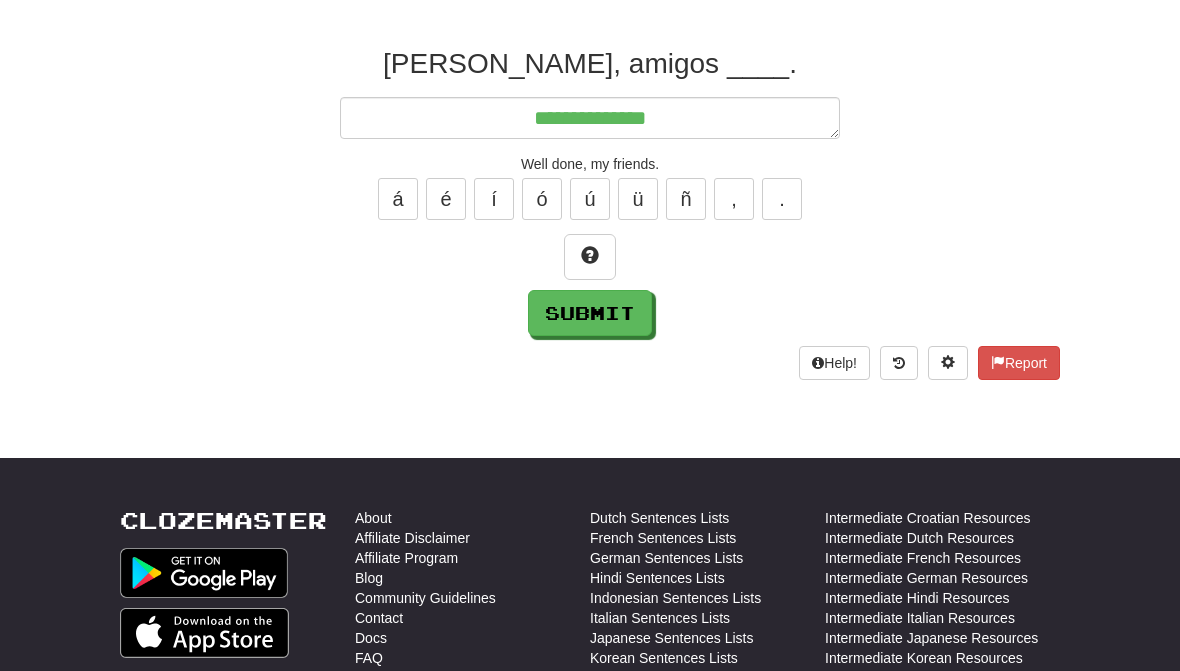 type on "*" 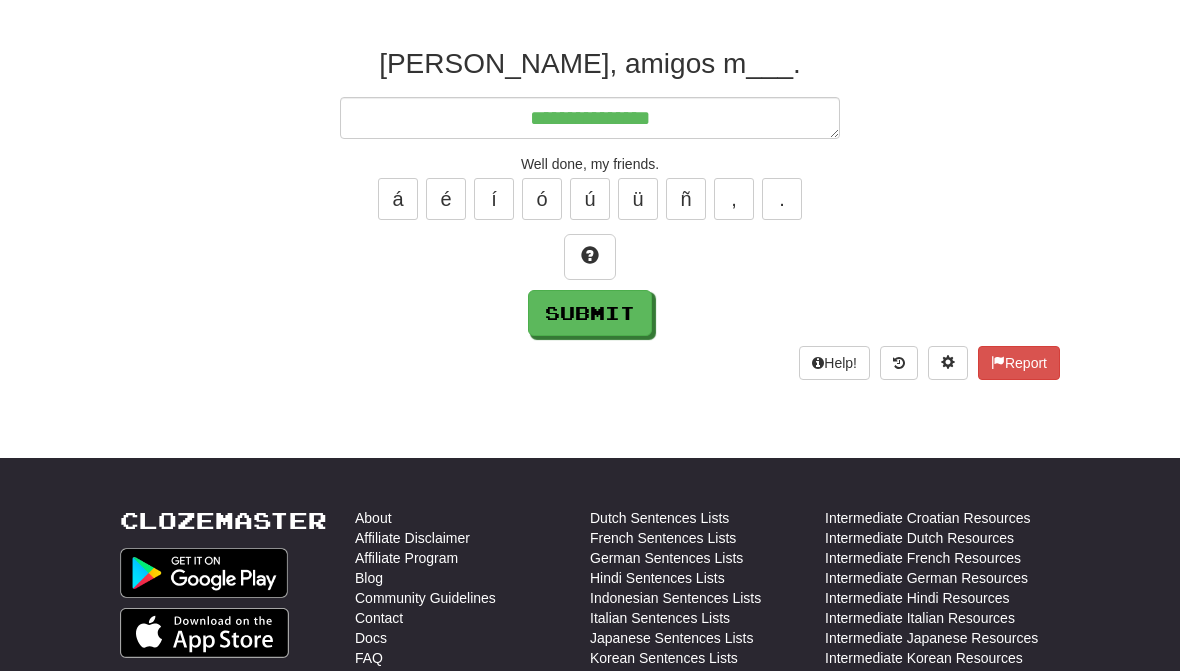 type on "*" 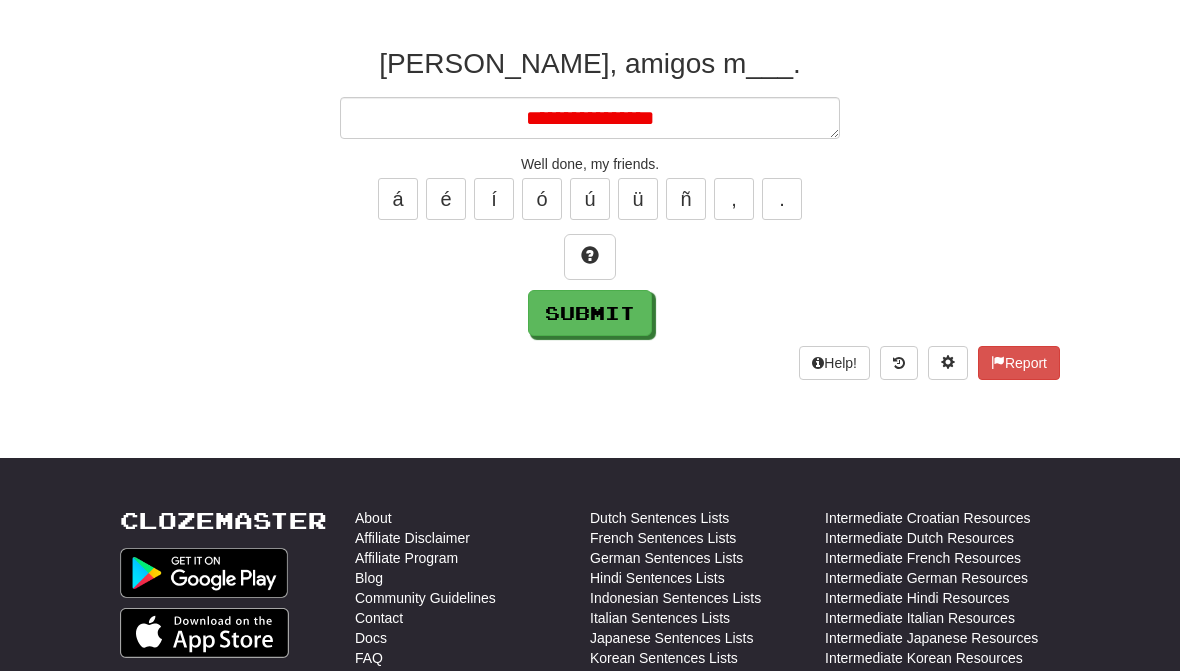 type on "*" 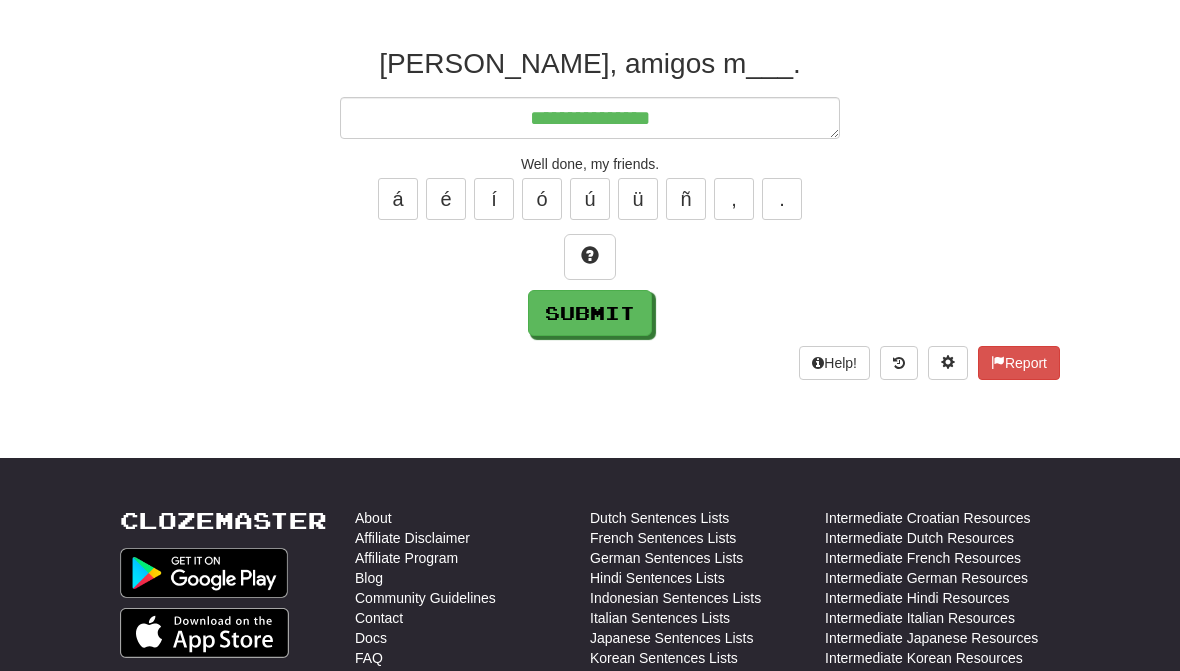 type on "**********" 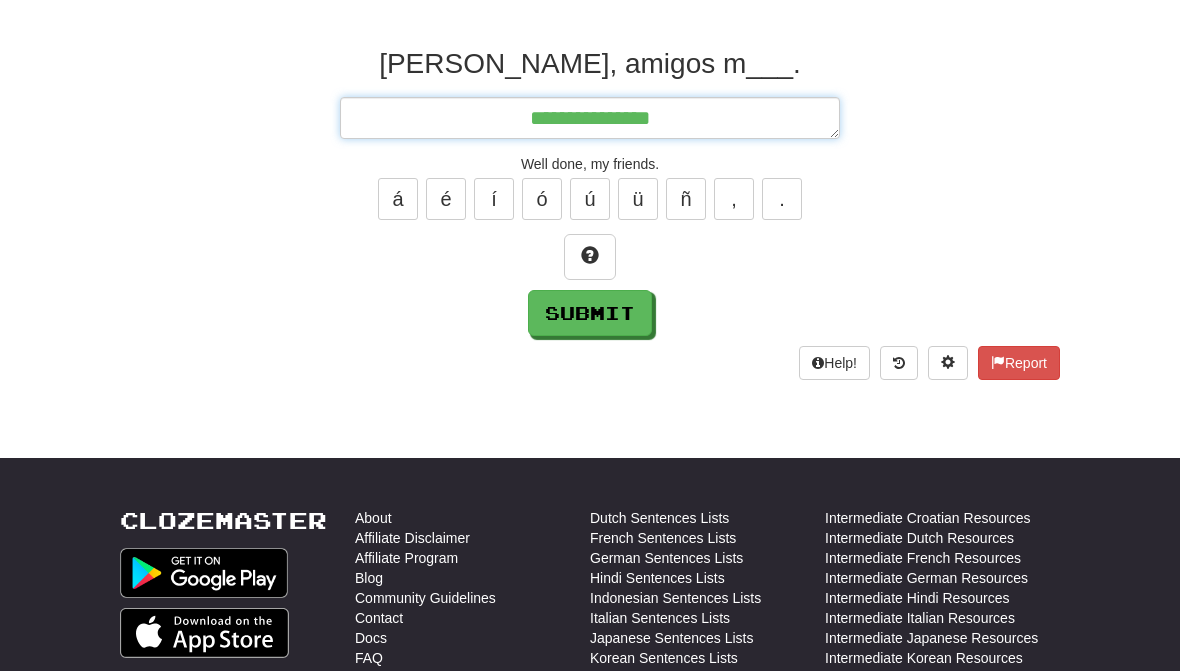 type on "*" 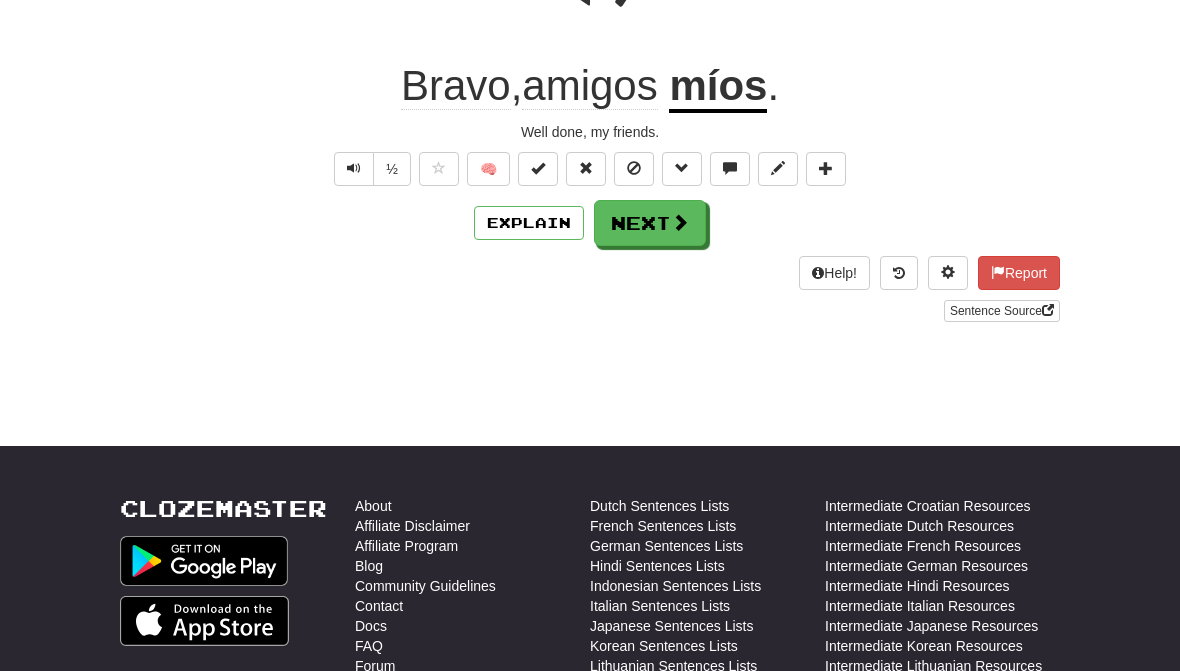 click on "Next" at bounding box center (650, 223) 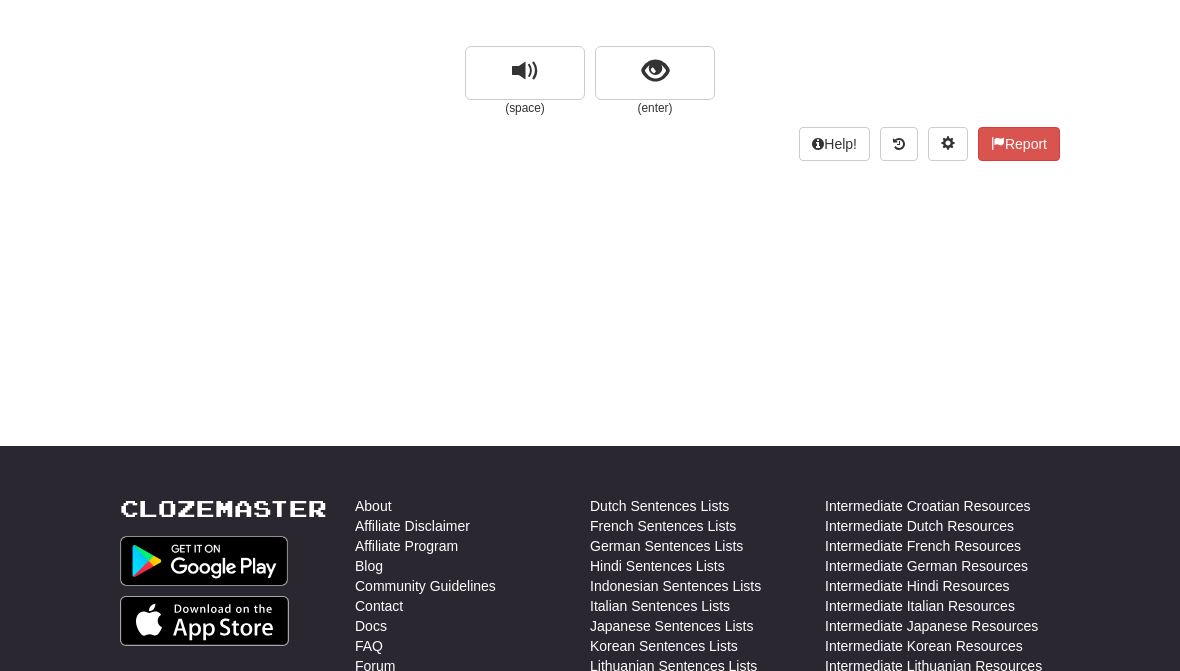 click at bounding box center [655, 73] 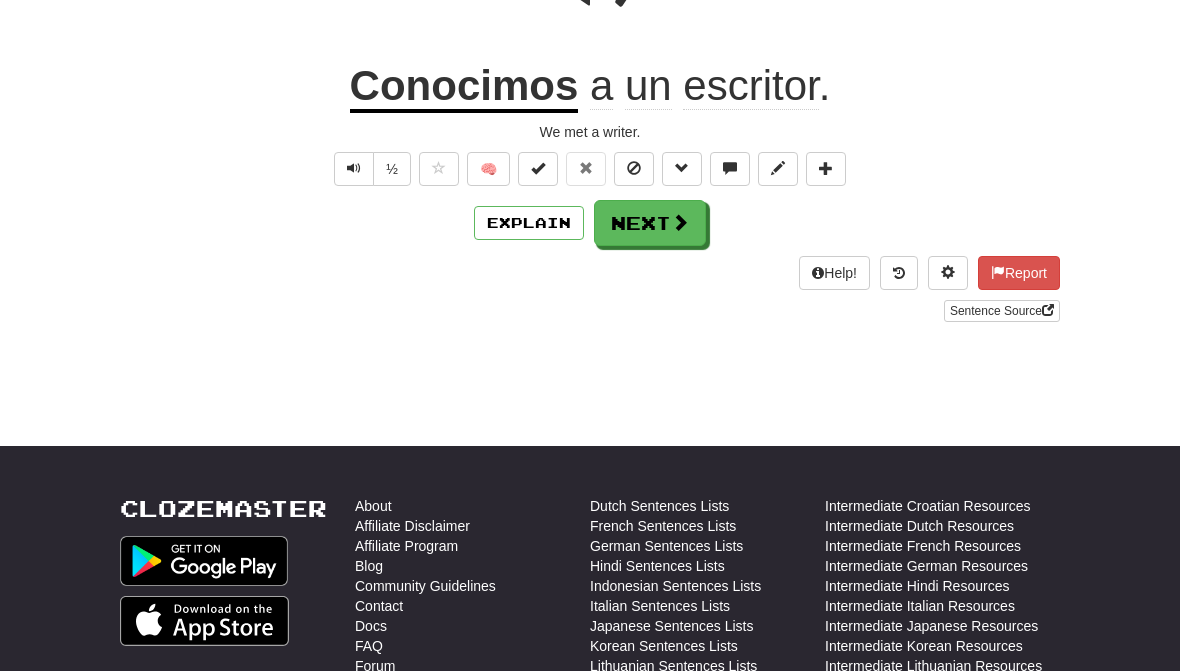 click on "Next" at bounding box center [650, 223] 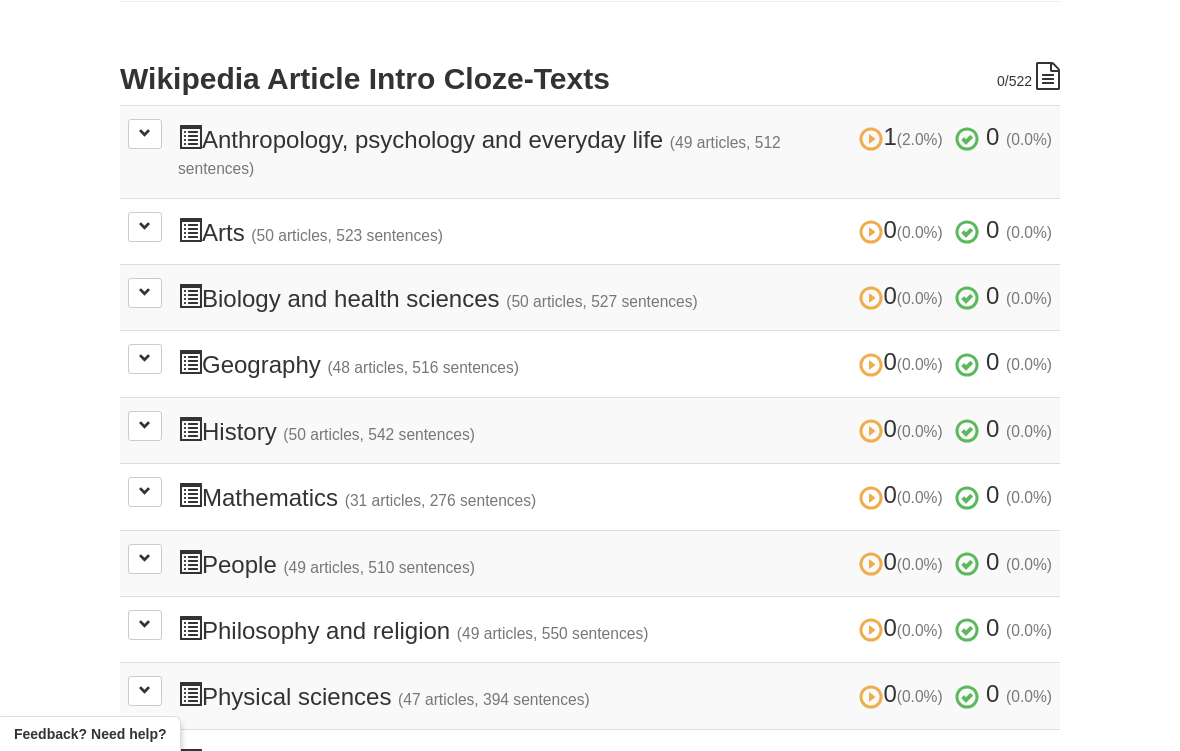 scroll, scrollTop: 422, scrollLeft: 0, axis: vertical 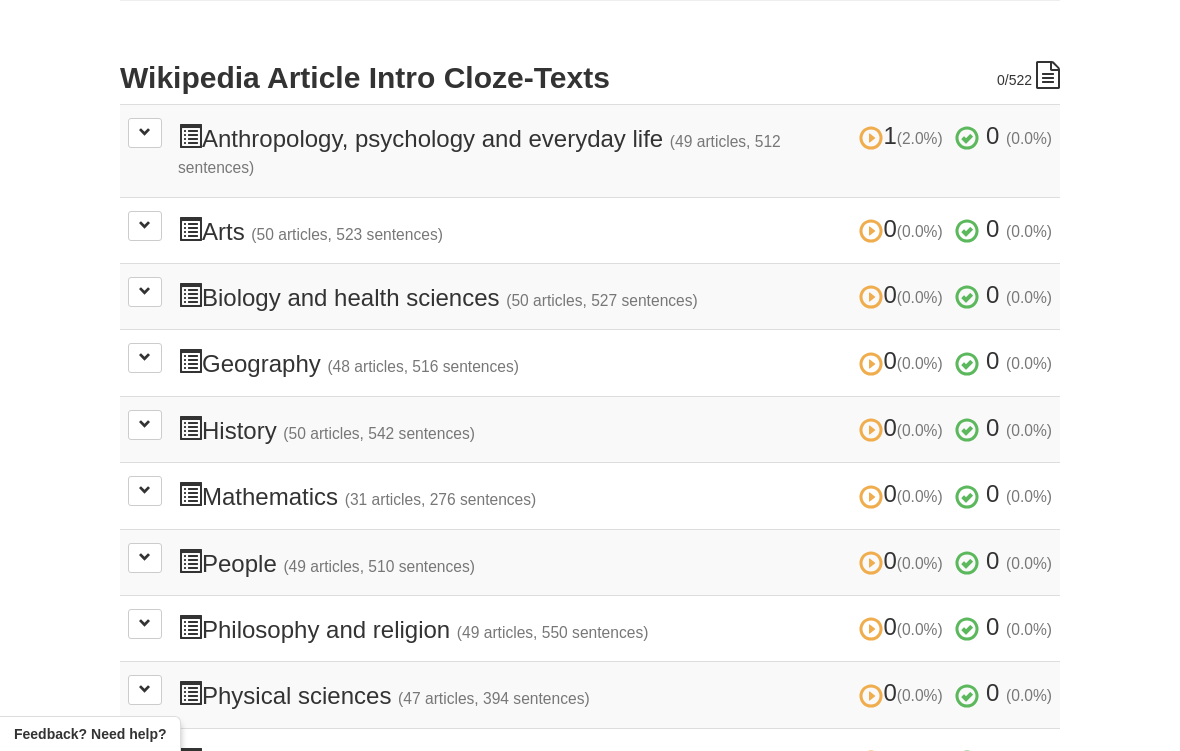 click on "0
(0.0%)
0
(0.0%)
Biology and health sciences
(50 articles, 527 sentences)
0
(0.0%)
0
(0.0%)
Loading..." at bounding box center (590, 296) 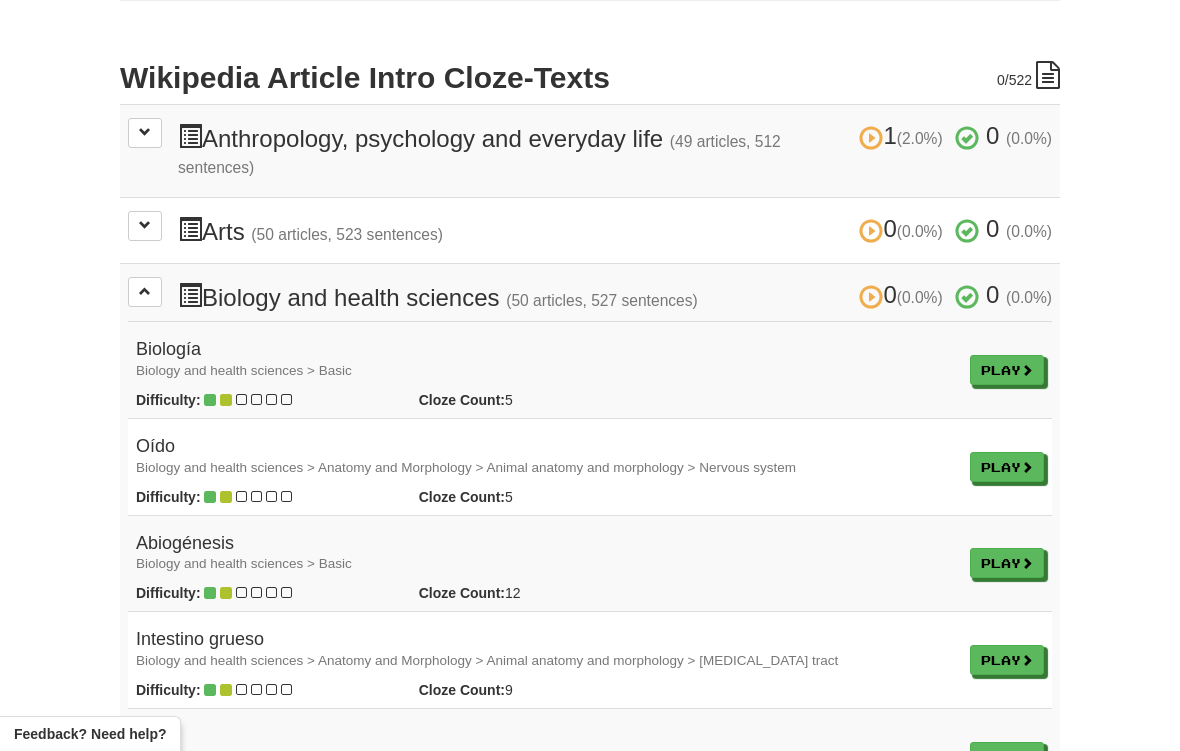 click on "Oído
Biology and health sciences > Anatomy and Morphology > Animal anatomy and morphology > Nervous system
Difficulty:
Cloze Count:
5
Play" at bounding box center (545, 466) 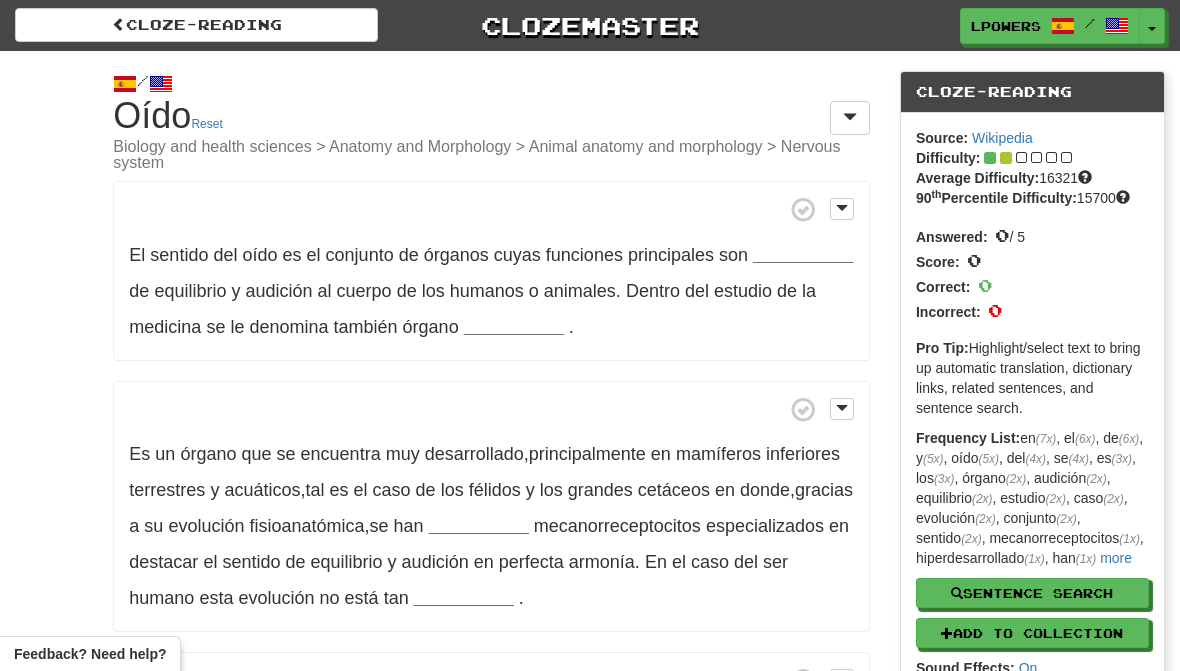 scroll, scrollTop: 0, scrollLeft: 0, axis: both 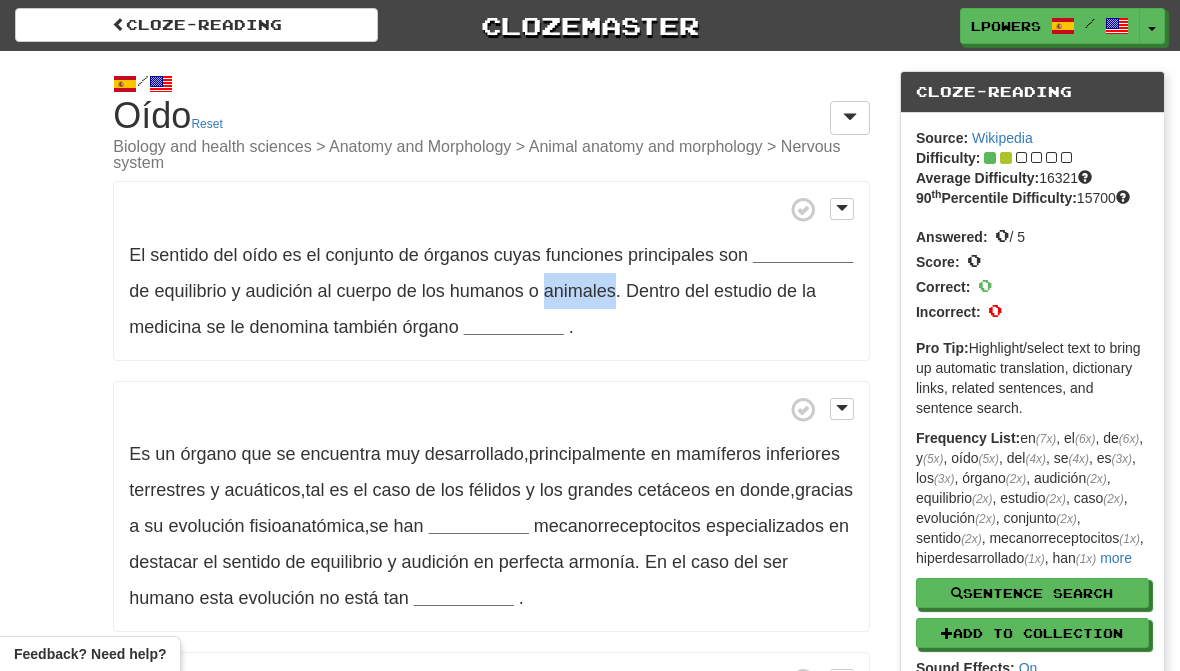 click on "Es   un   órgano   que   se   encuentra   muy   desarrollado ,  principalmente   en   mamíferos   inferiores   terrestres   y   acuáticos ,  tal   es   el   caso   de   los   félidos   y   los   grandes   cetáceos   en   donde ,  gracias   a   su   evolución   fisioanatómica ,  se   han
__________
mecanorreceptocitos   especializados   en   destacar   el   sentido   de   equilibrio   y   audición   en   perfecta   armonía .
En   el   caso   del   ser   humano   esta   evolución   no   está   tan
__________
." at bounding box center (491, 507) 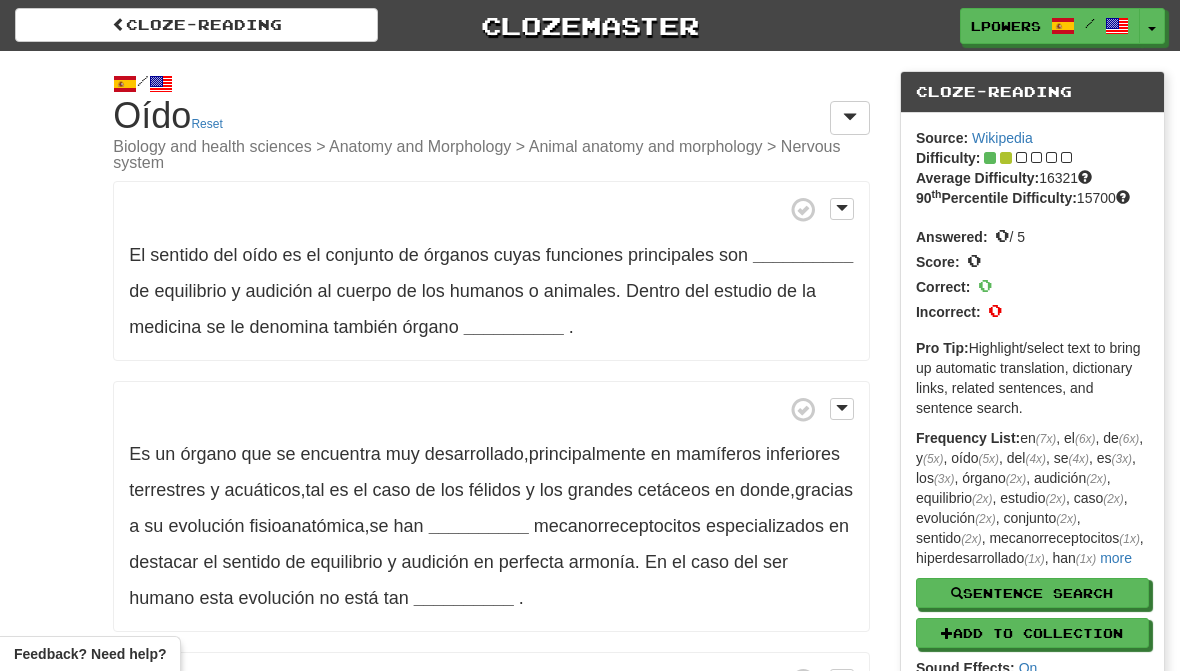 click on "cuyas" at bounding box center [517, 255] 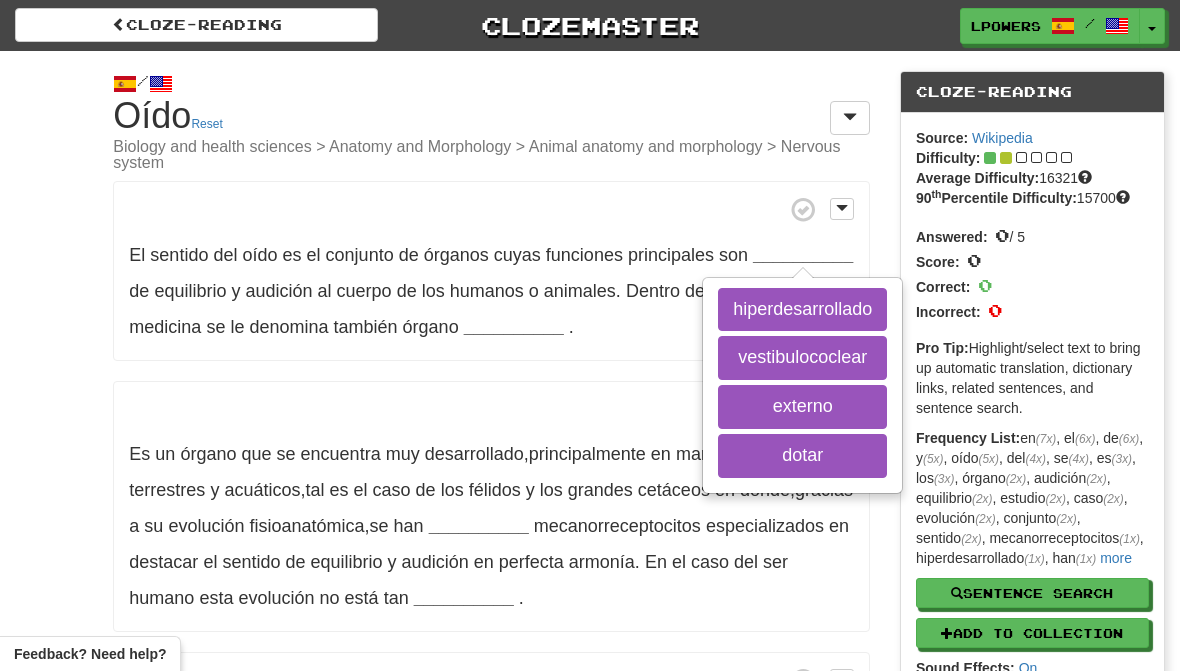 click on "vestibulococlear" at bounding box center (802, 358) 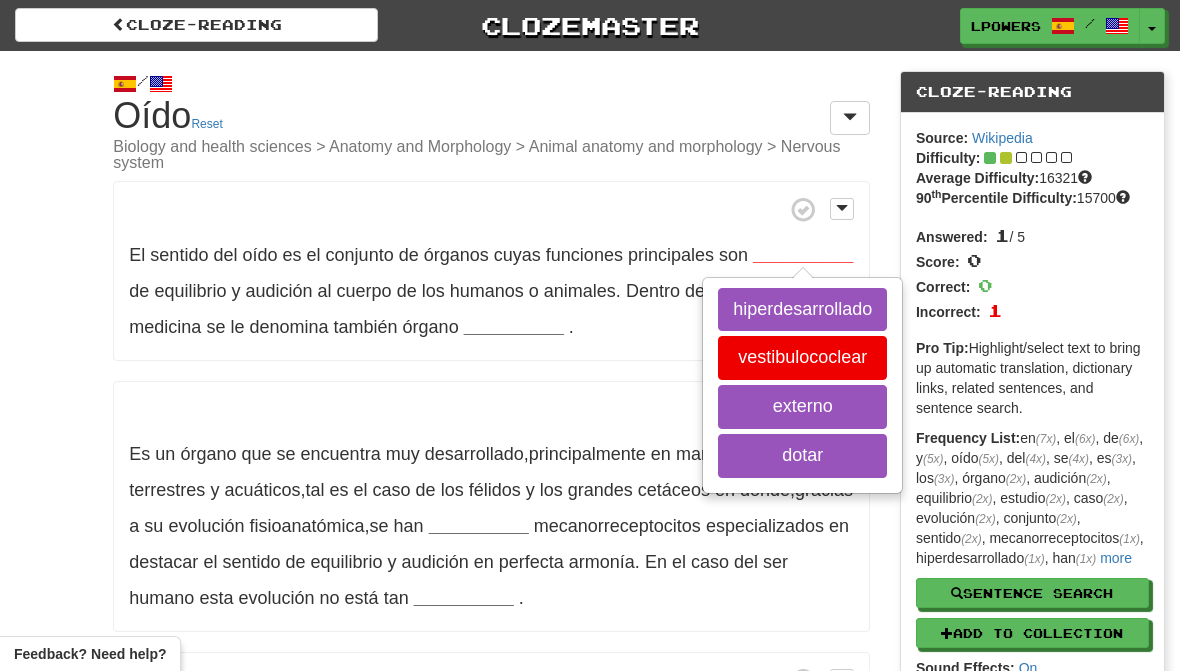 click on "dotar" at bounding box center (802, 456) 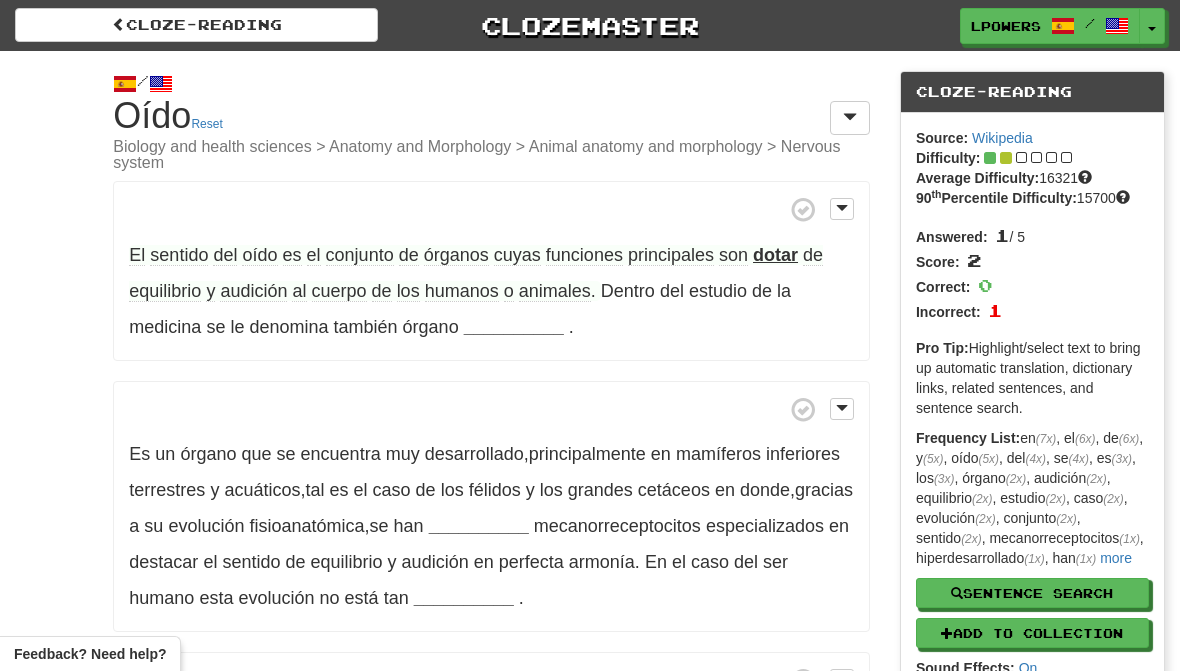 click on "__________" at bounding box center [514, 327] 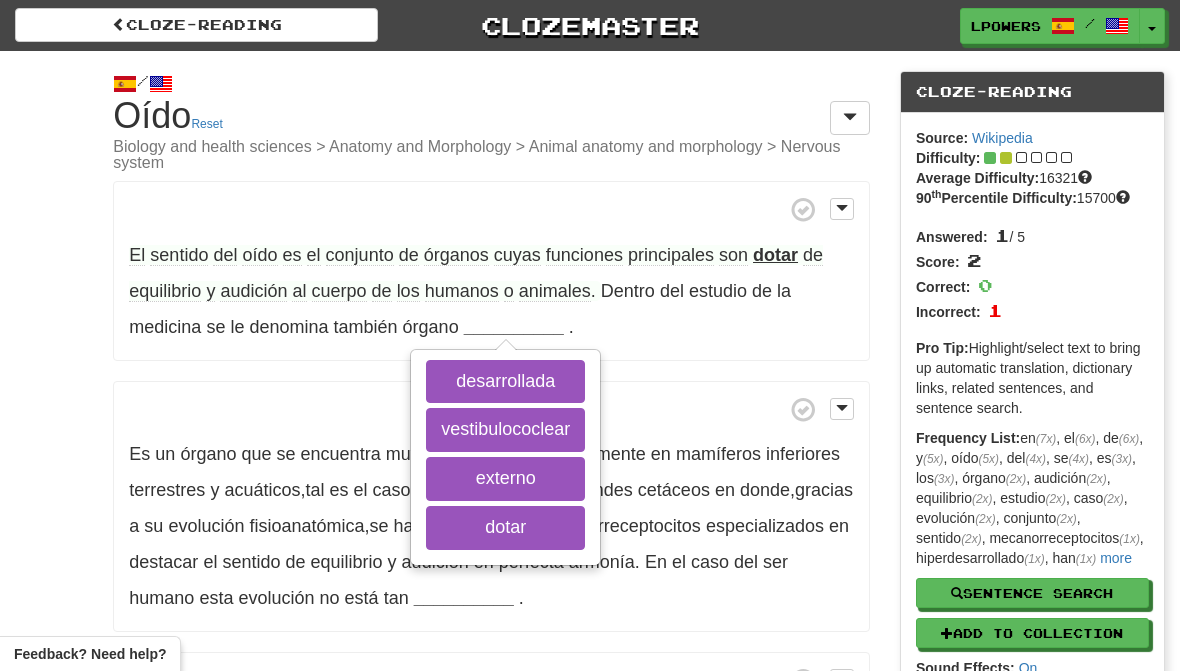 click on "vestibulococlear" at bounding box center [505, 430] 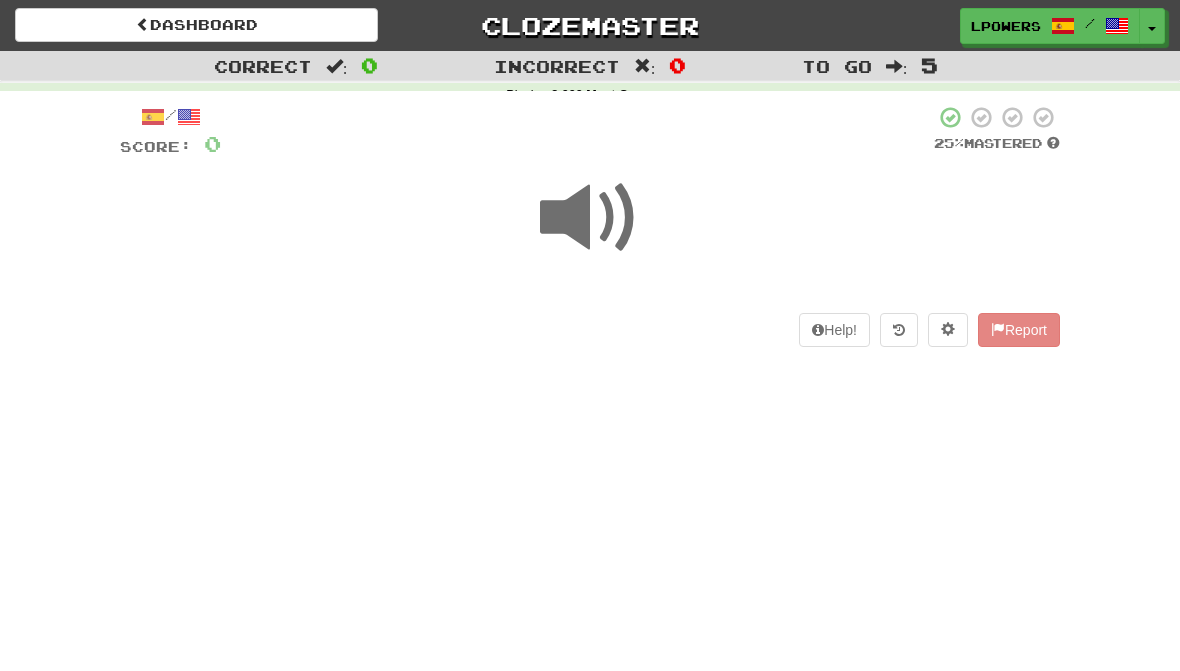 scroll, scrollTop: 99, scrollLeft: 0, axis: vertical 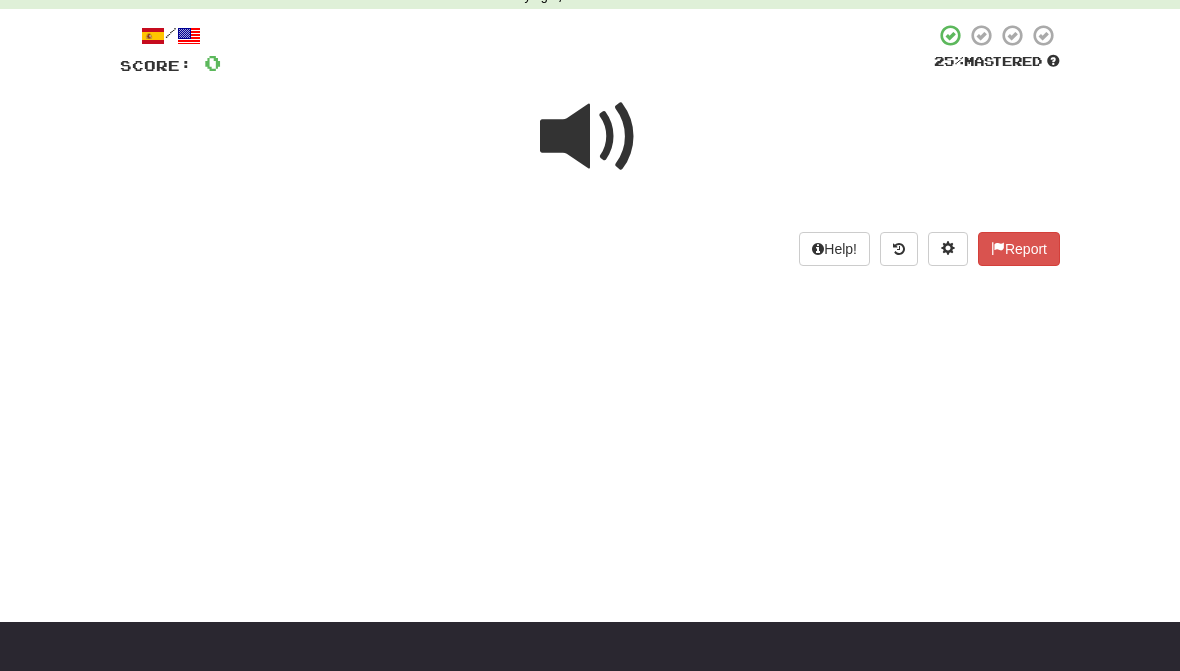 click at bounding box center (590, 137) 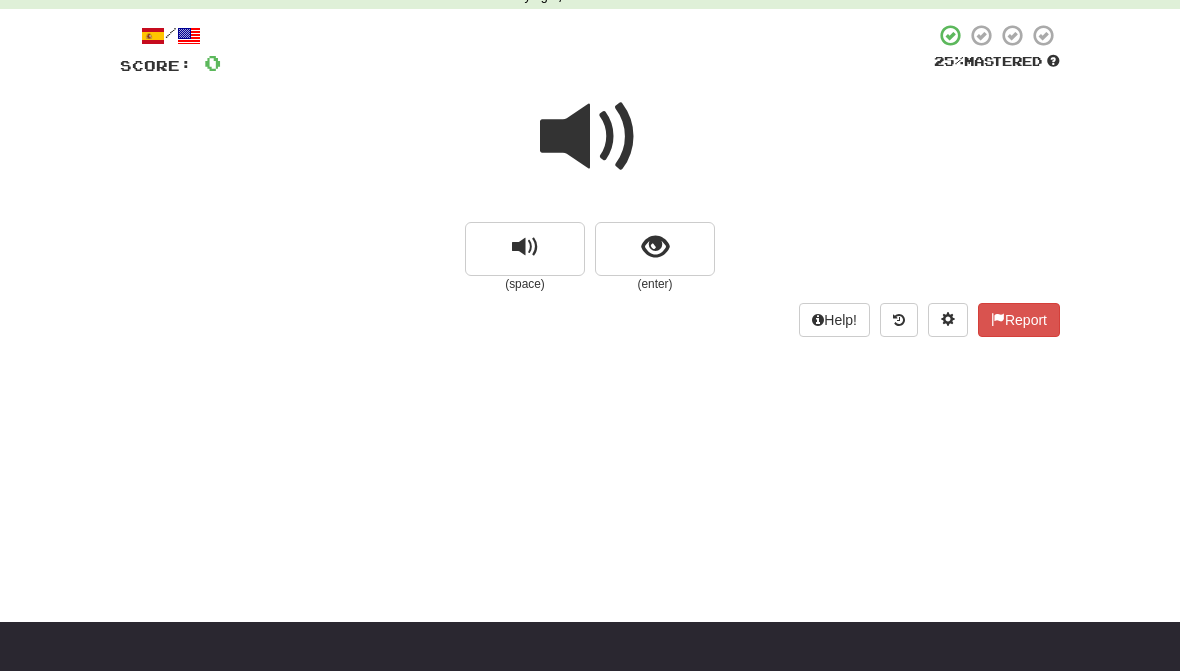 click at bounding box center [655, 249] 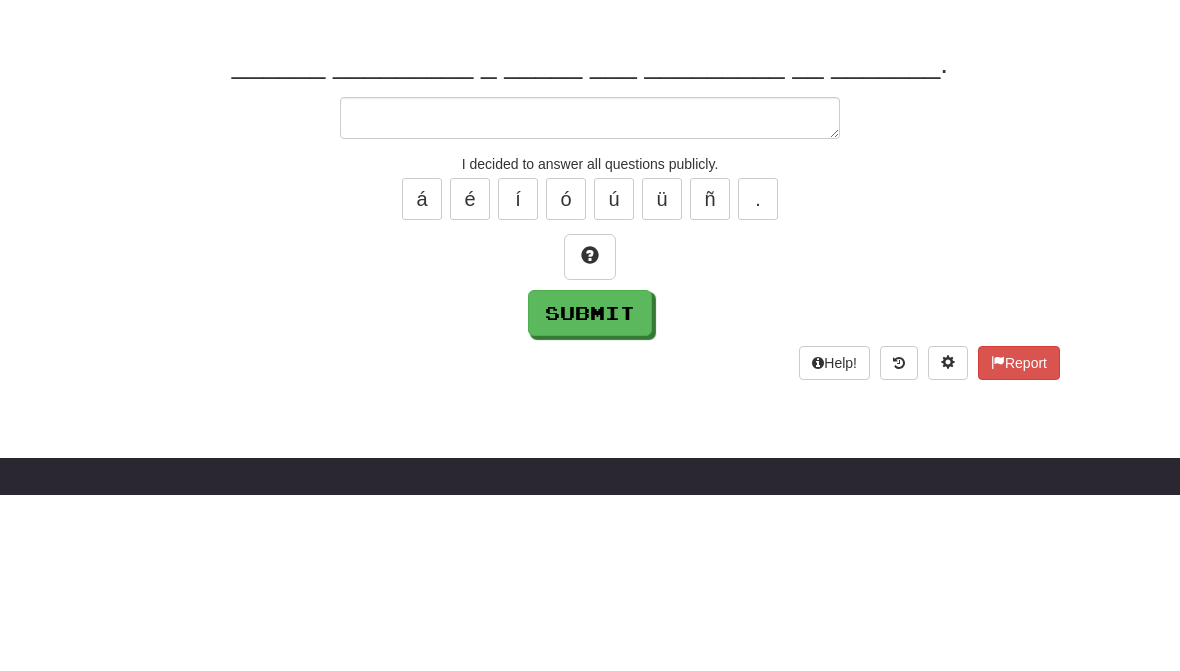 type on "*" 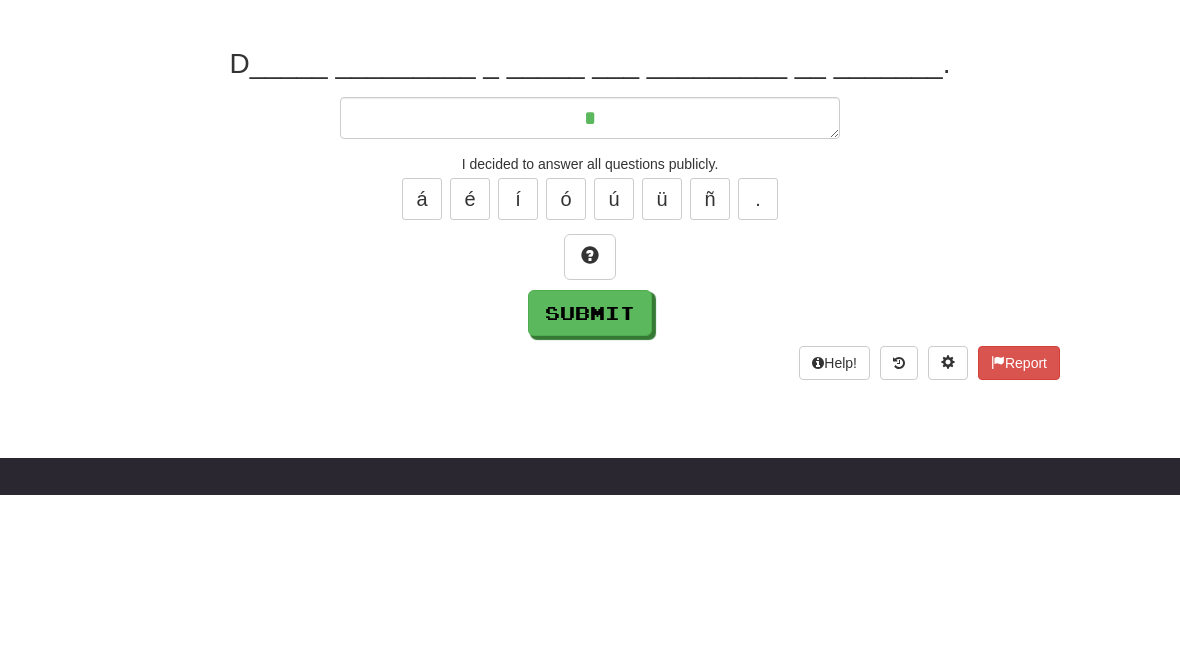 type on "*" 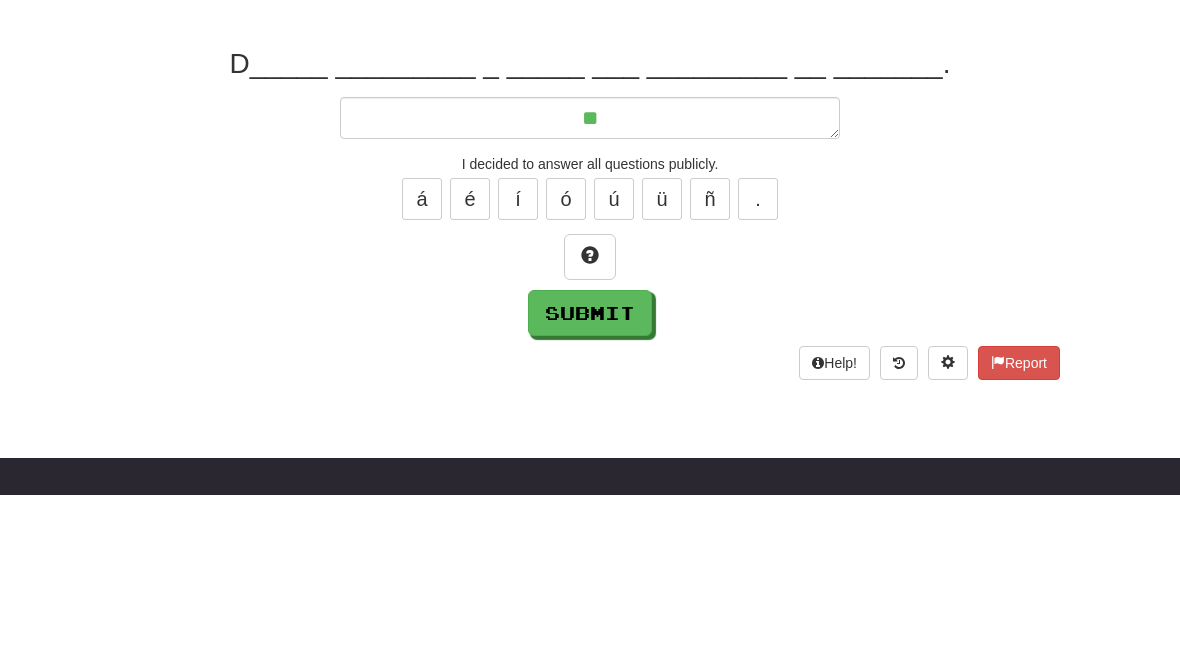 type on "*" 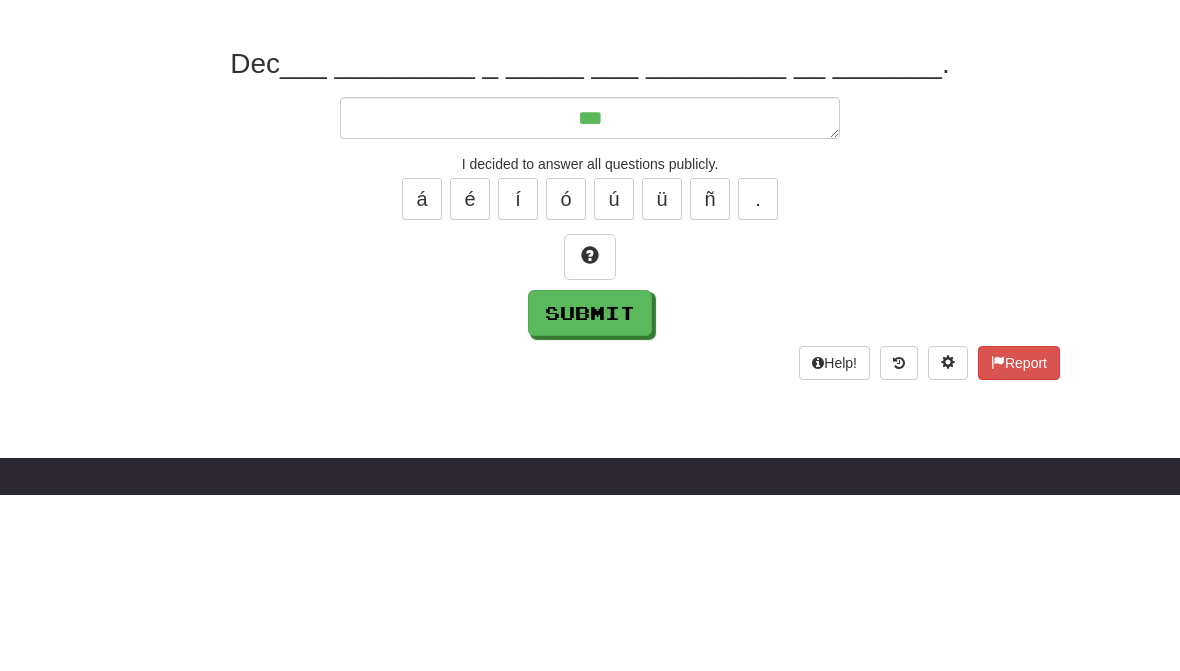 type on "****" 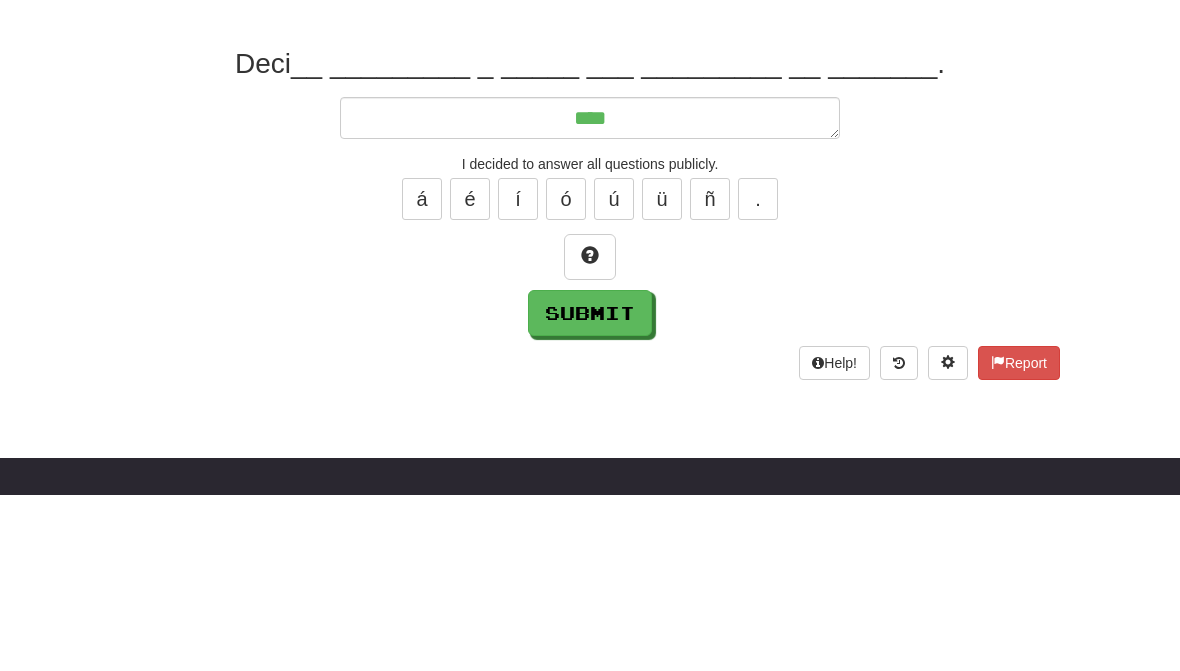 type on "*" 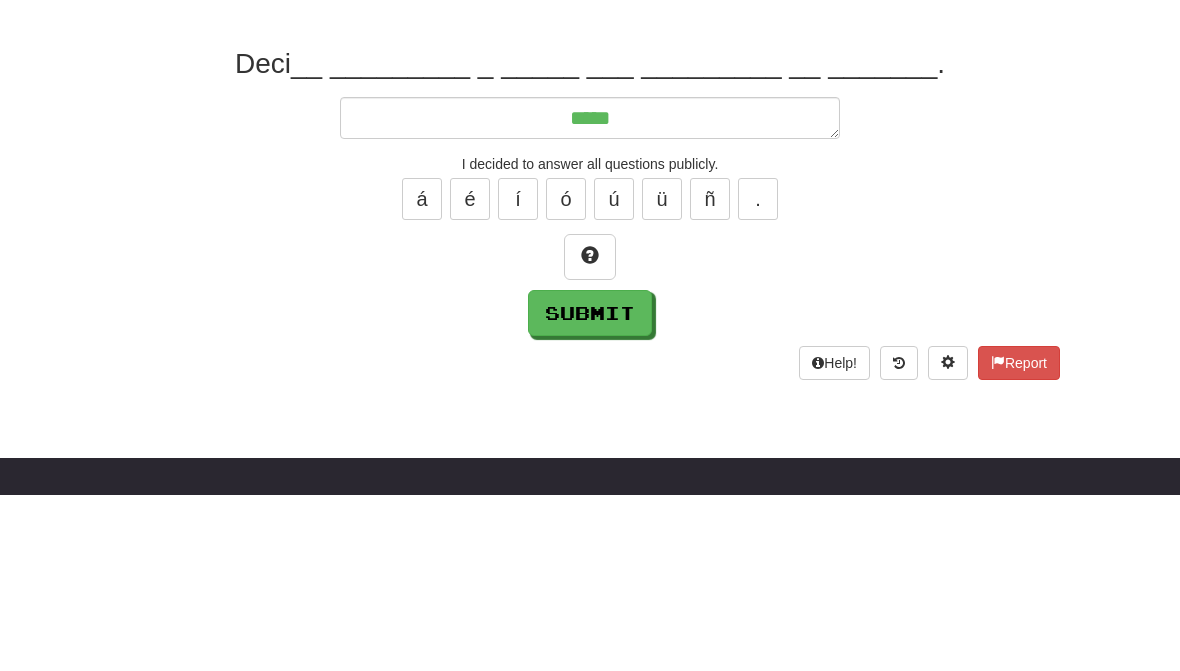 type on "*" 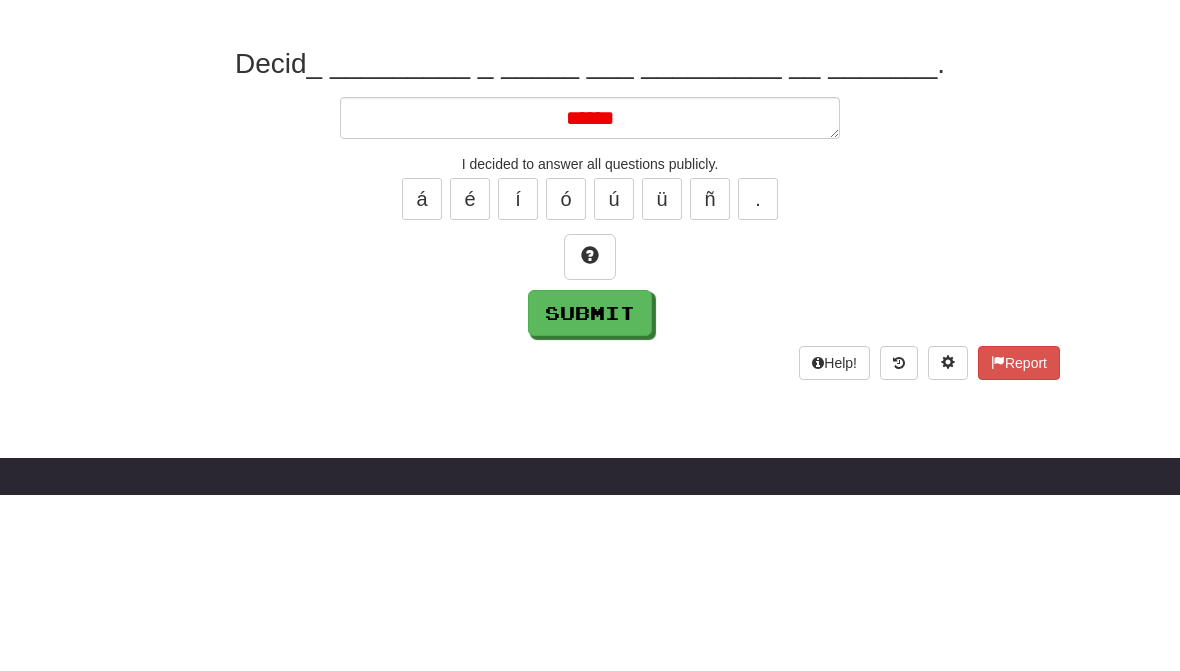 type on "*" 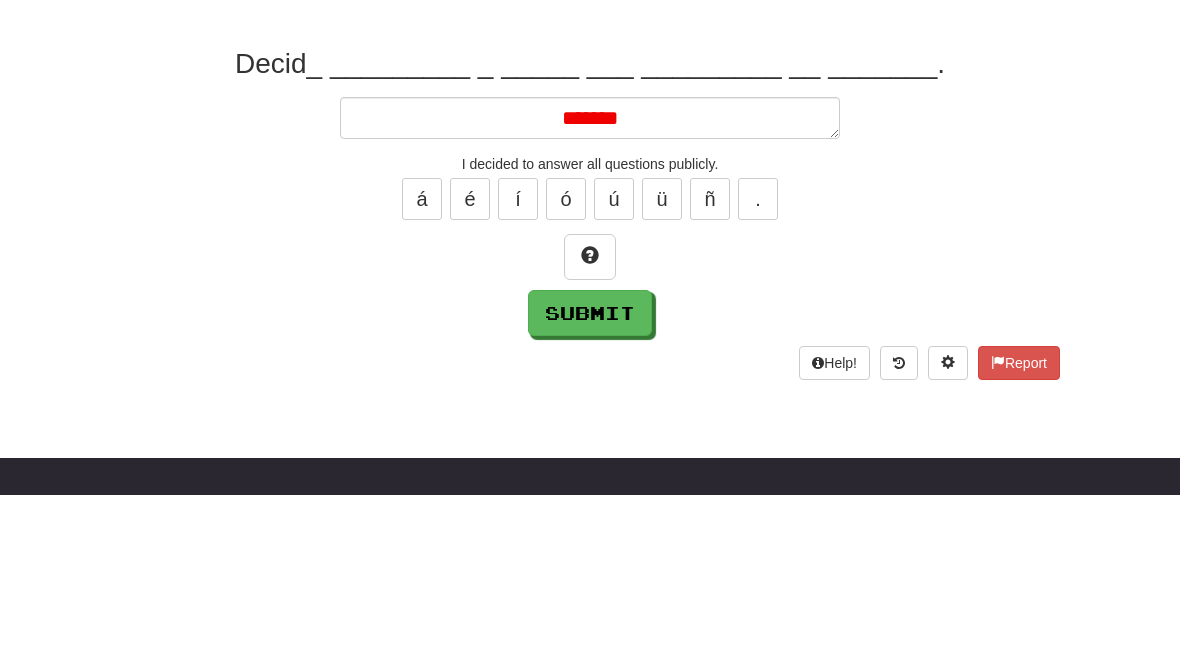 type on "*" 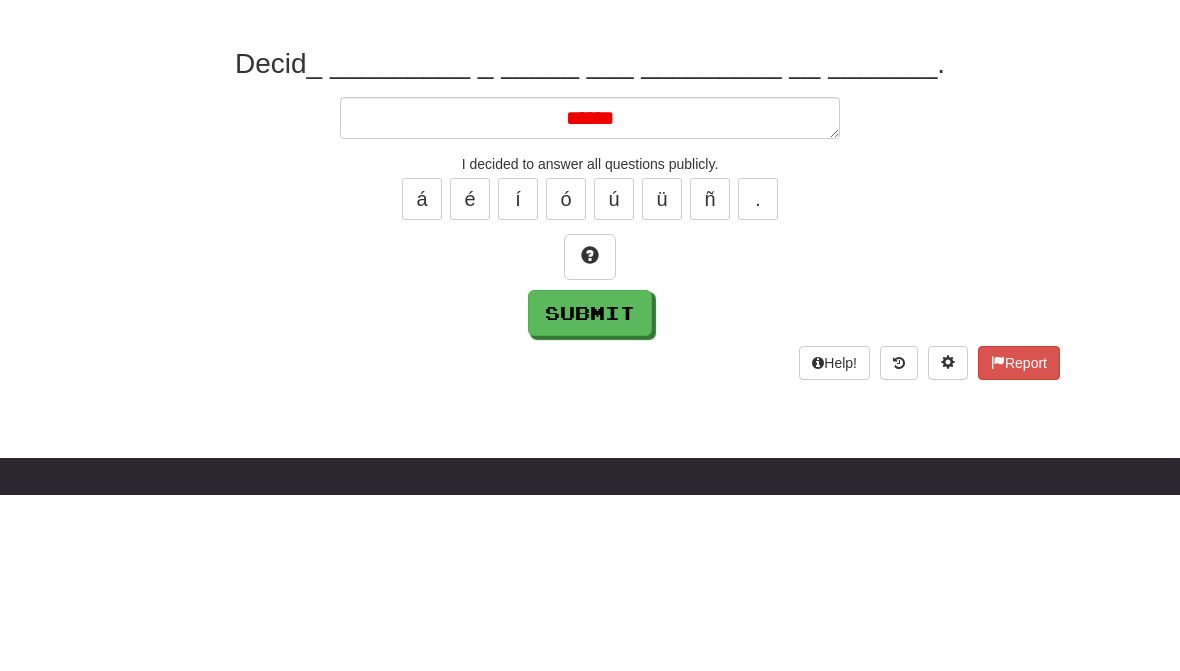 type on "*" 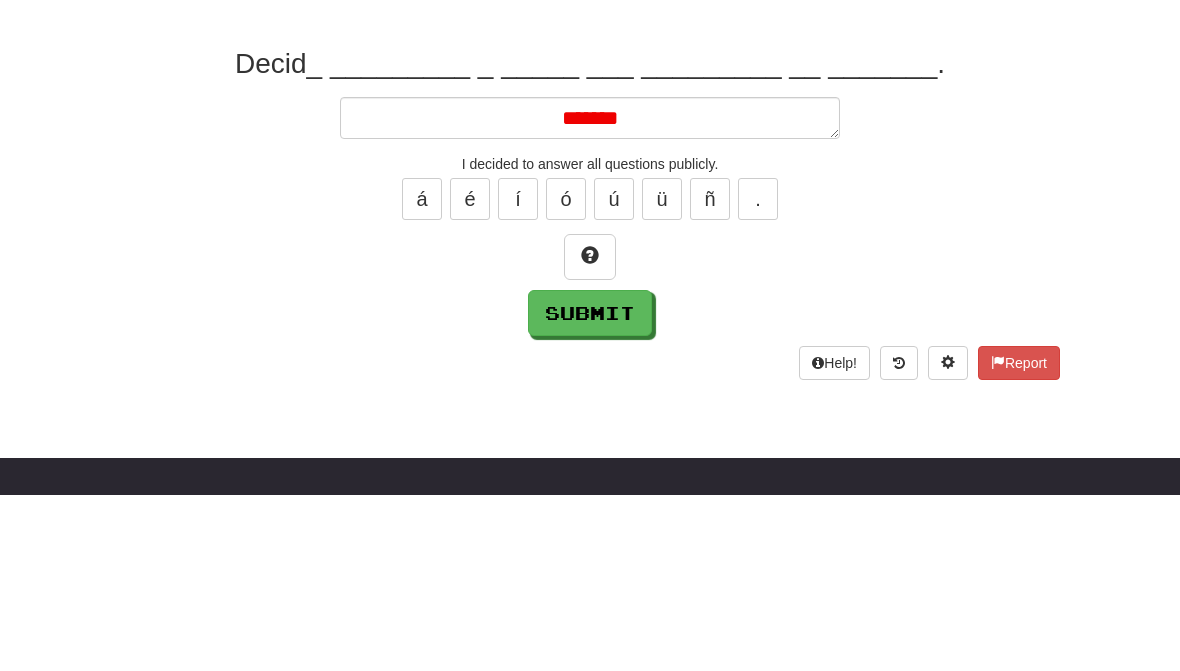 type on "*" 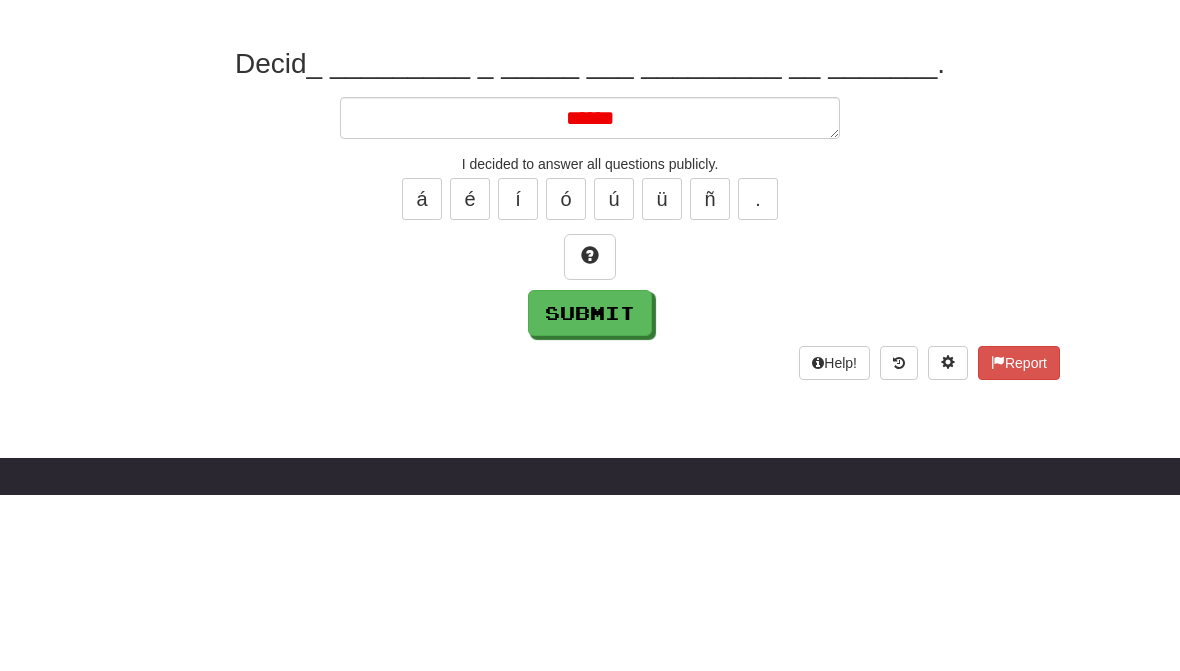 type on "******" 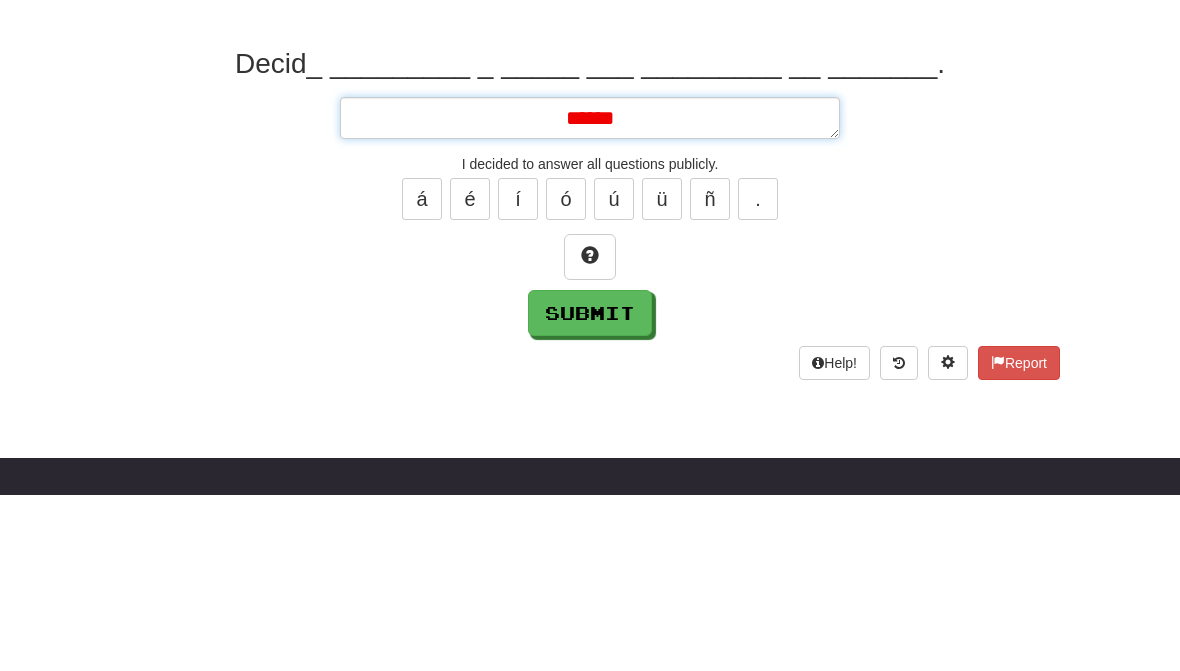 type on "*" 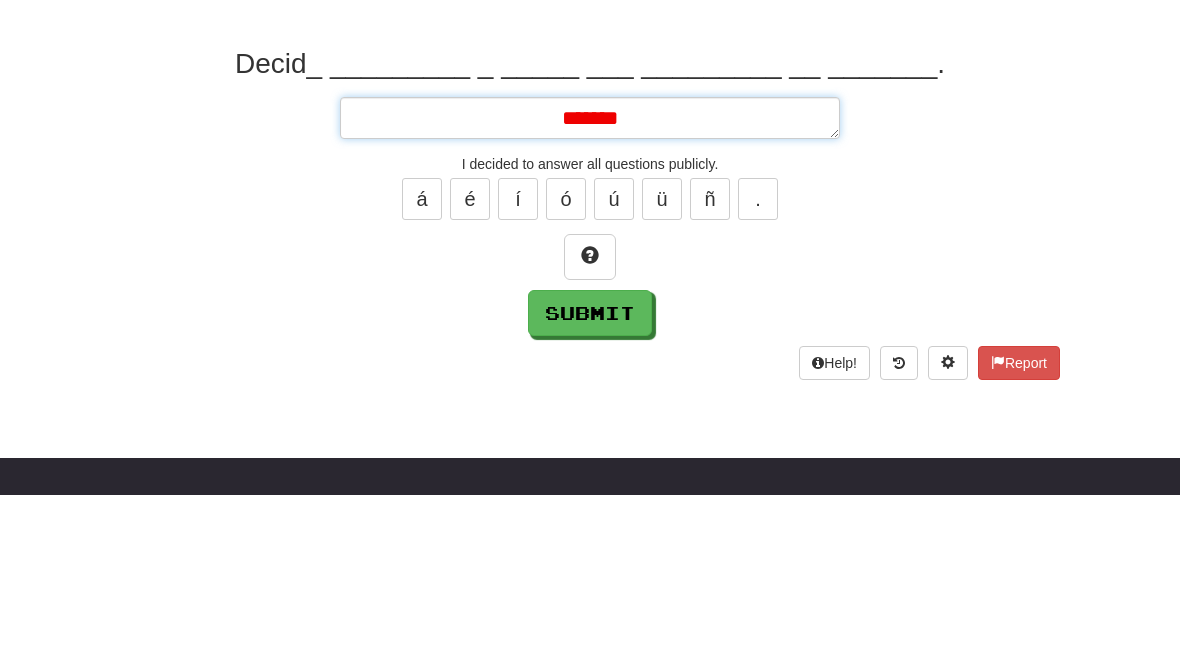 type on "*" 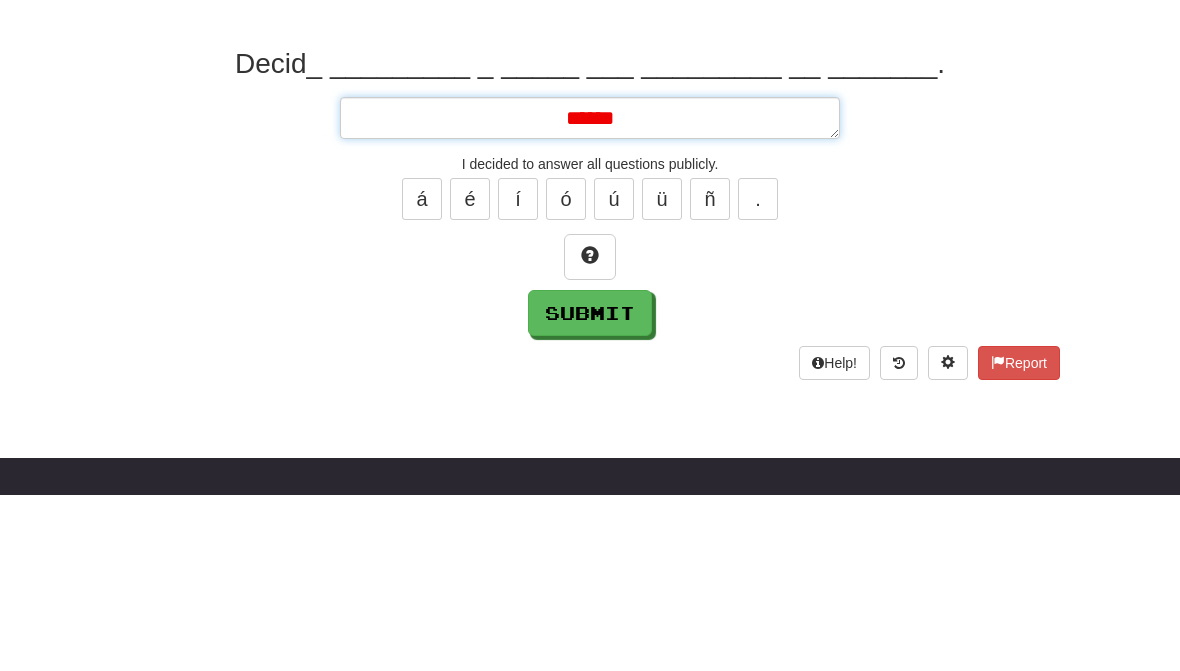 type on "*" 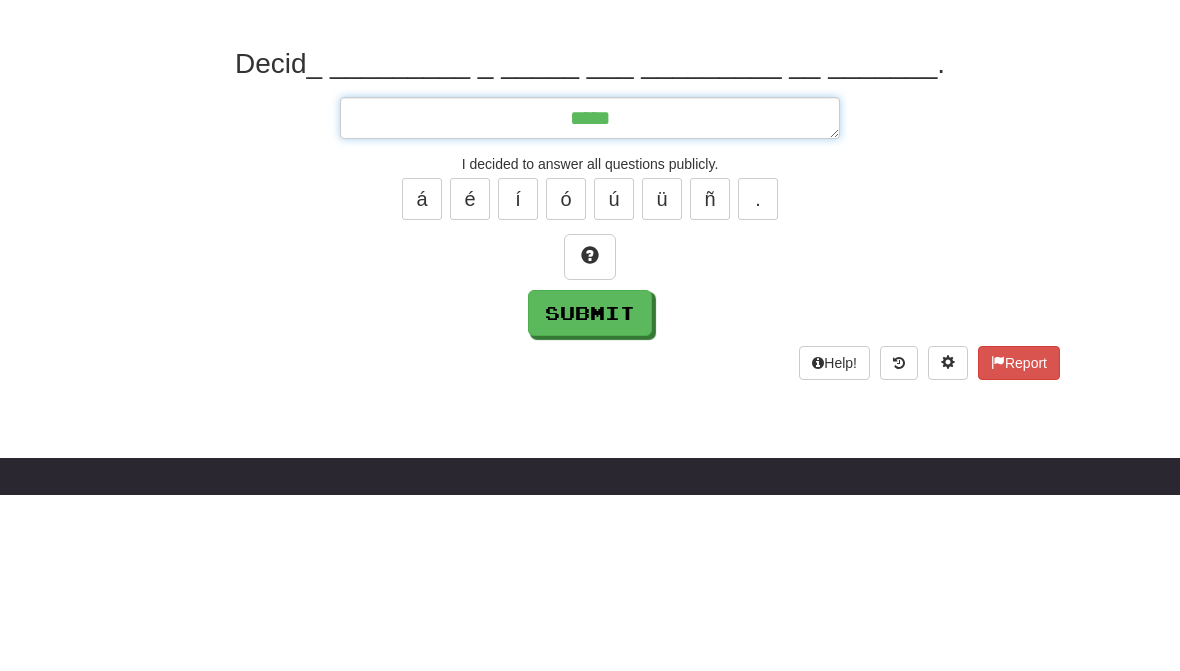 type on "*****" 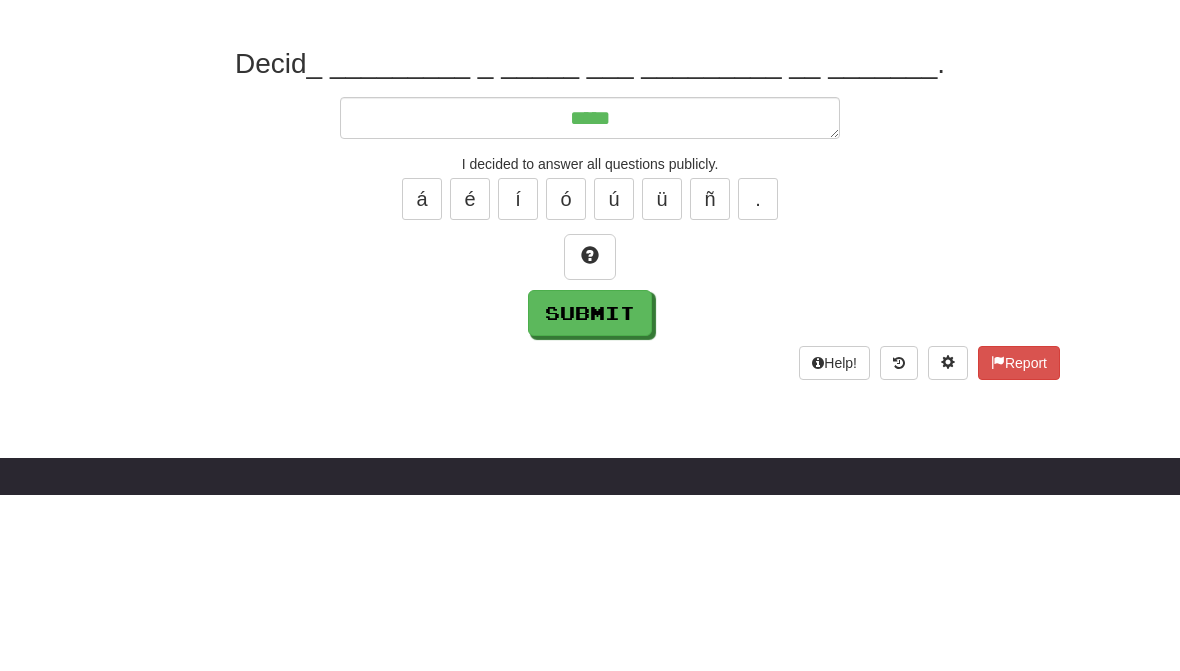 click on "í" at bounding box center [518, 375] 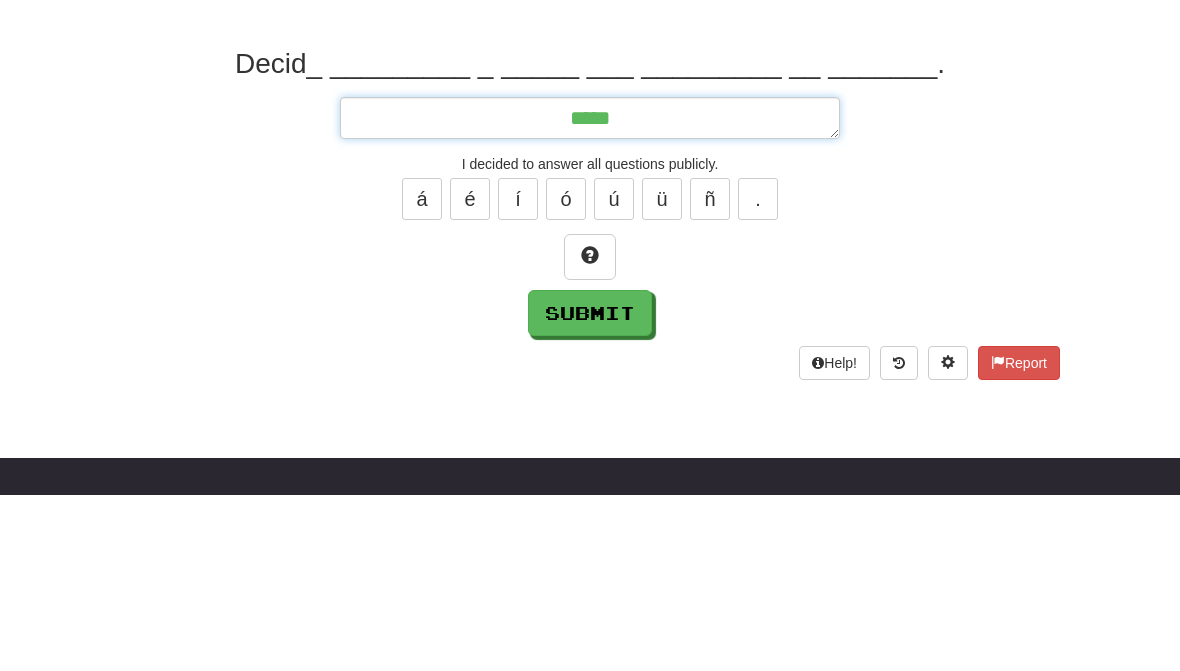 type on "*" 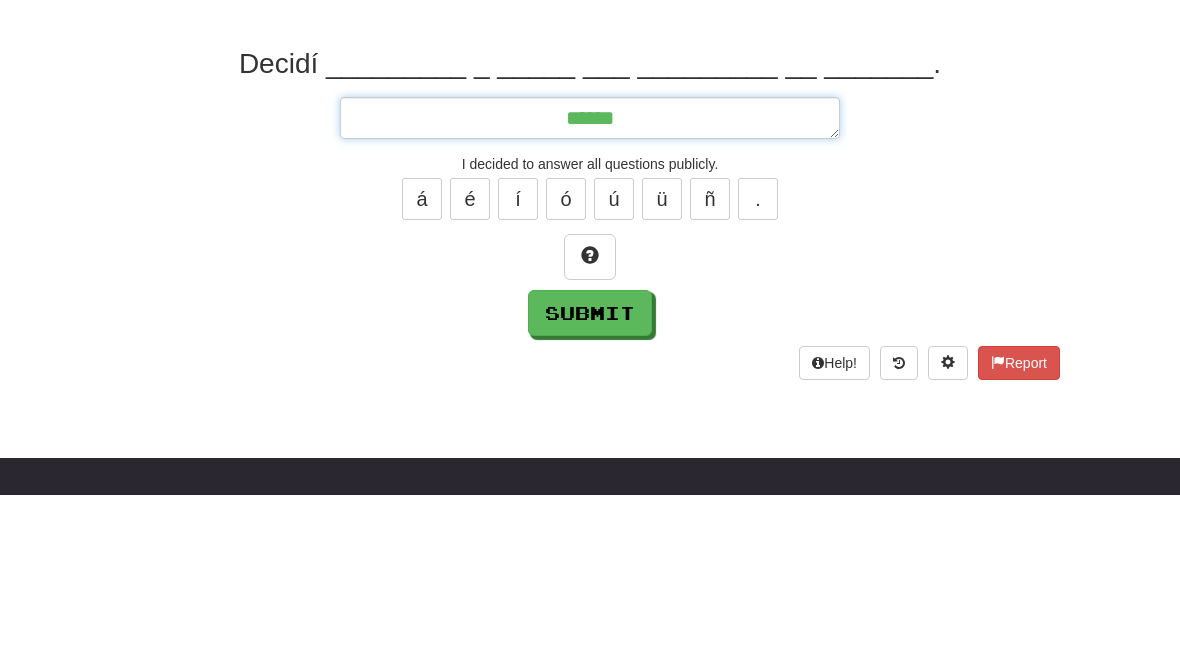 type on "*" 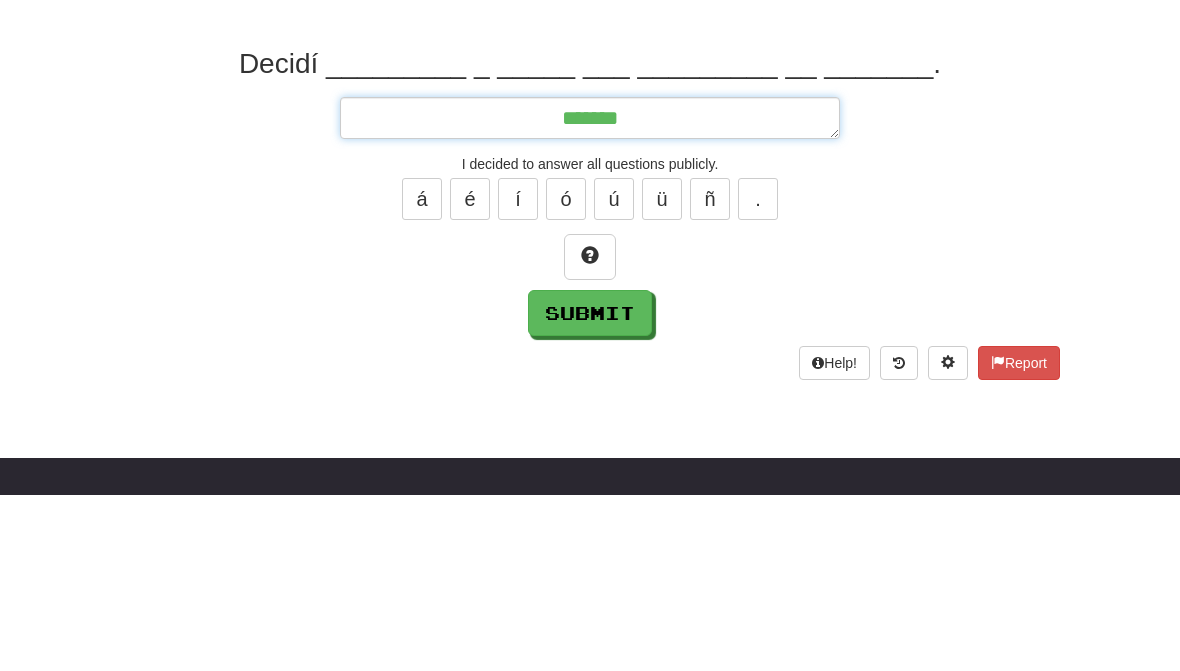 type on "*" 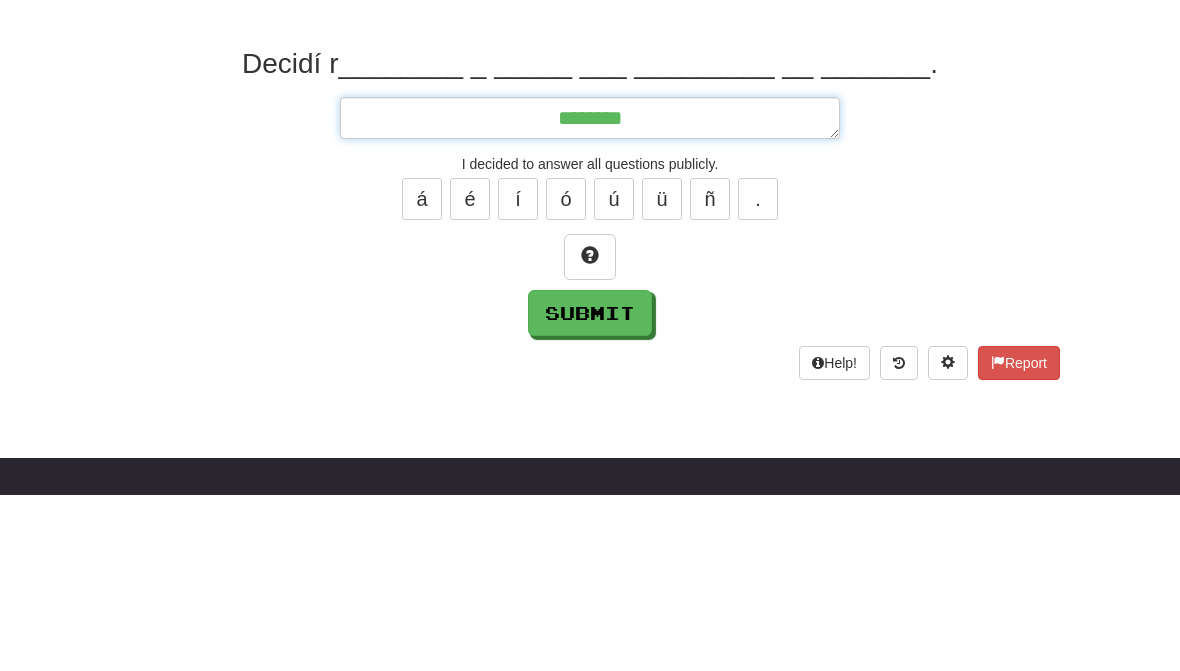 type on "*" 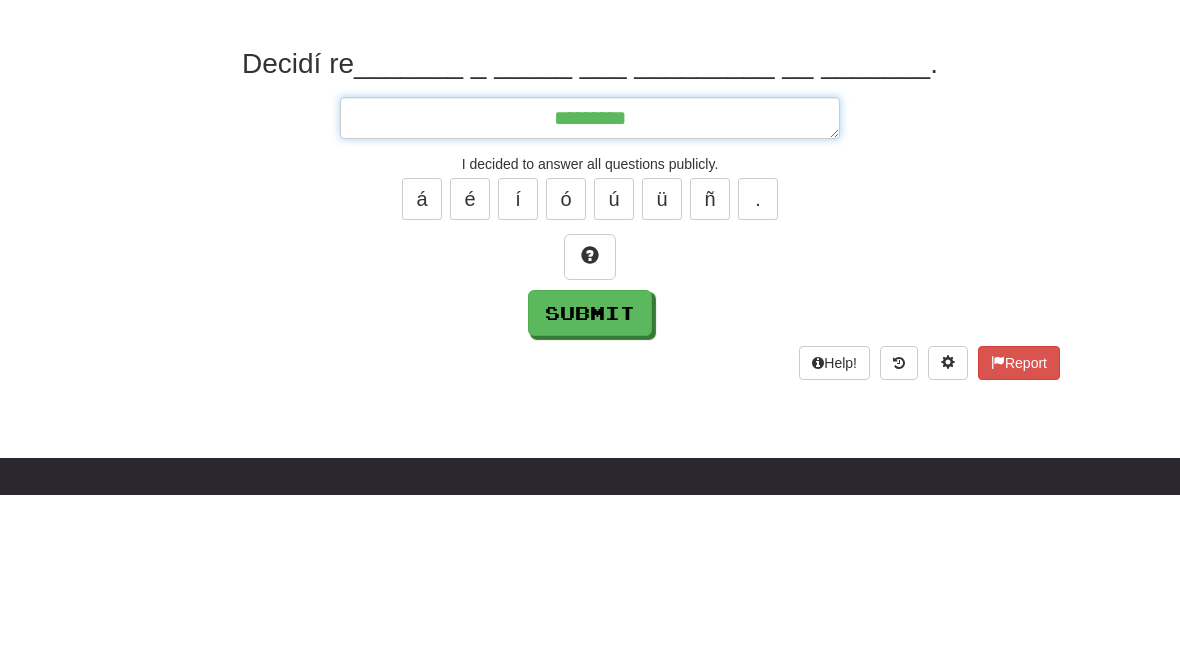 type on "*" 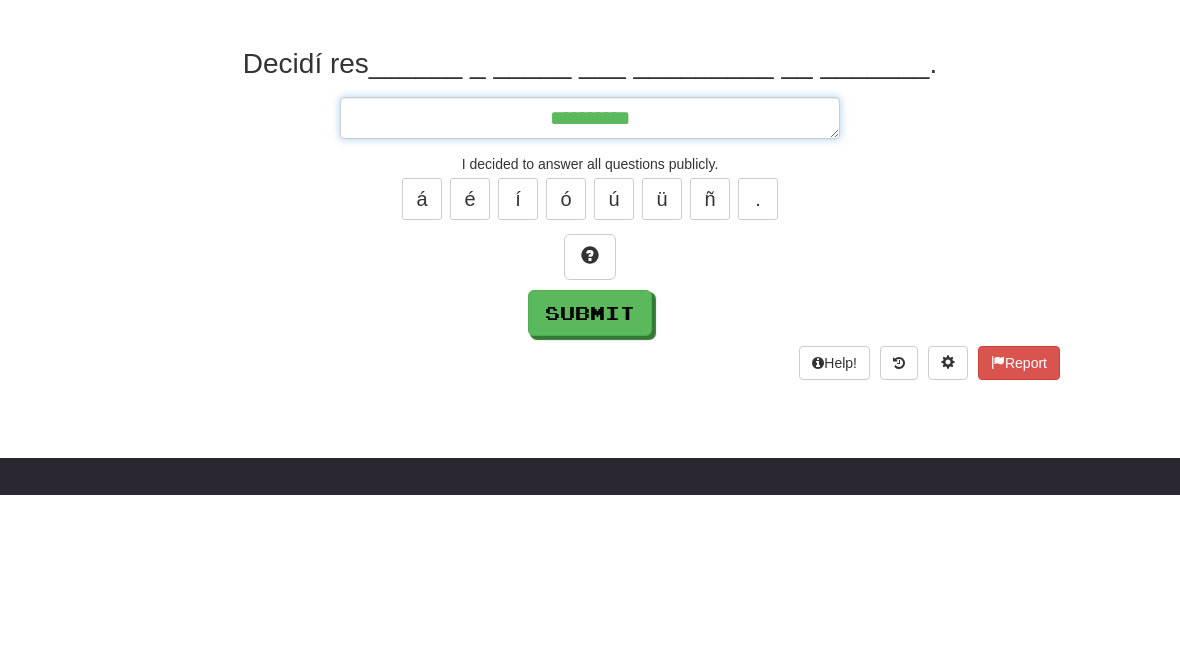 type on "*" 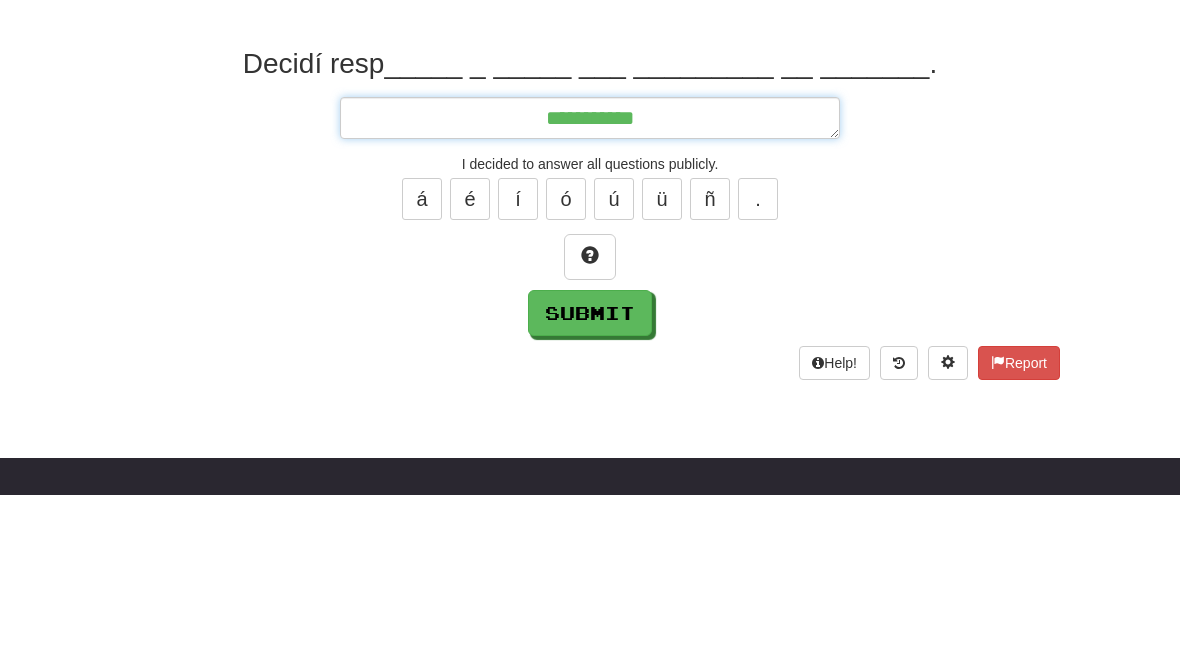 type on "*" 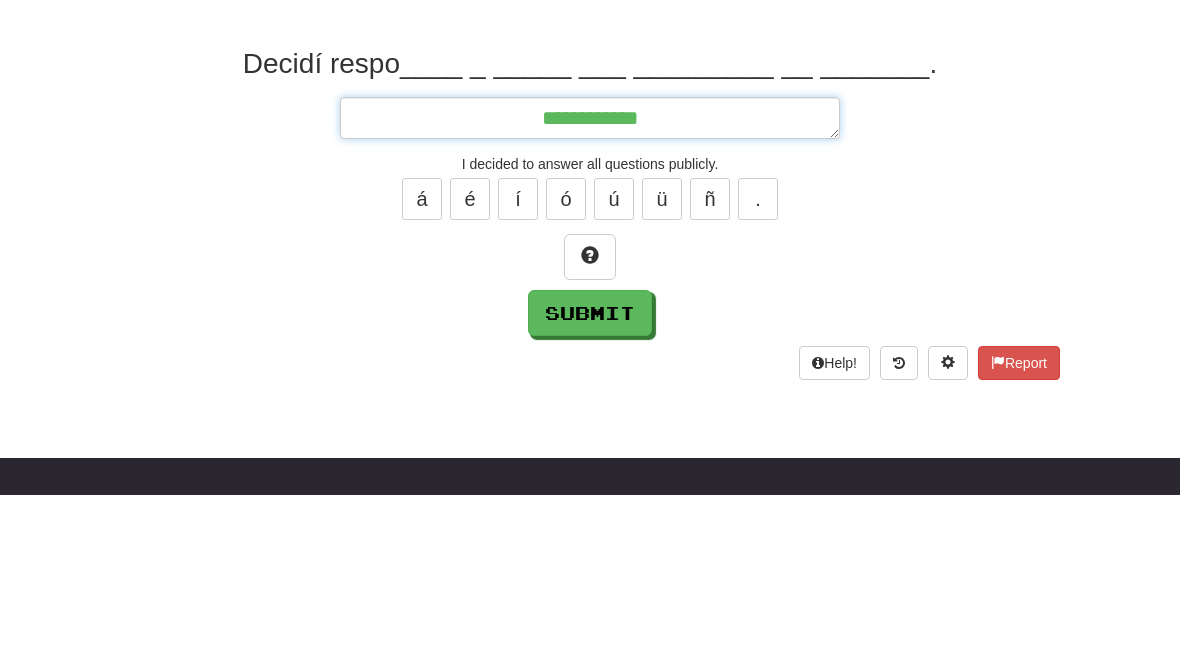 type on "*" 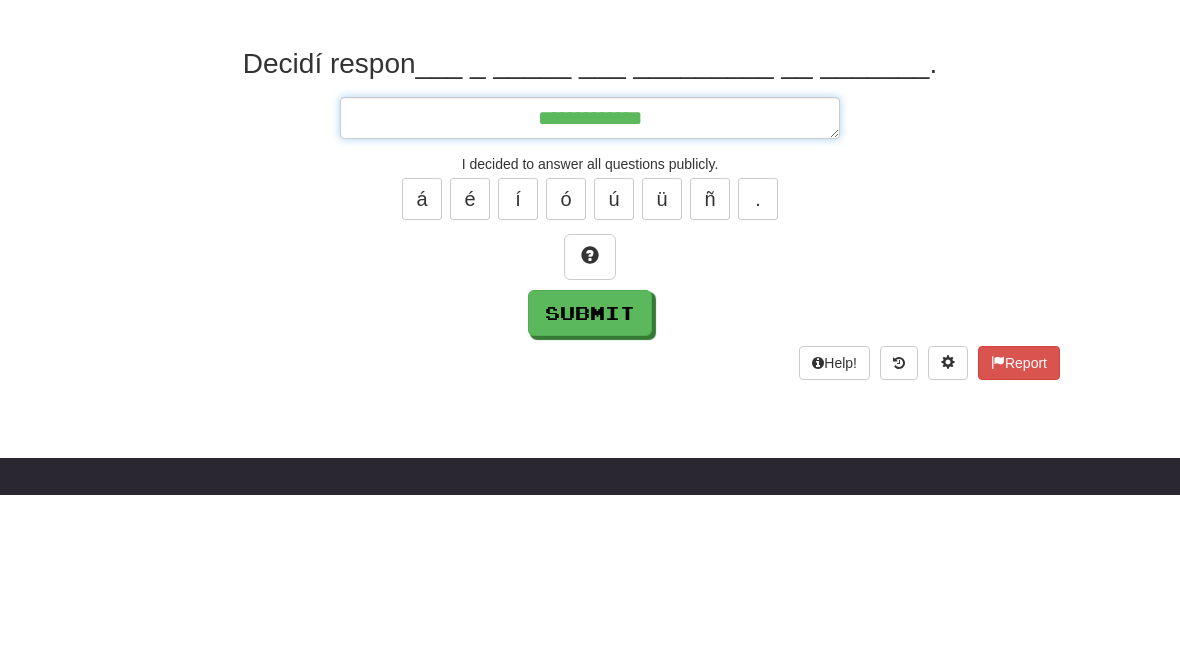 type on "*" 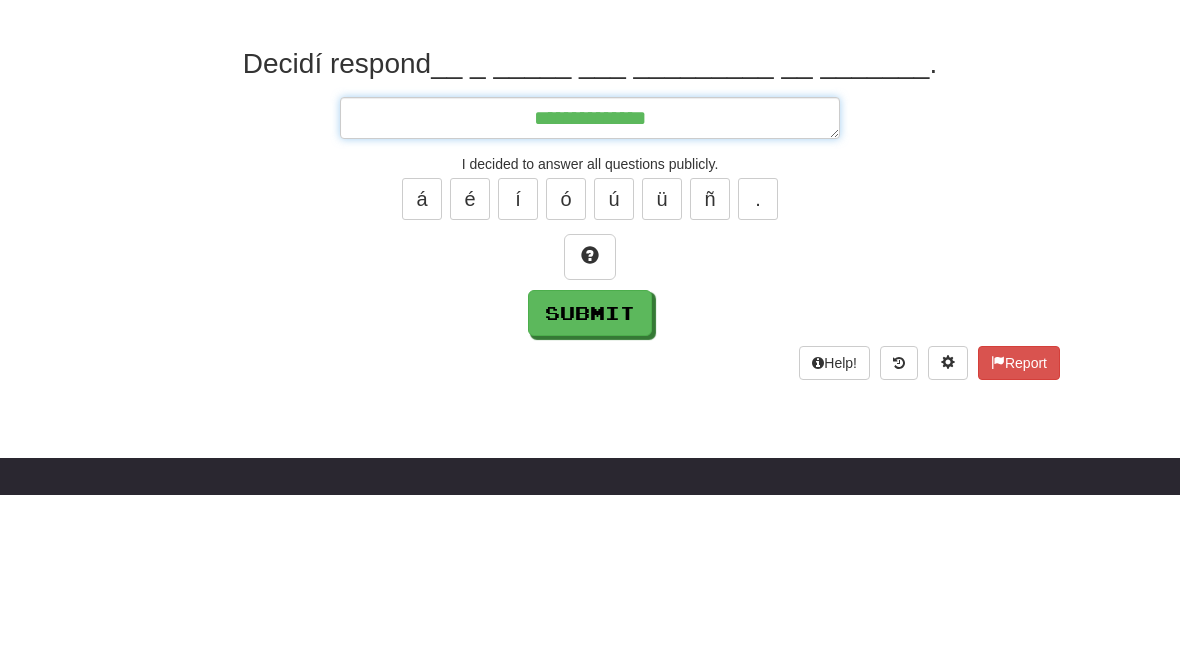 type on "*" 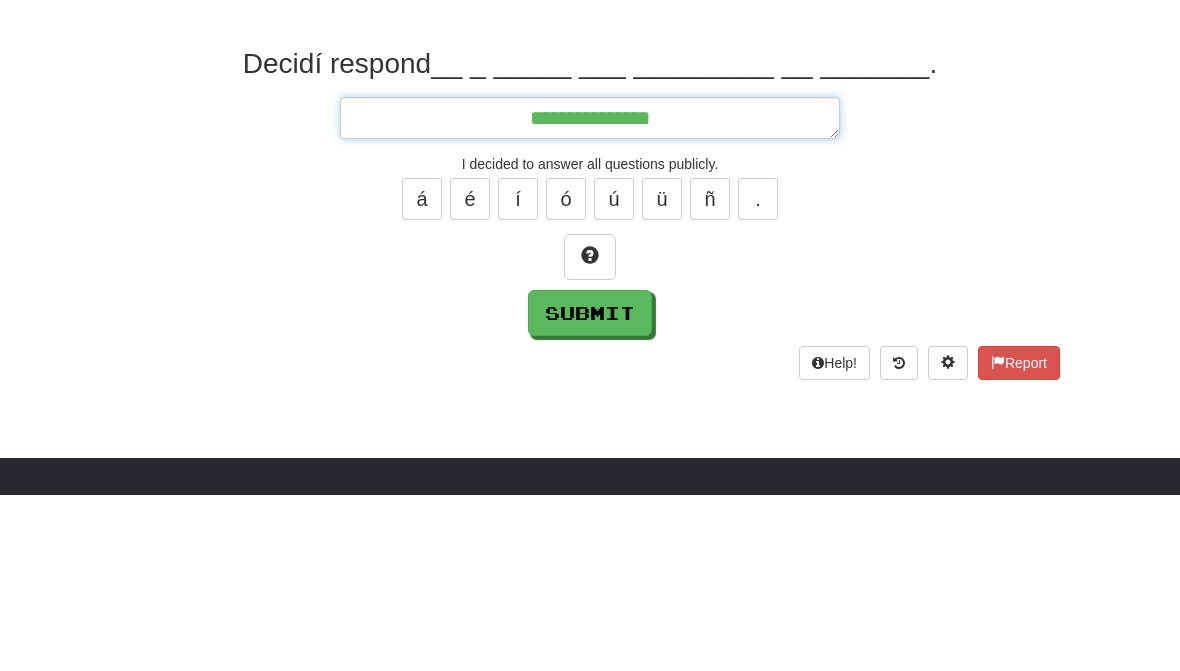 type on "*" 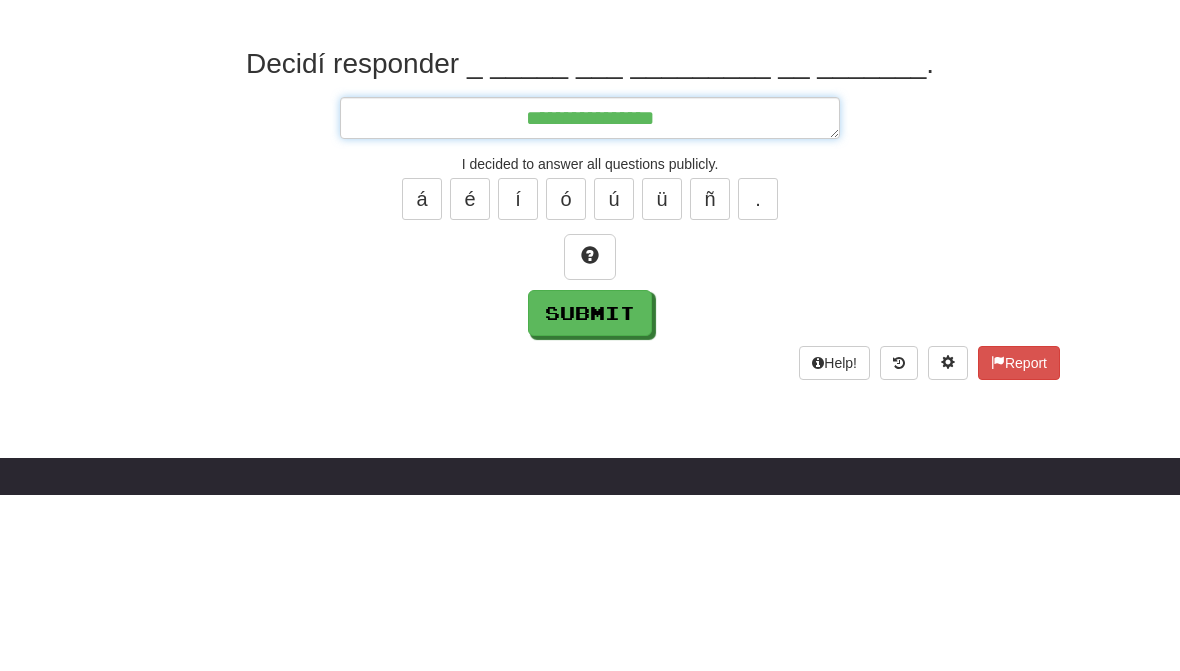 type on "*" 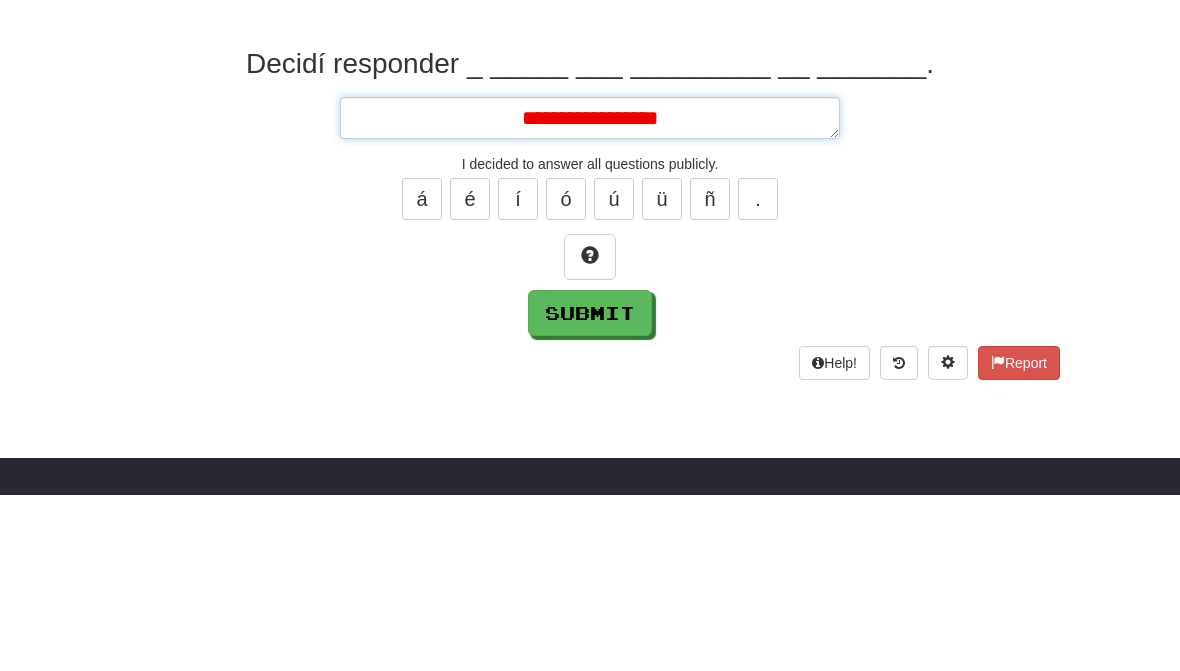 type on "*" 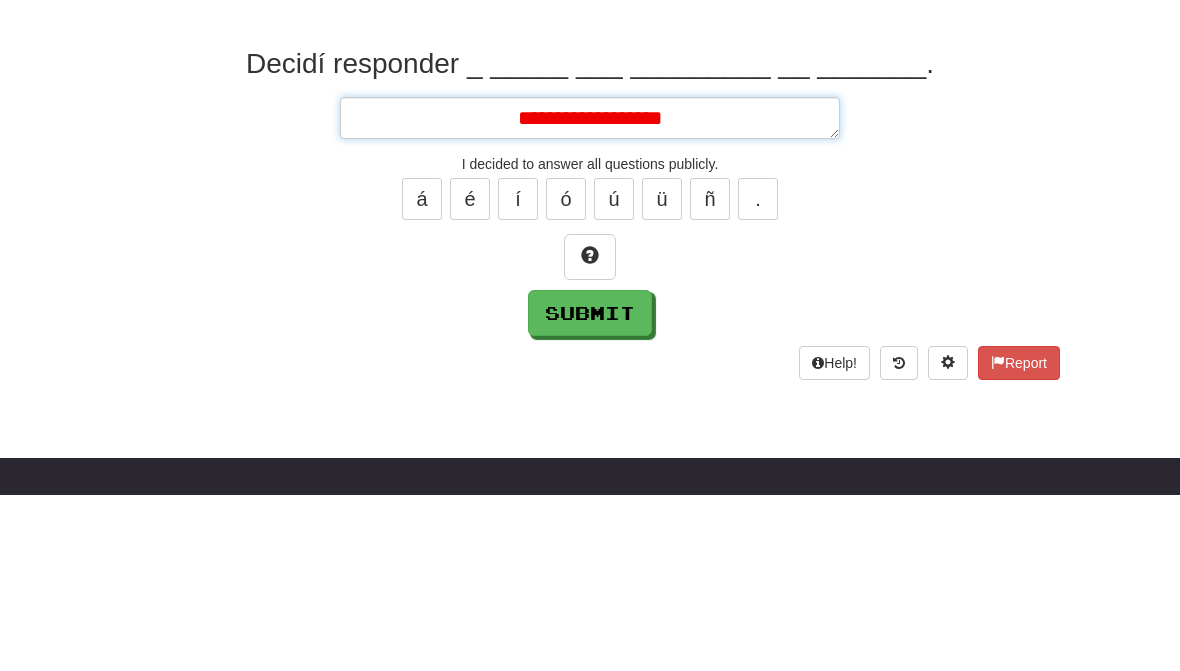 type on "*" 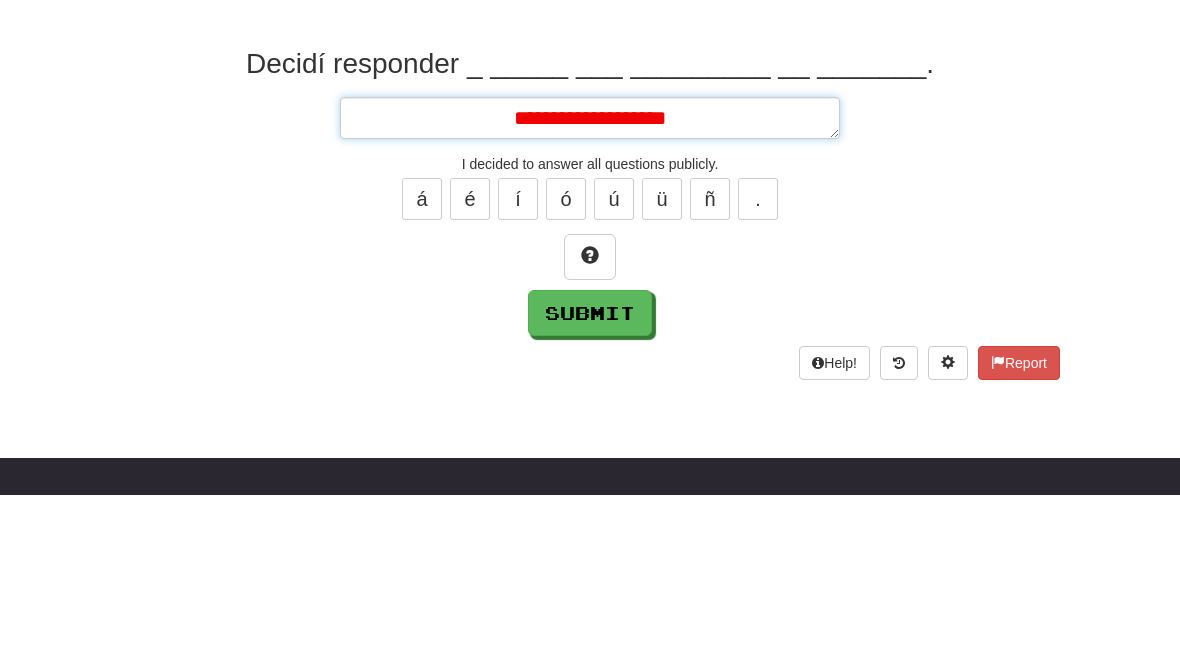 type on "*" 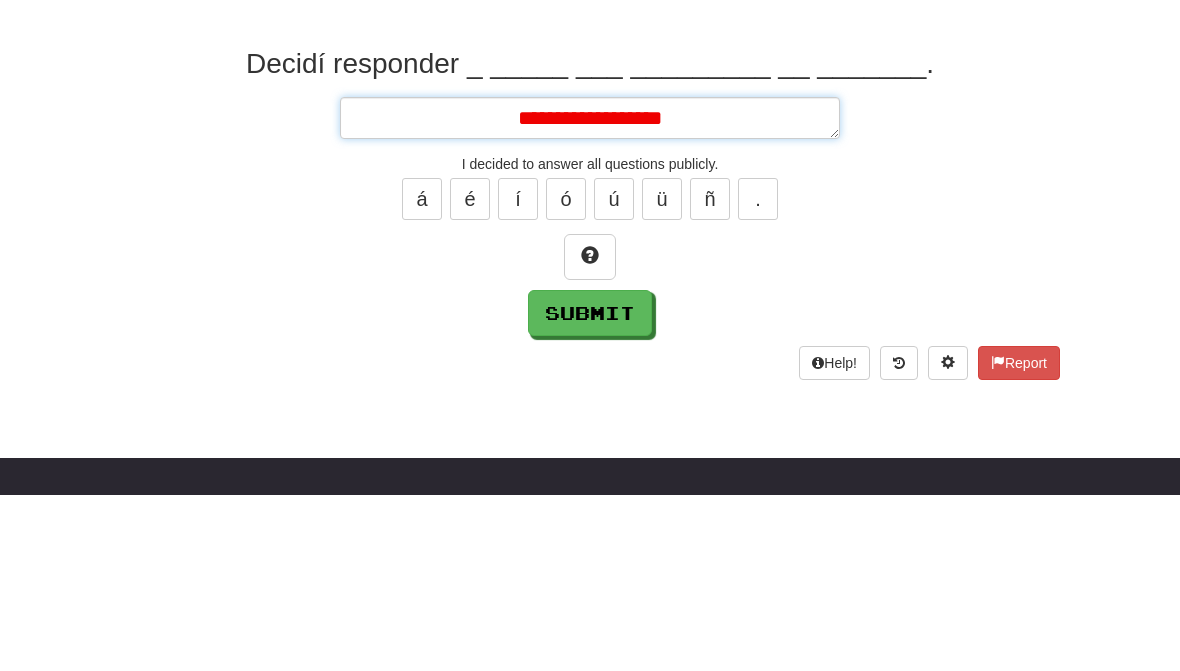 type on "*" 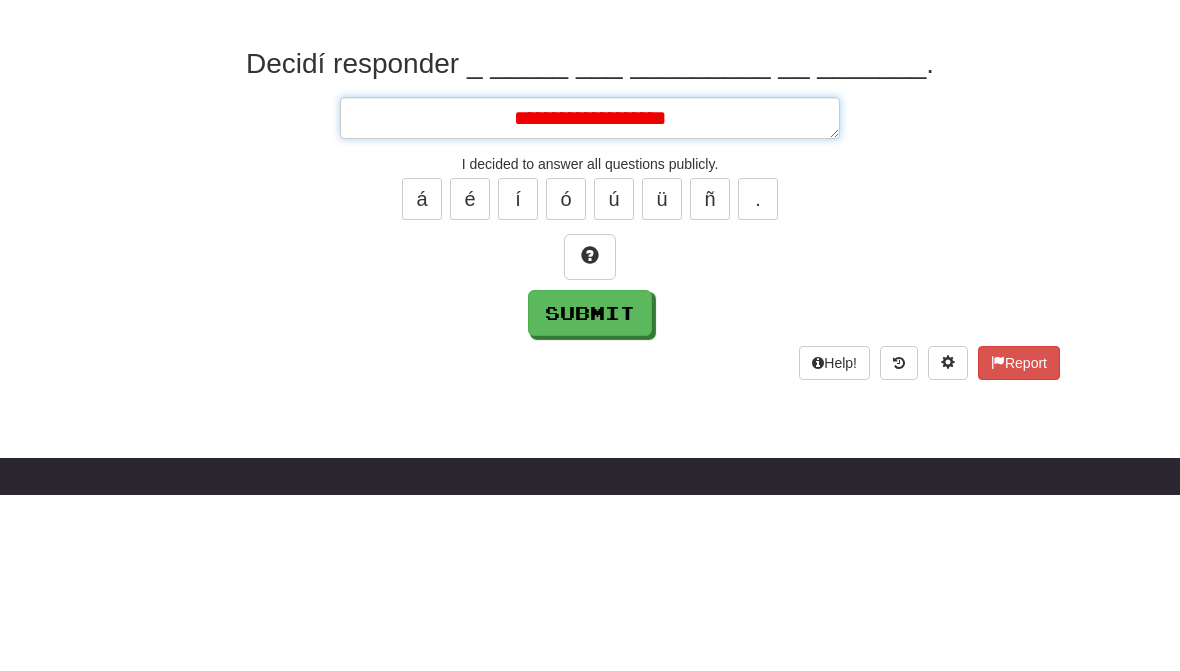 type on "*" 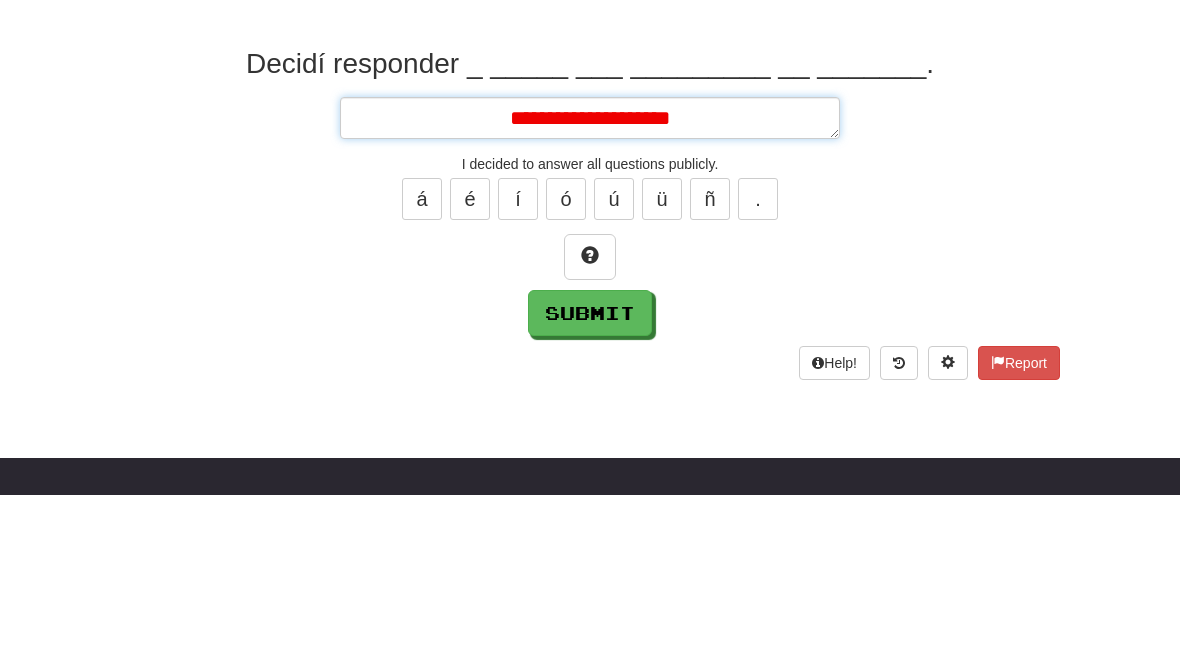 type on "*" 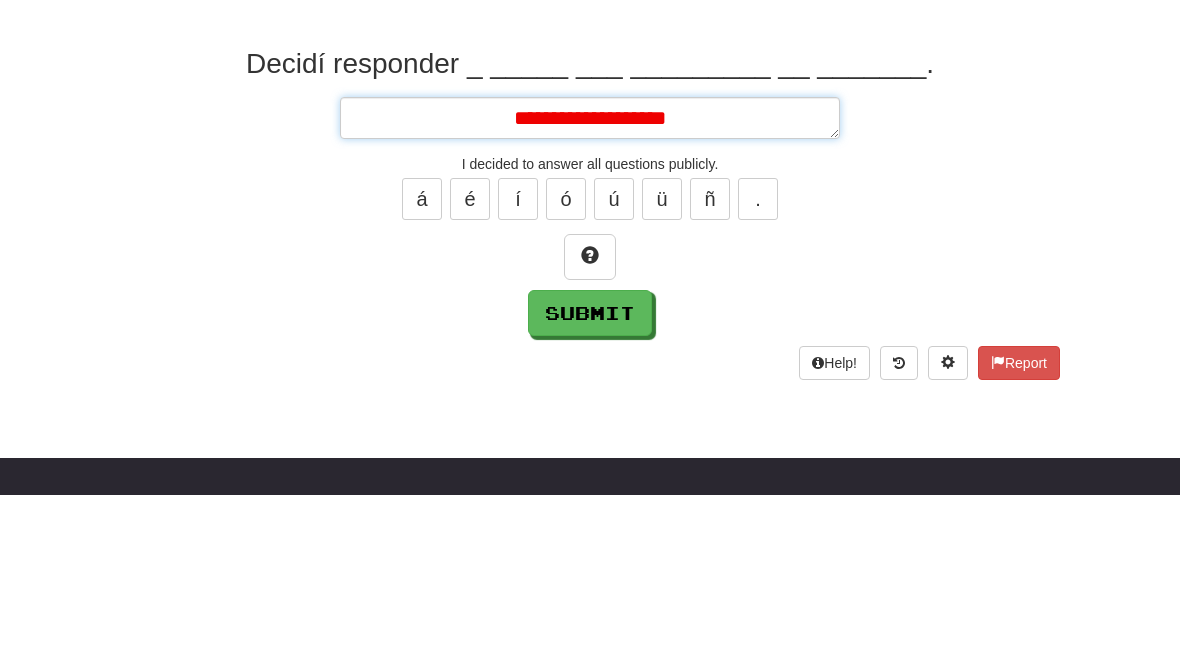 type on "*" 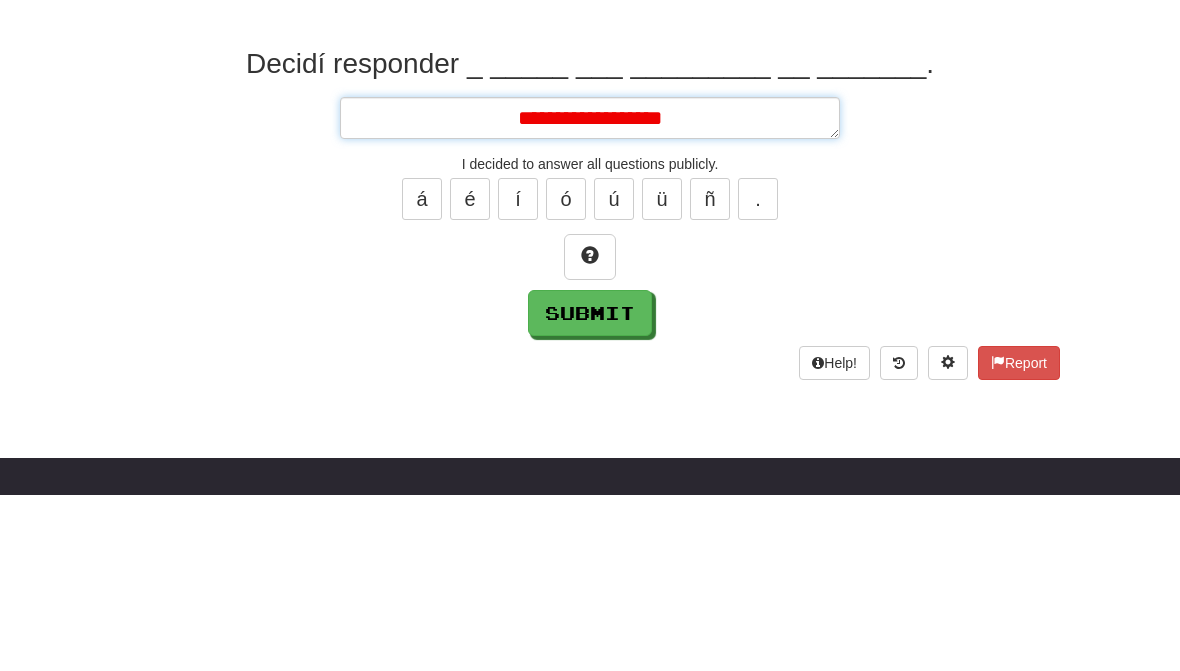 type on "*" 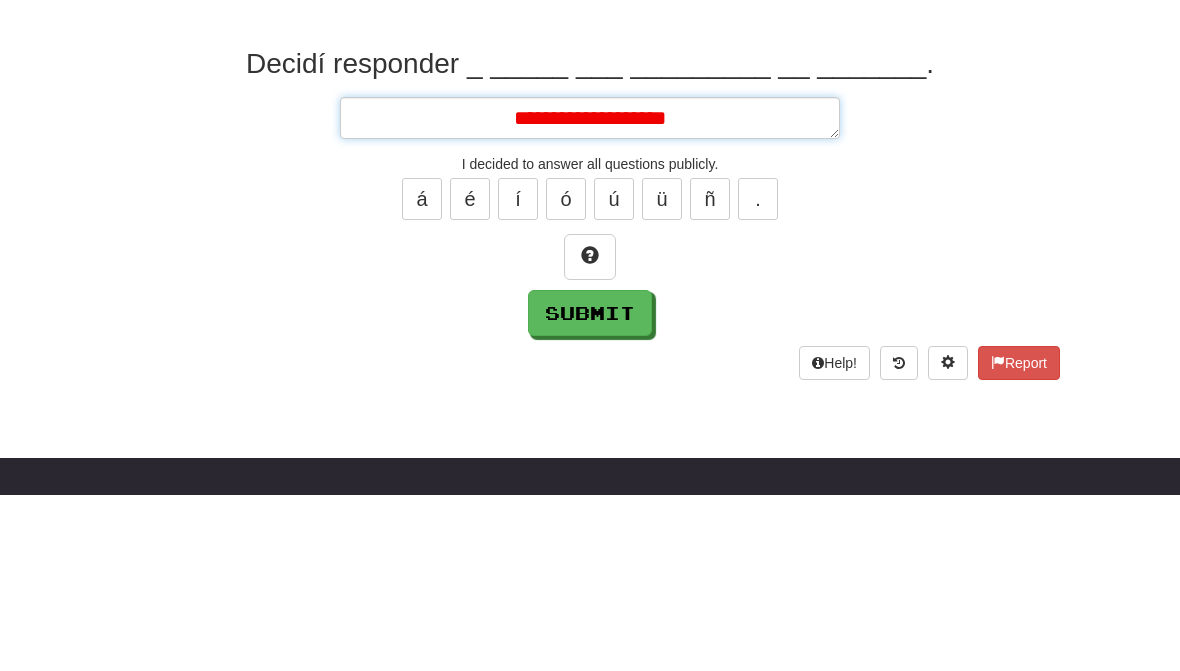 type on "*" 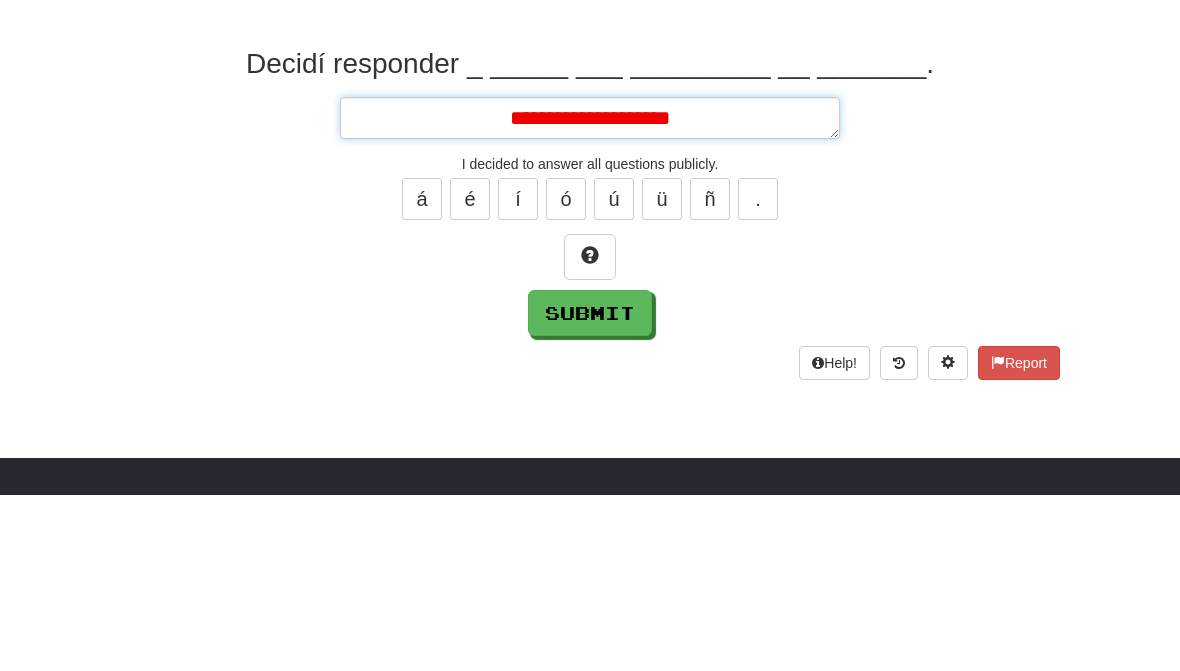 type on "*" 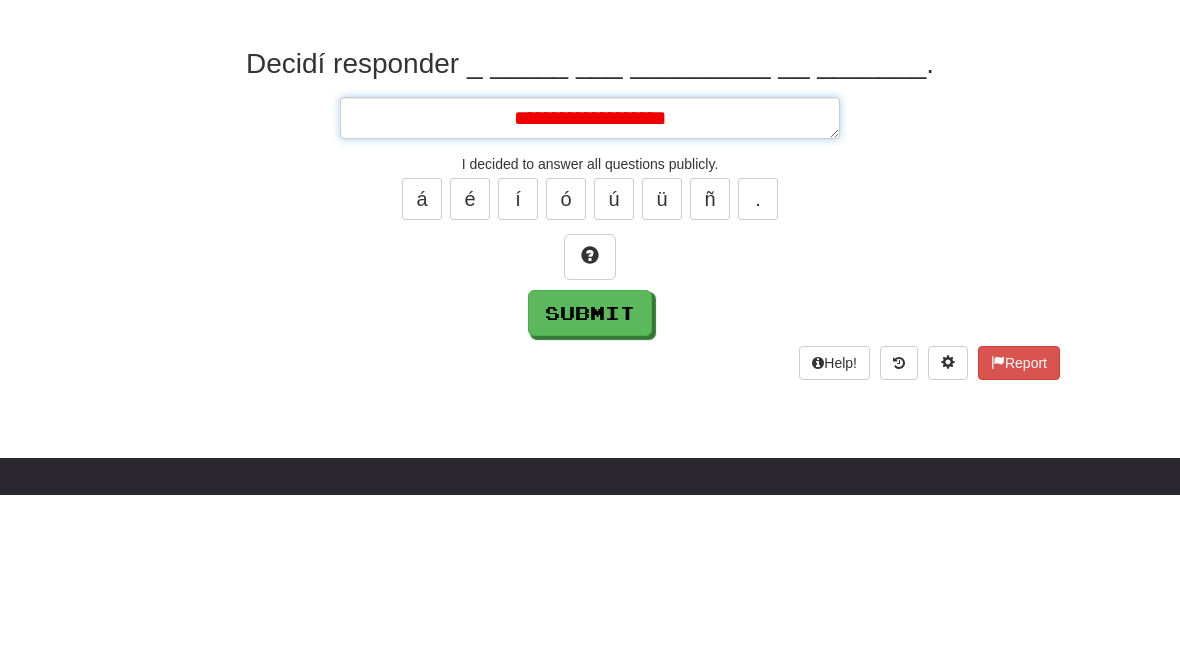 type on "*" 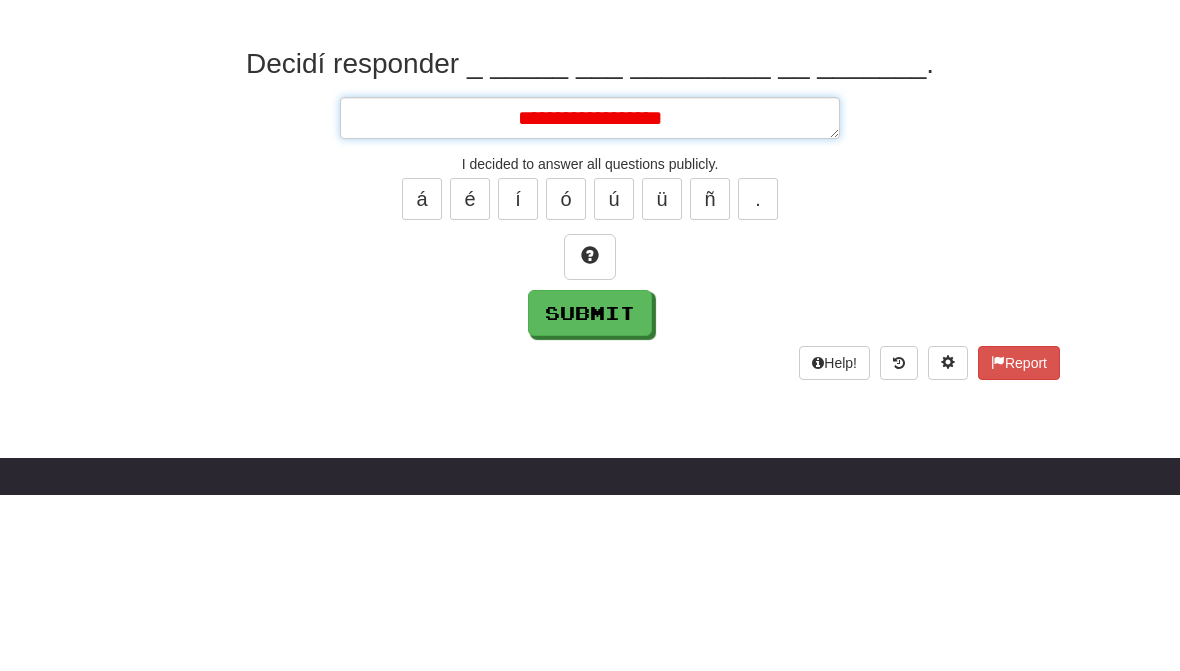 type on "*" 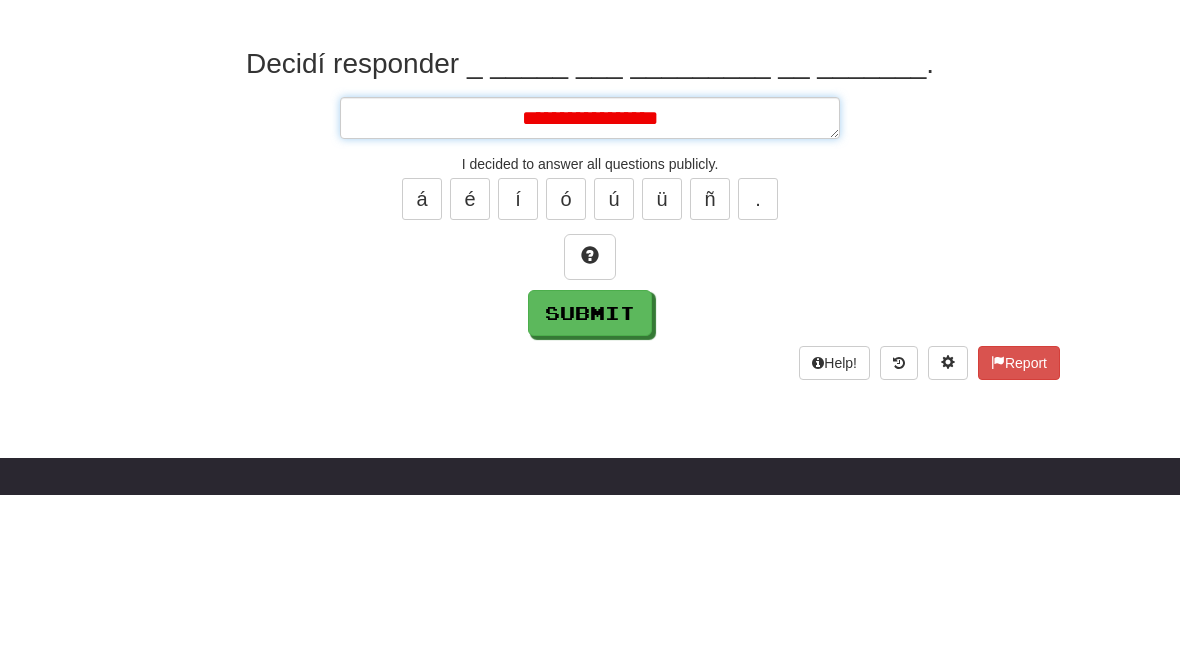 type on "*" 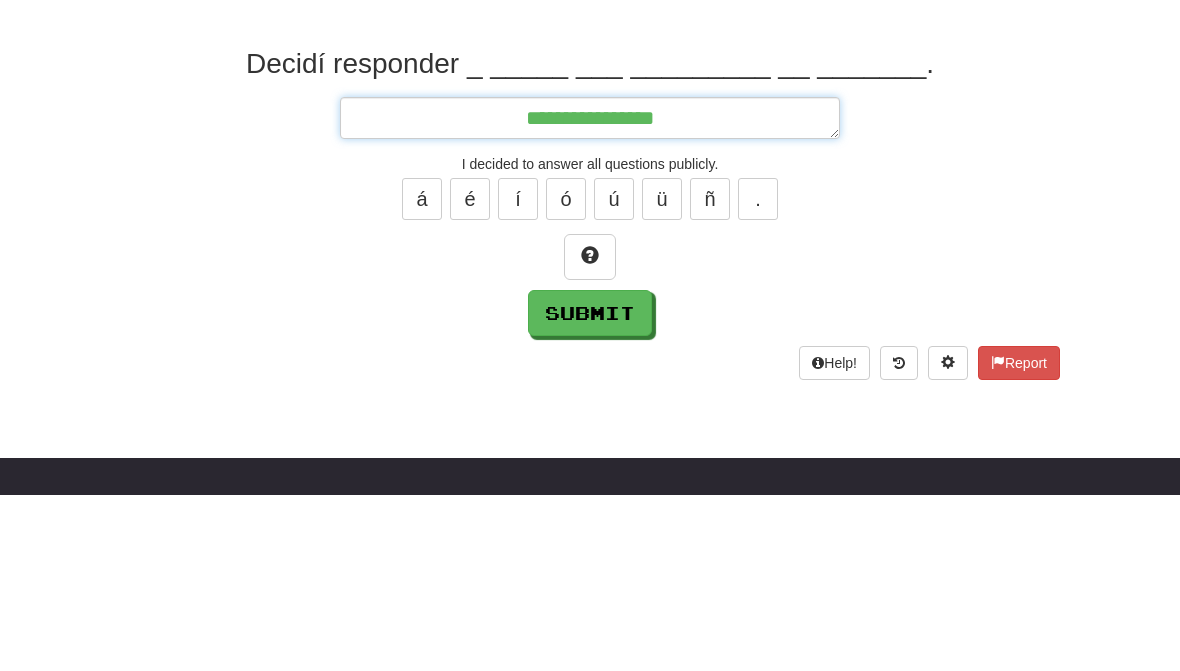 type on "*" 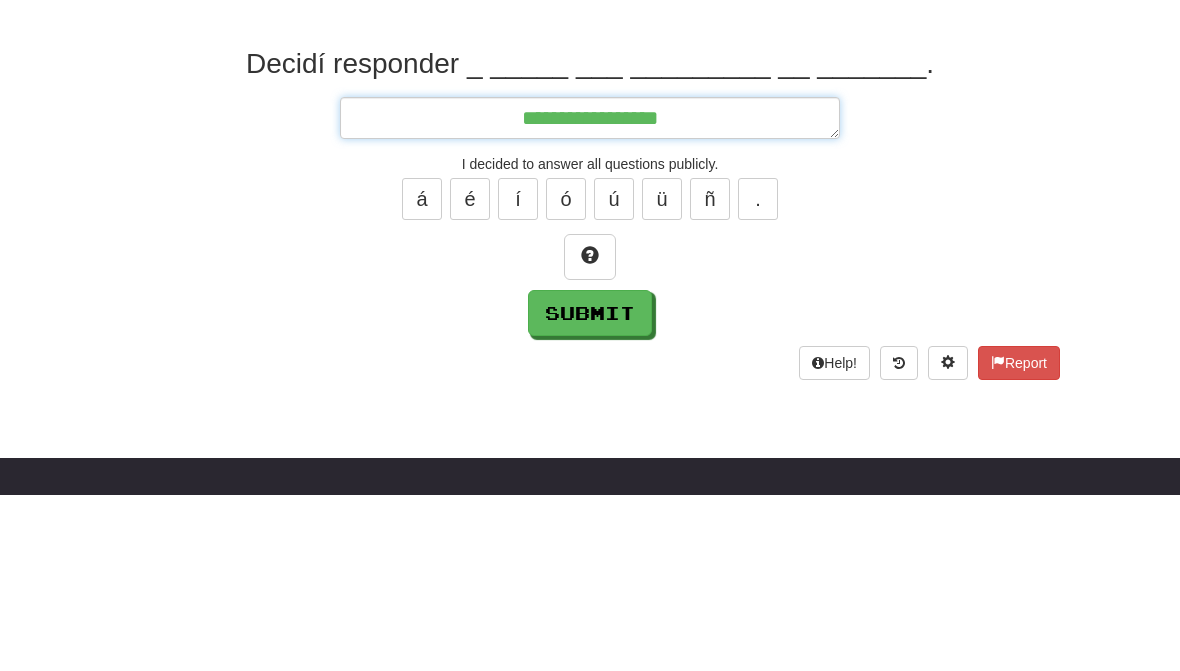 type on "*" 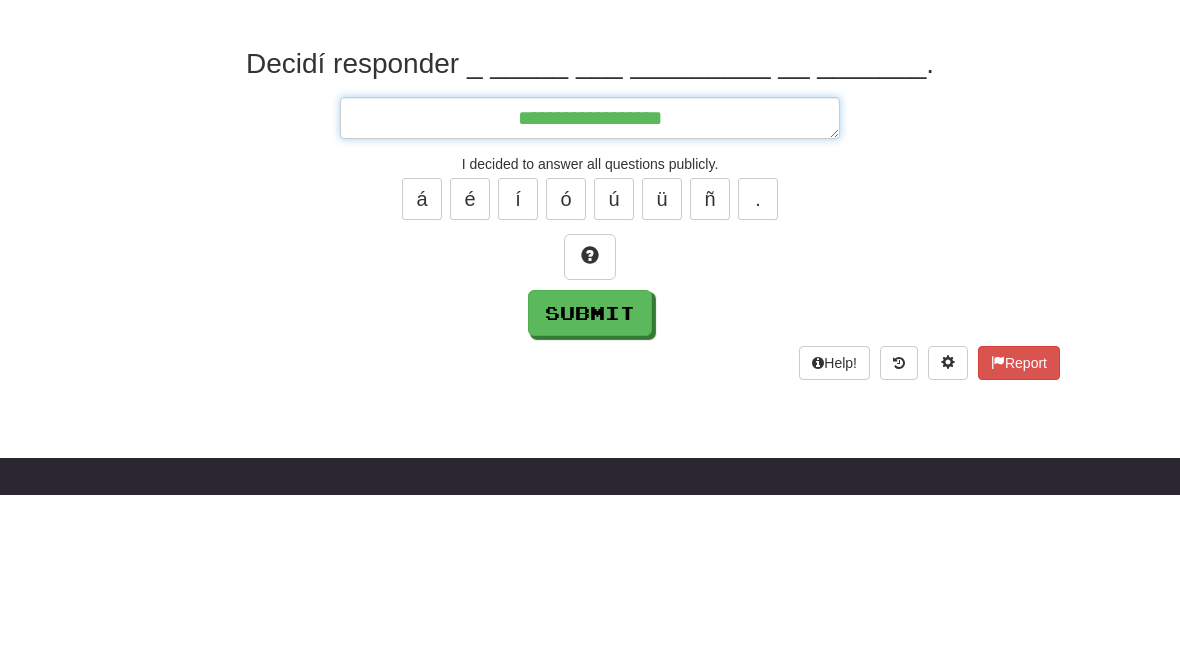 type on "*" 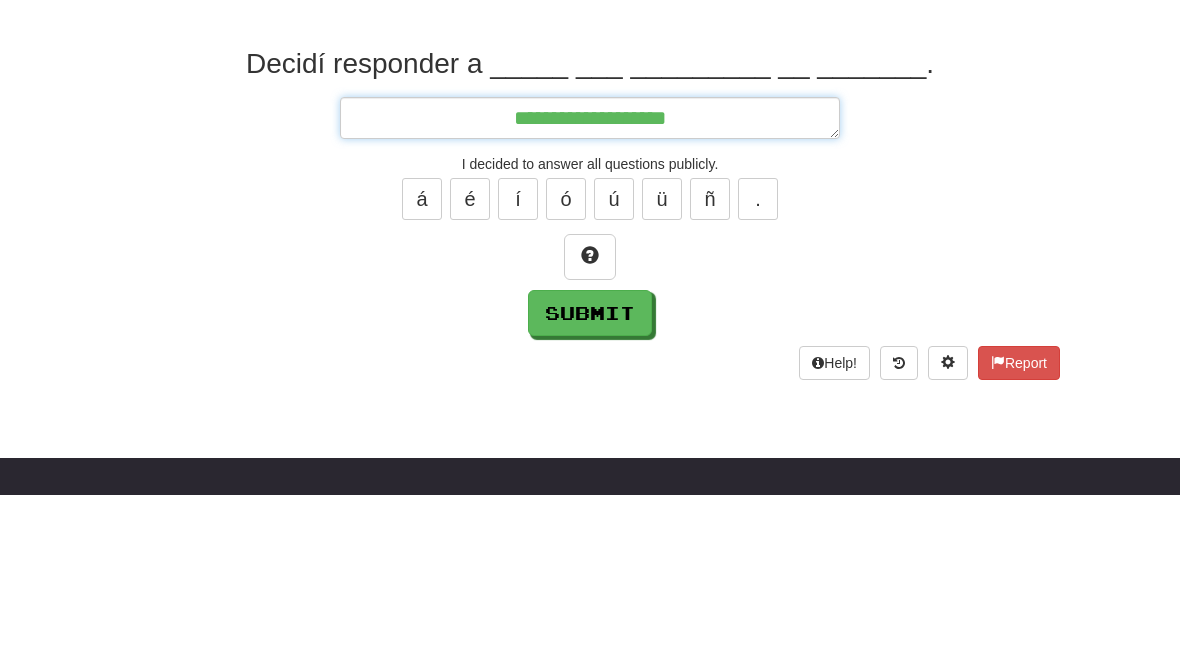 type on "*" 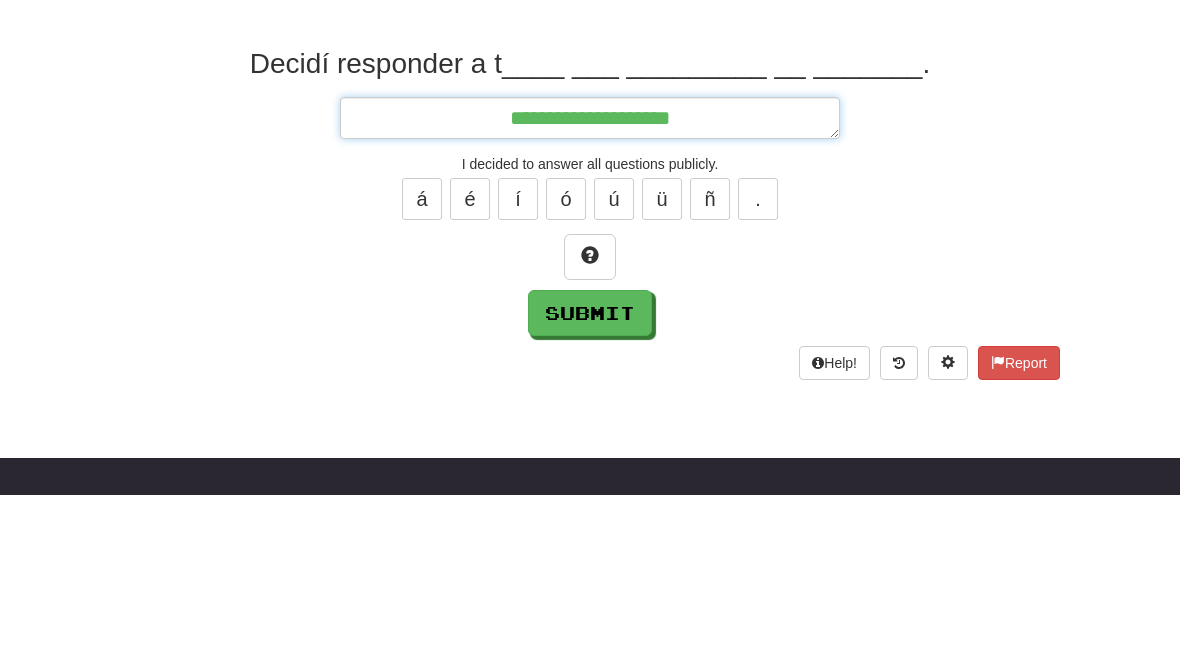 type on "*" 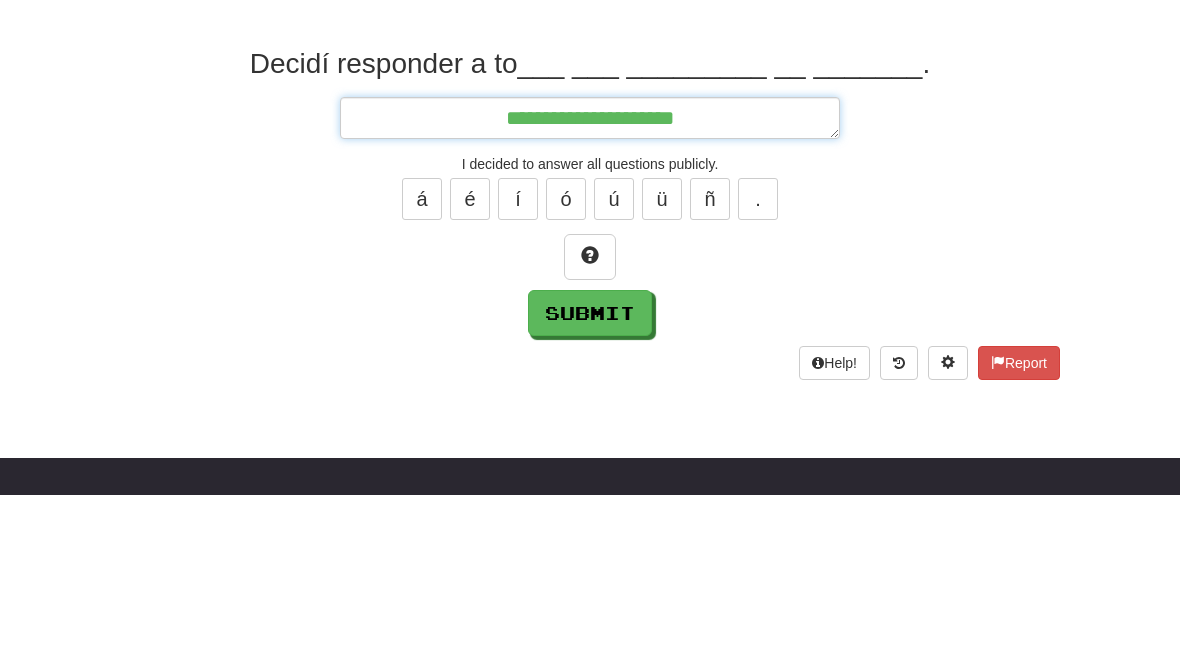 type on "*" 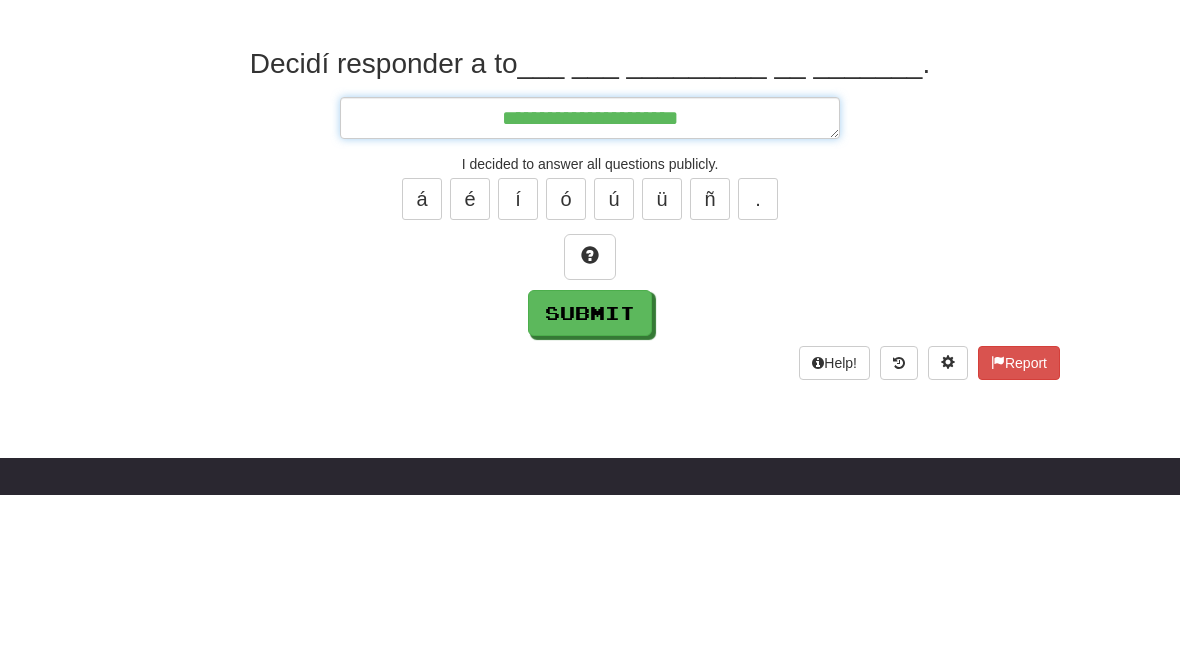 type on "*" 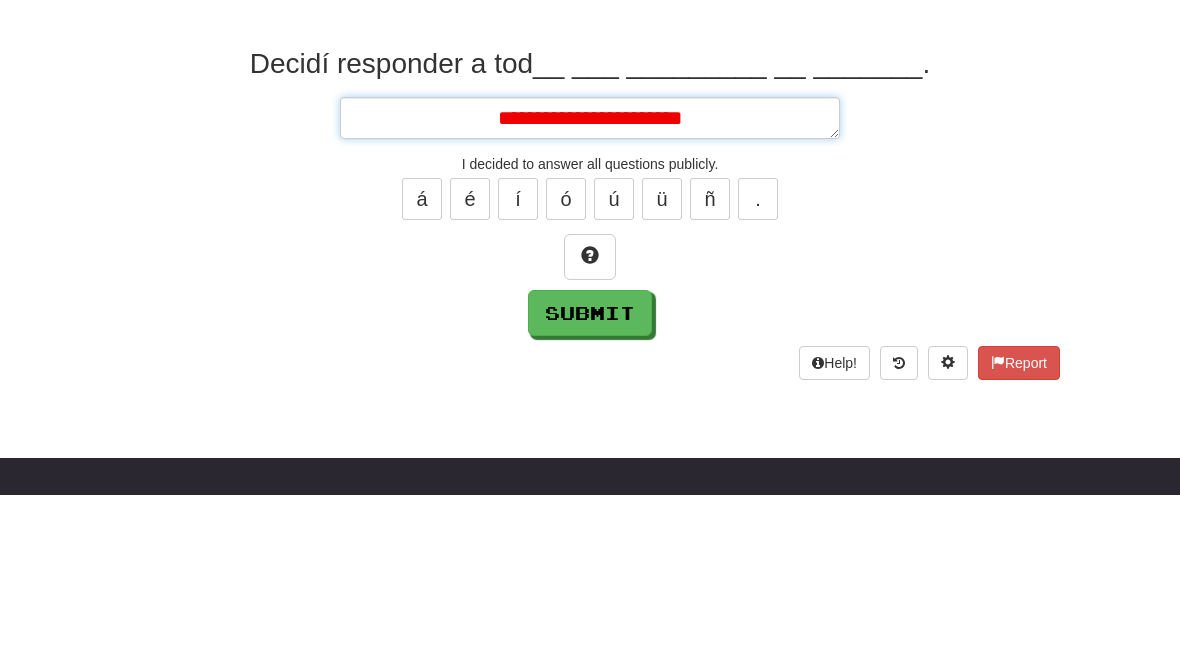 type on "*" 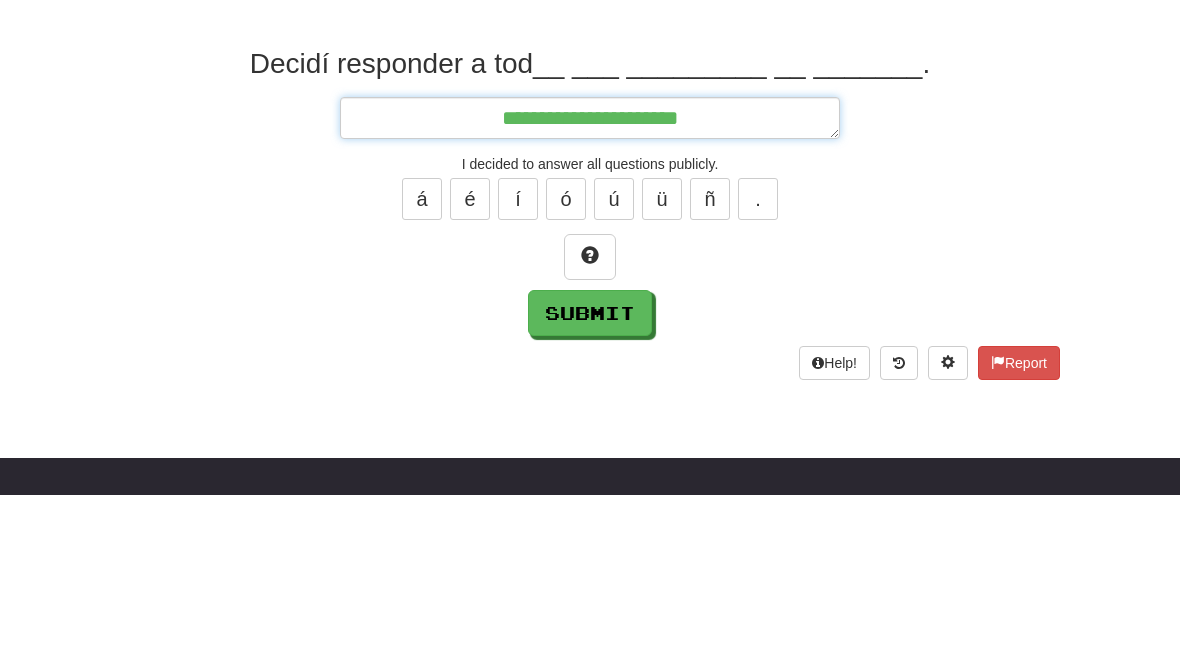 type on "*" 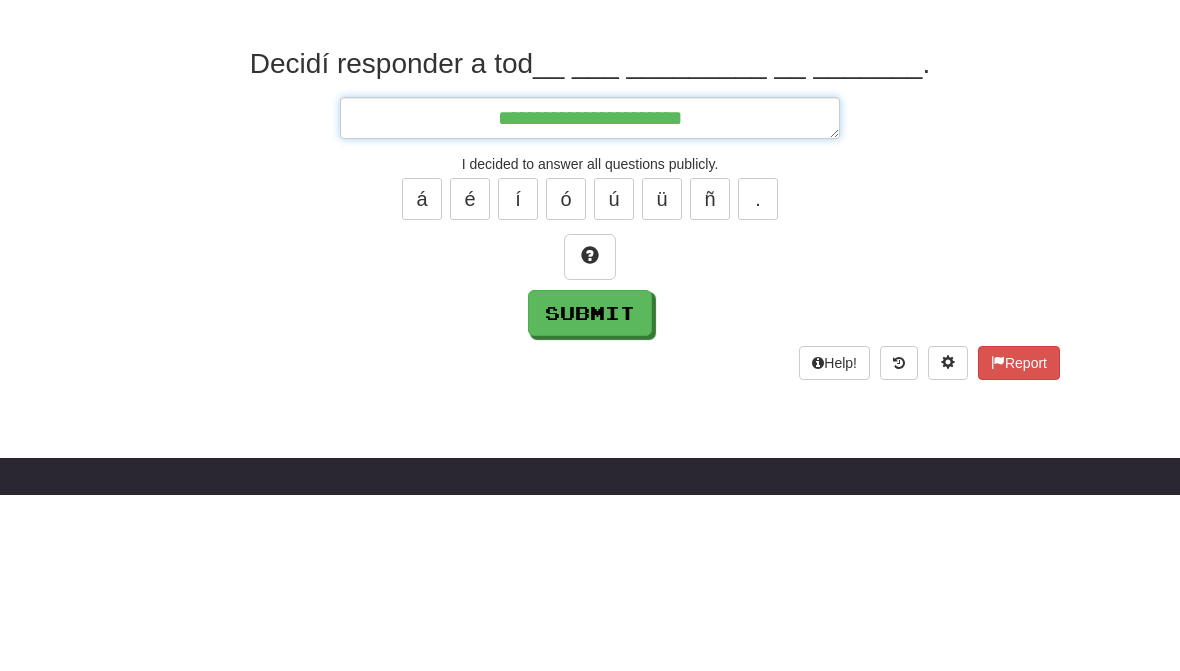 type on "*" 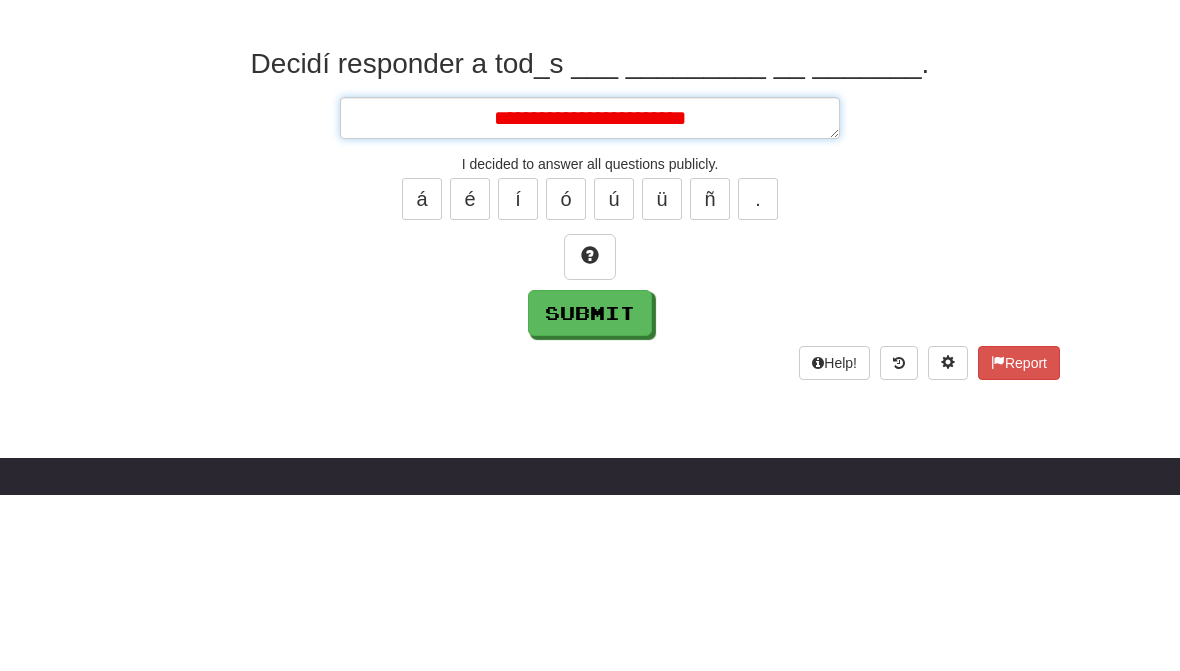 type on "*" 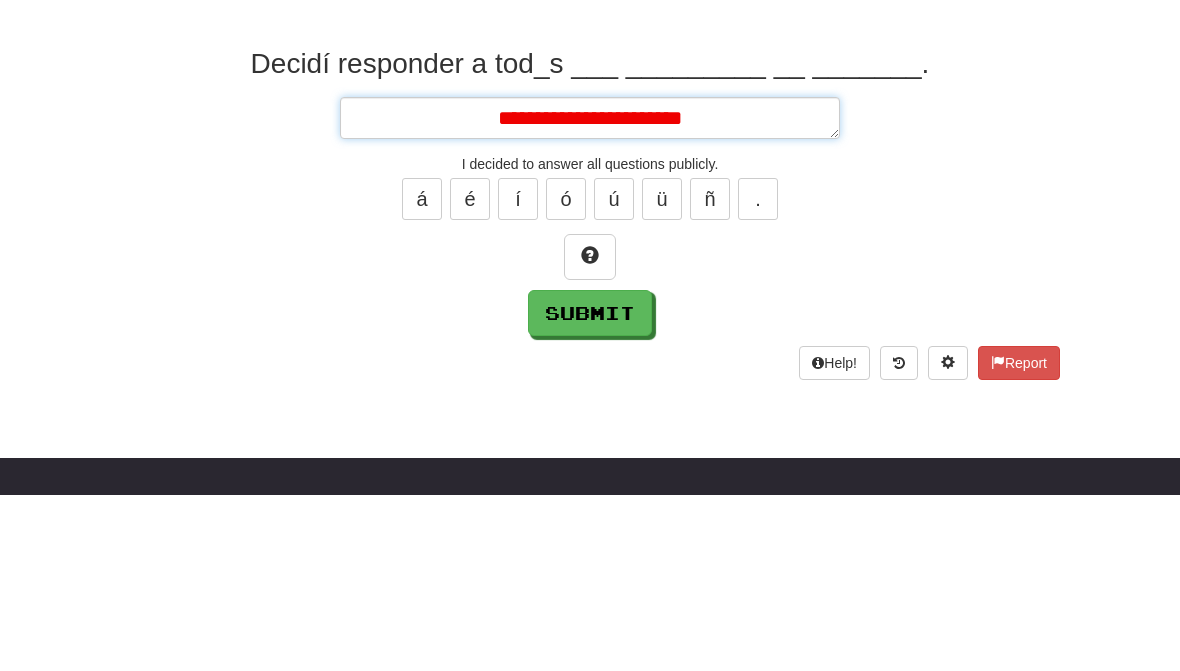 type on "*" 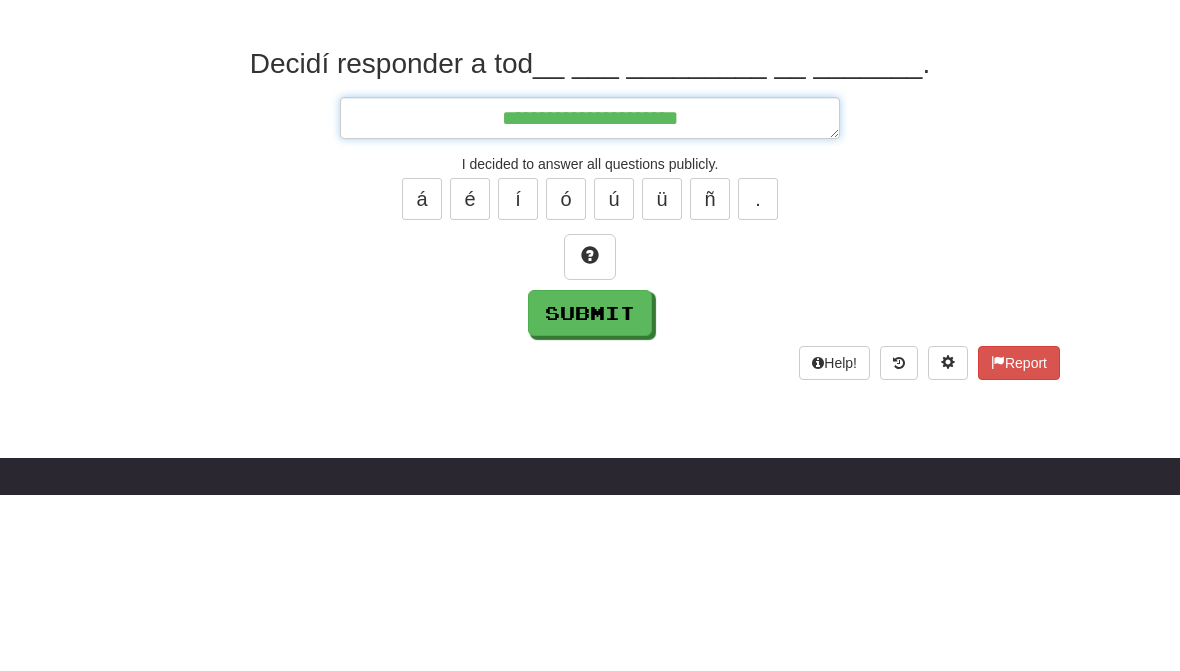 type on "*" 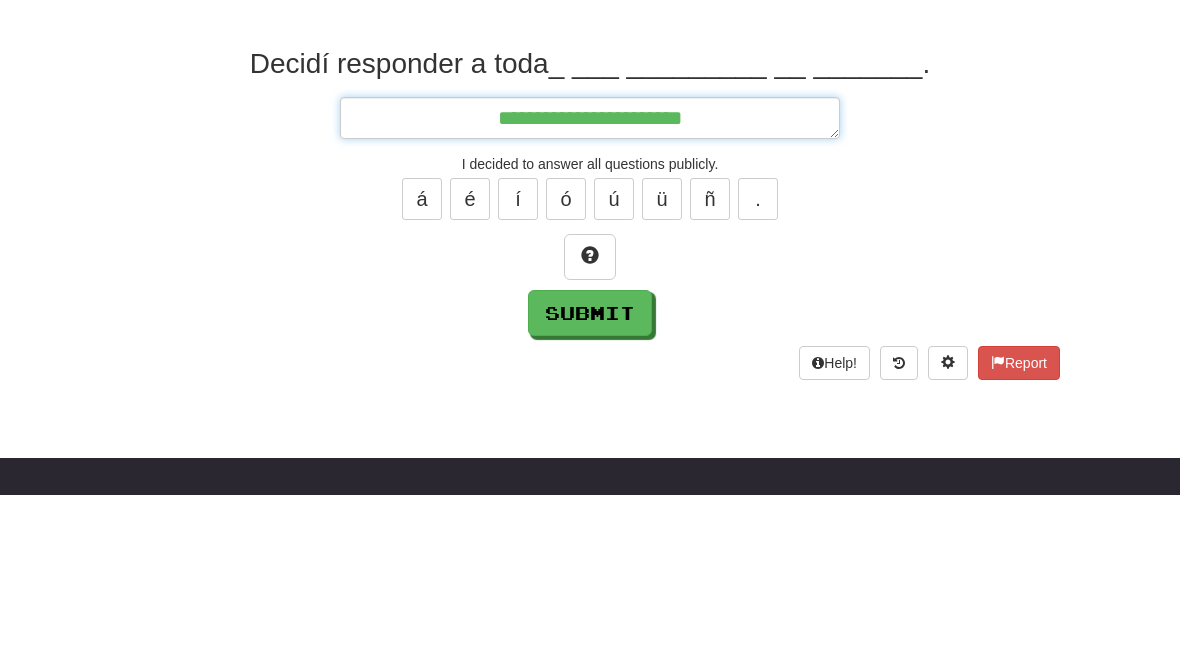 type on "*" 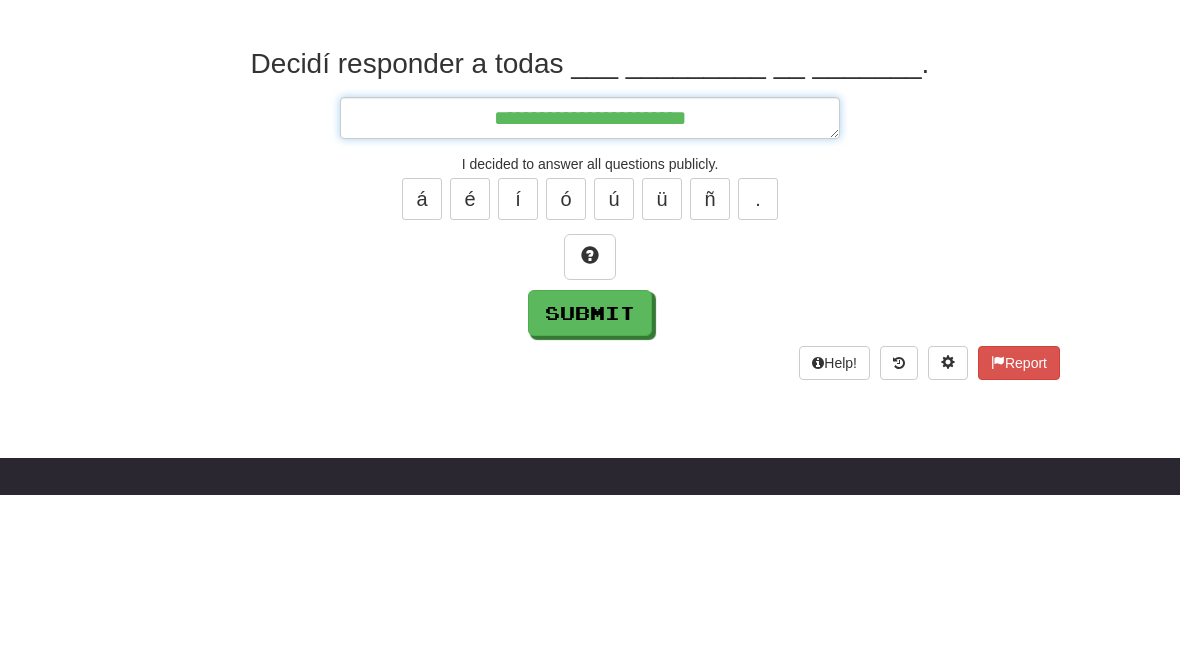 type on "*" 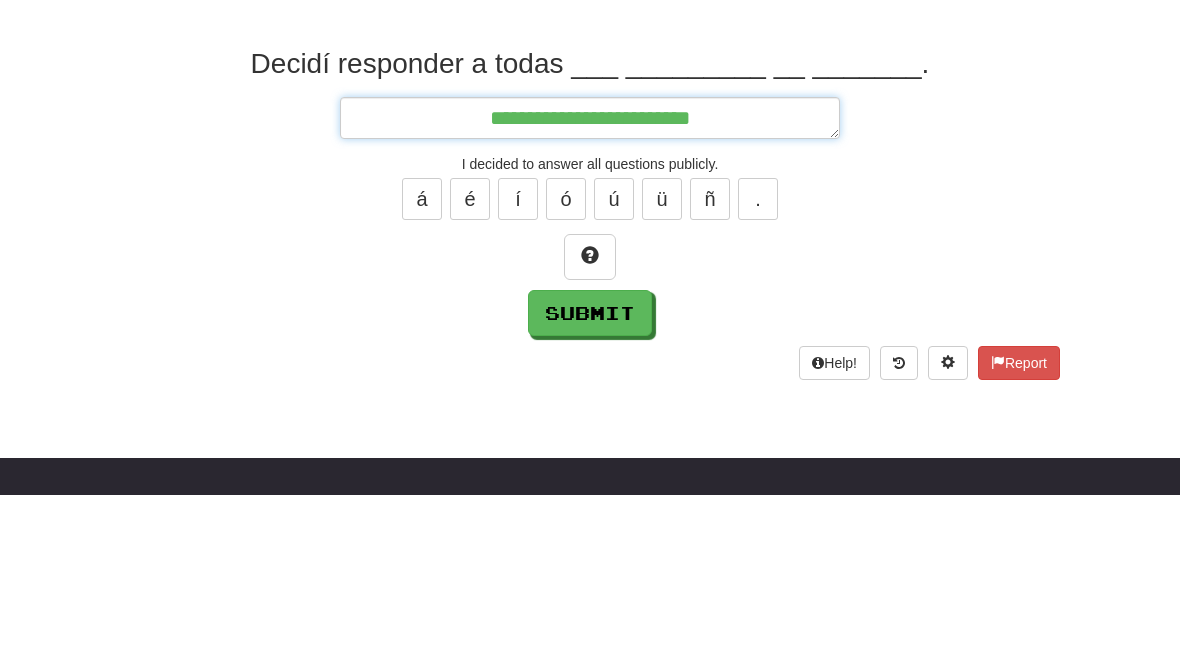 type on "*" 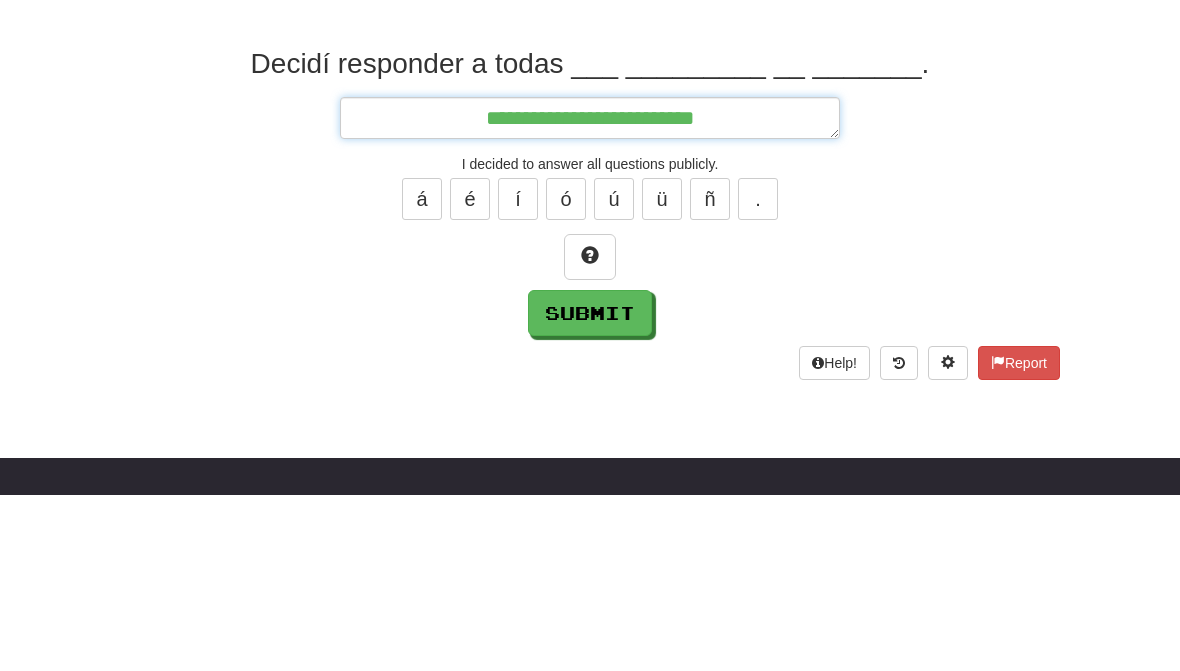 type on "*" 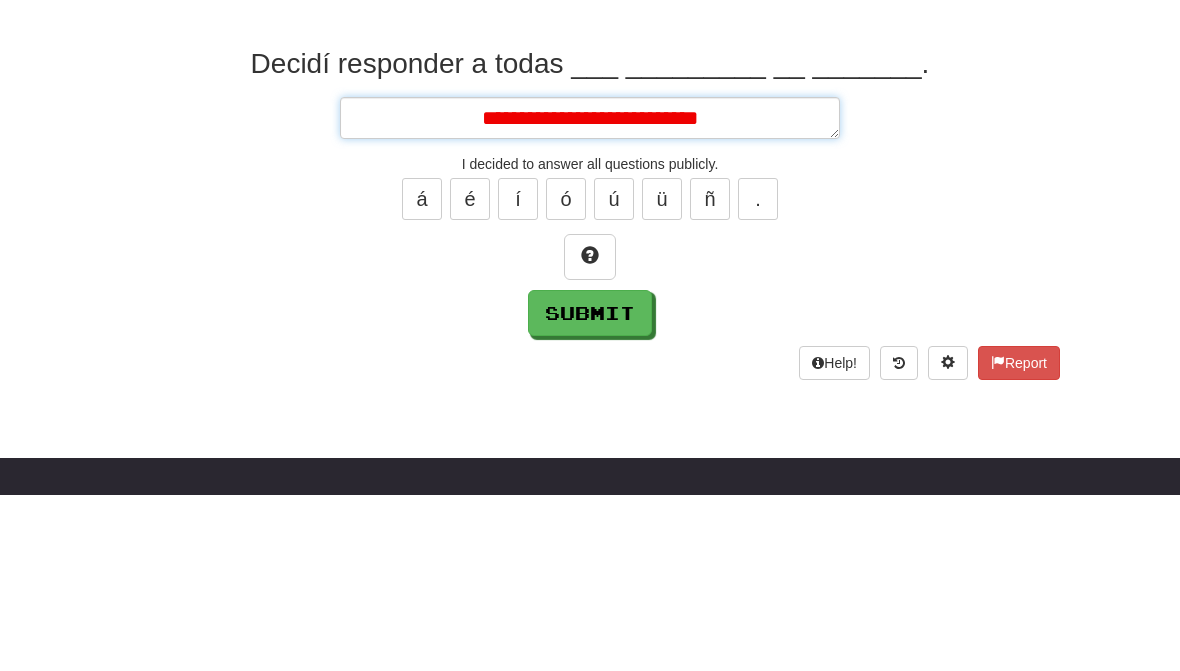 type on "*" 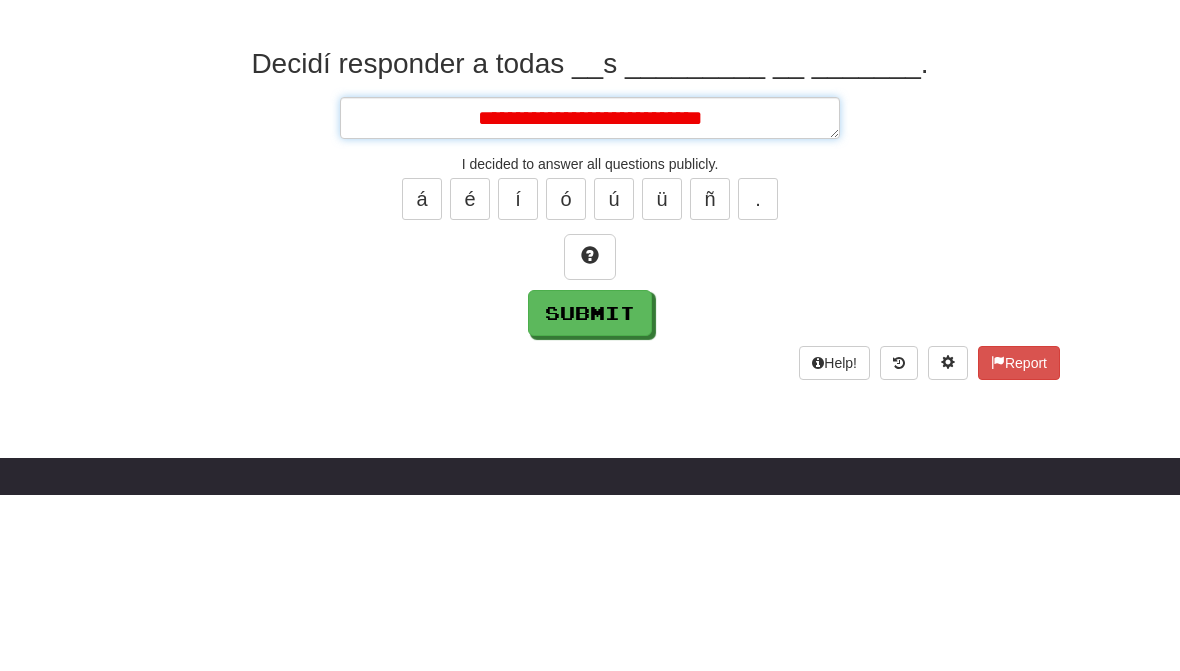 type on "*" 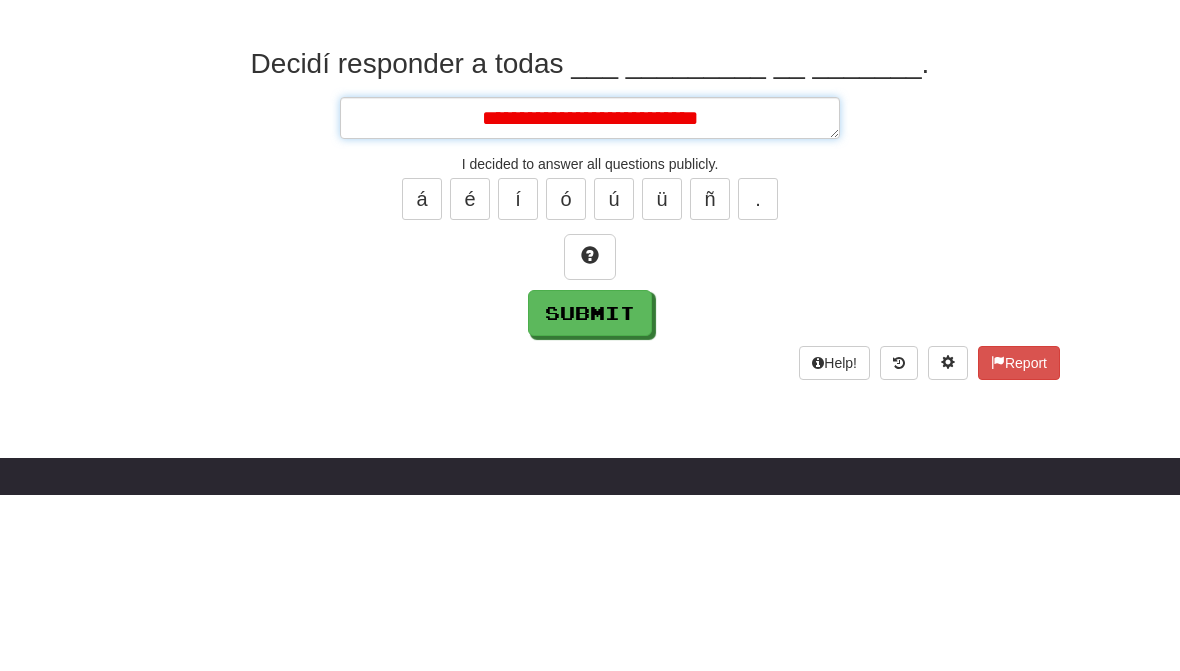 type on "*" 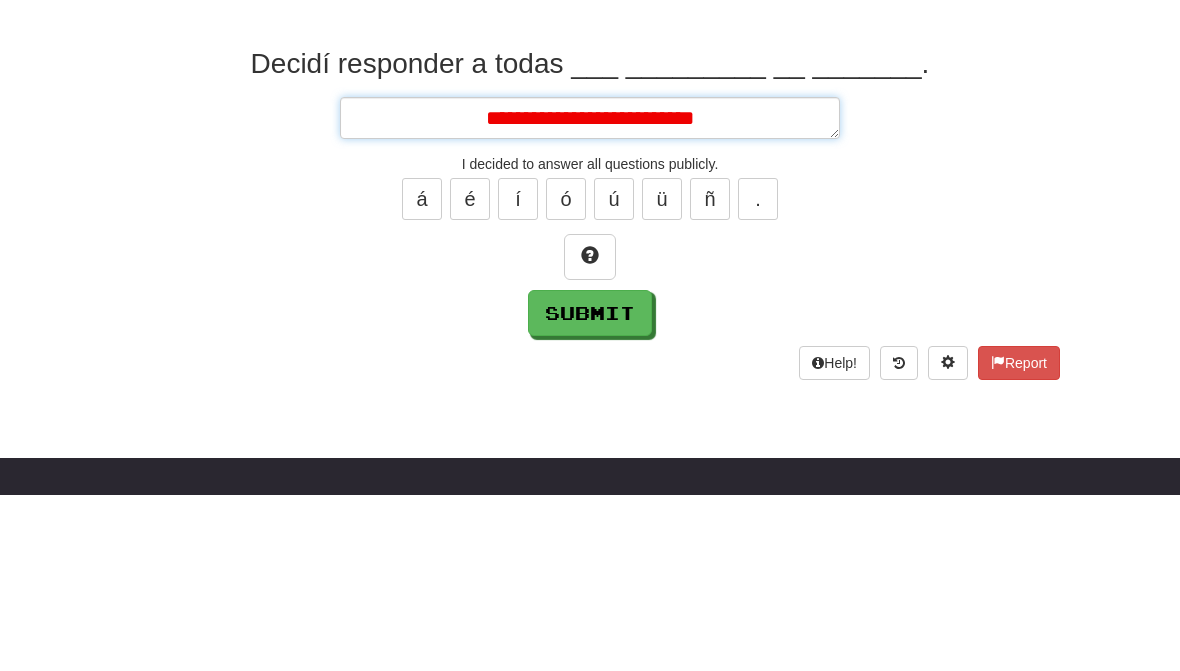 type on "*" 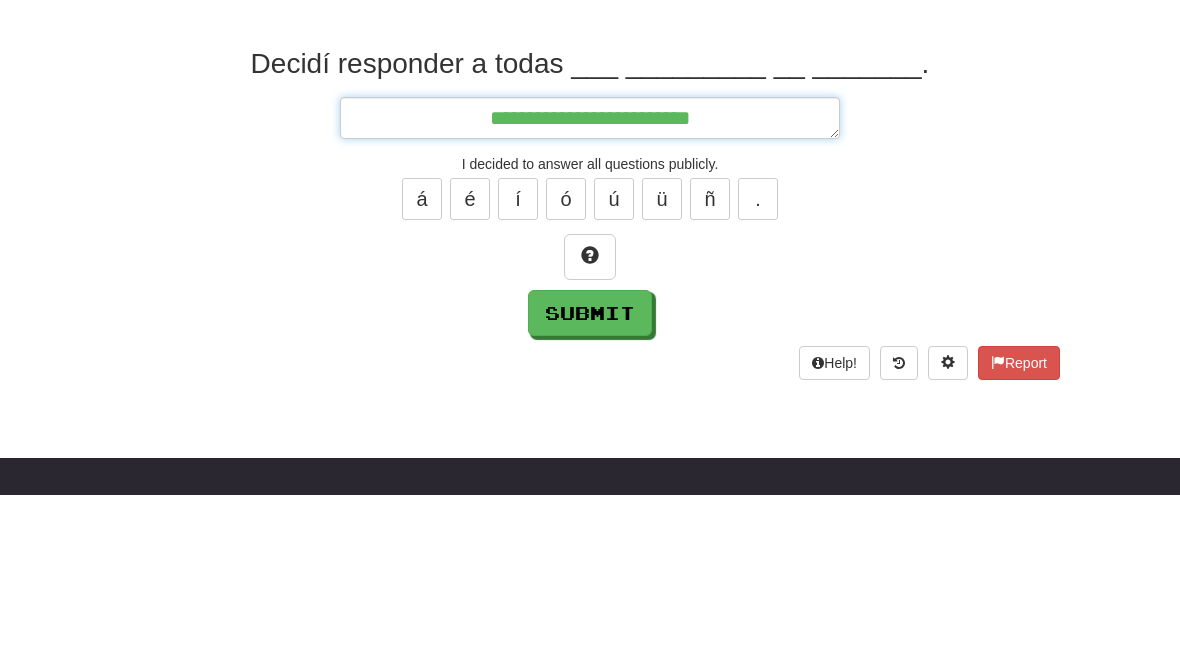 type on "*" 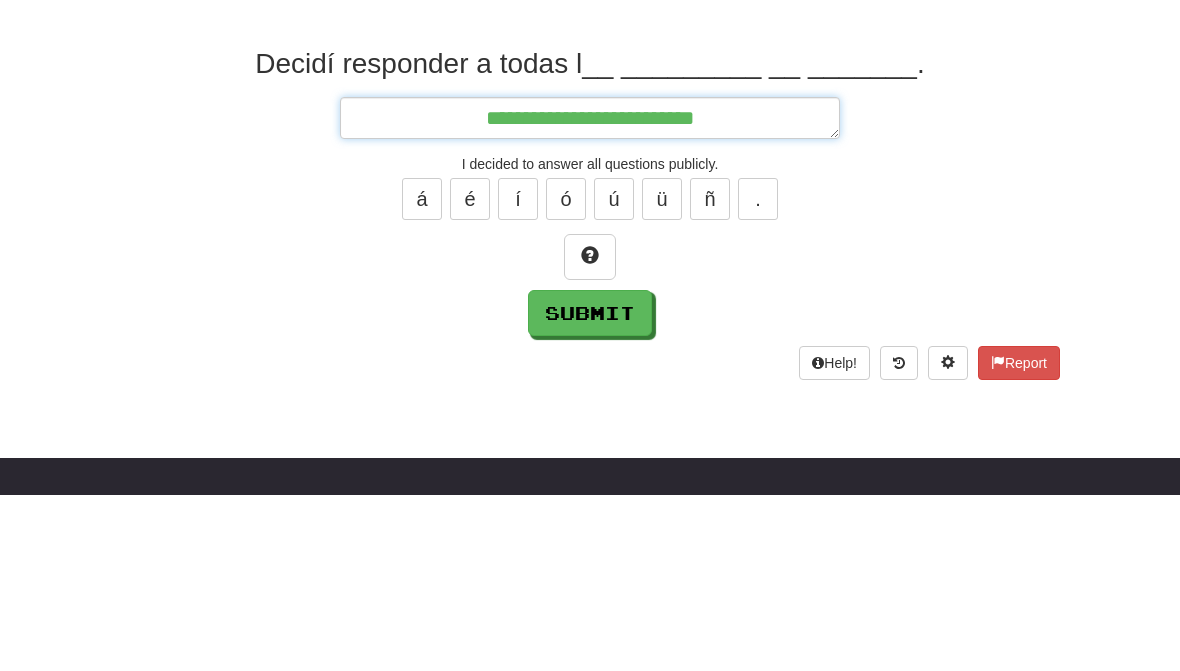 type on "*" 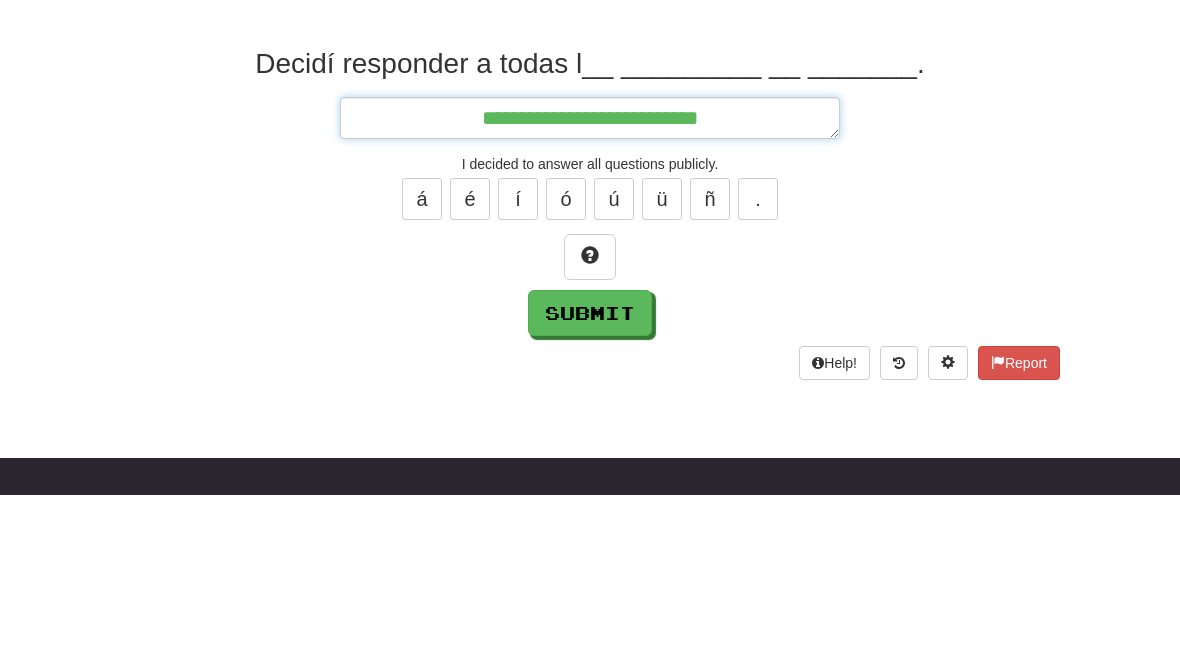 type on "*" 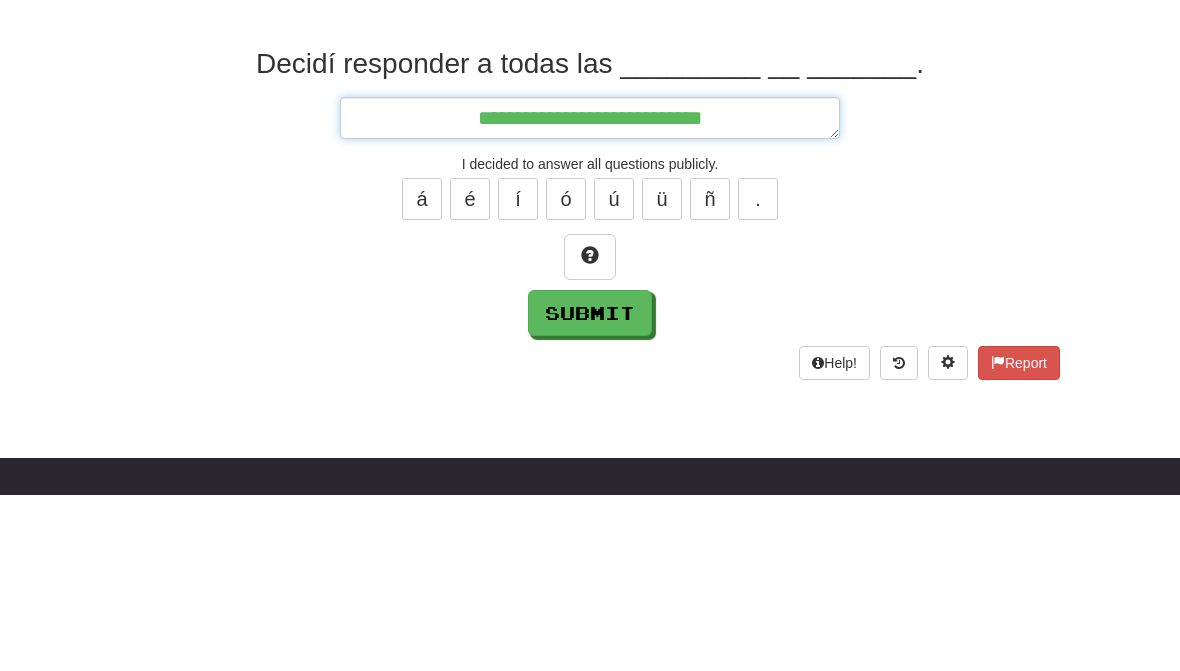 type on "*" 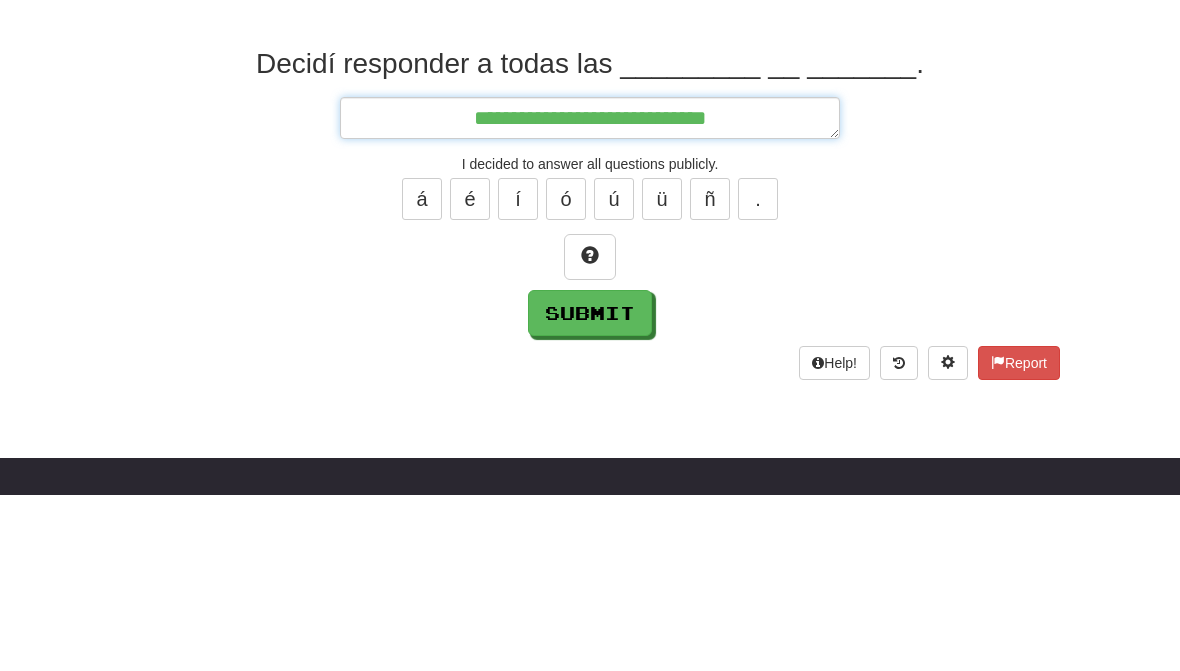 type on "*" 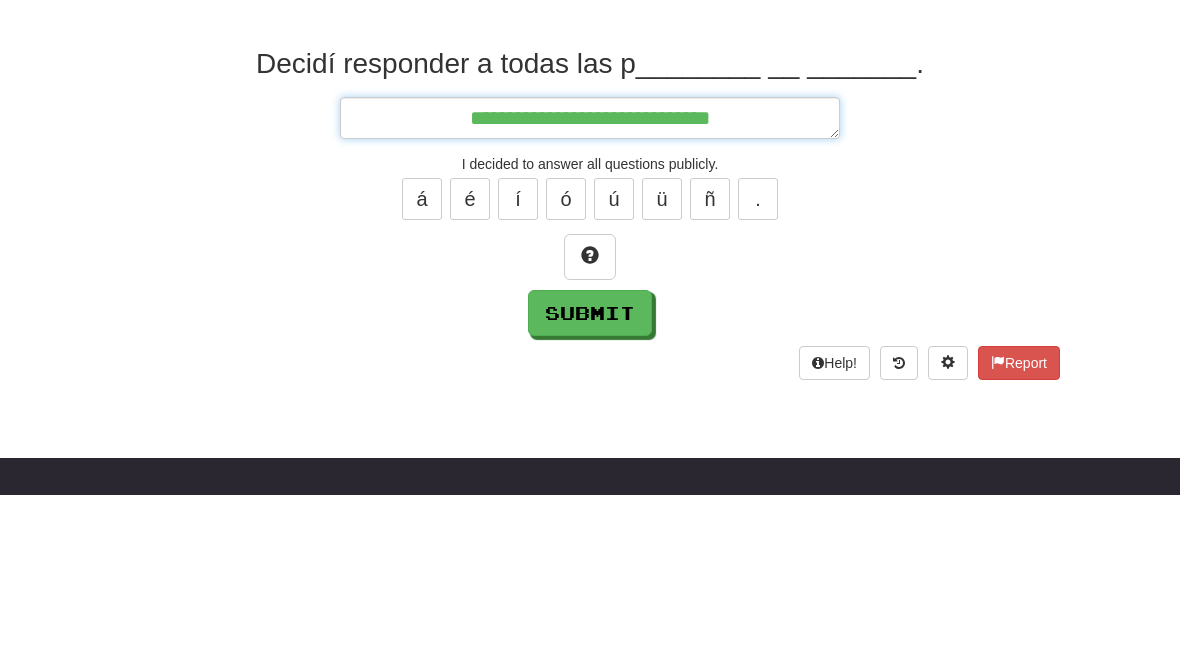 type on "*" 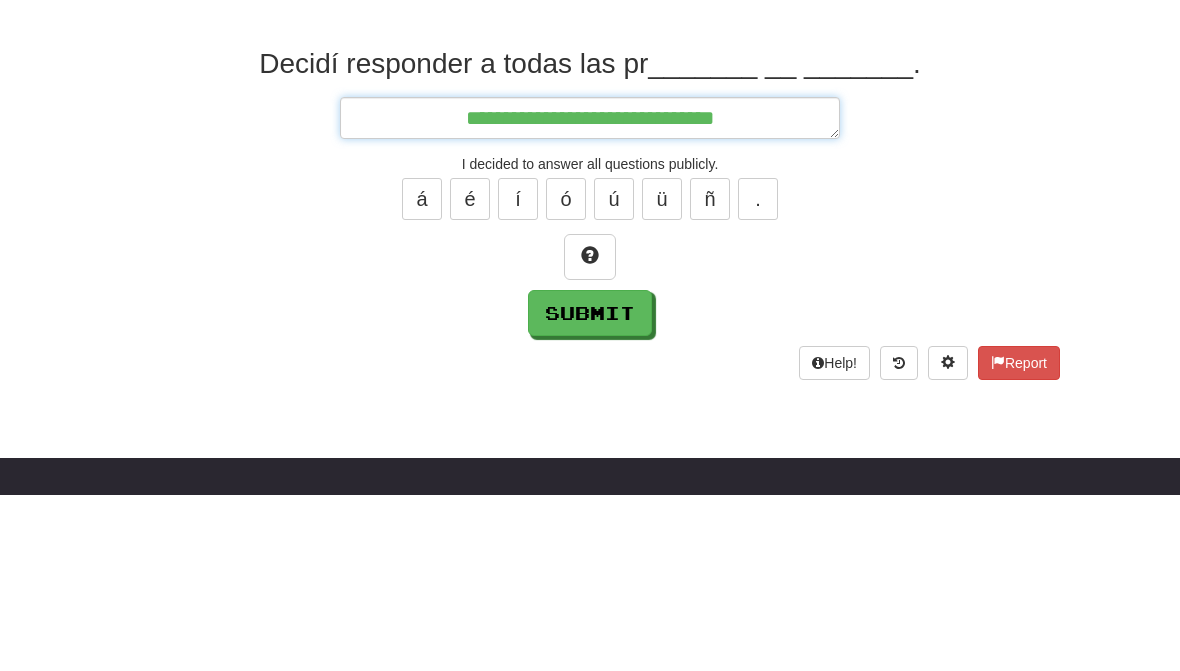 type on "*" 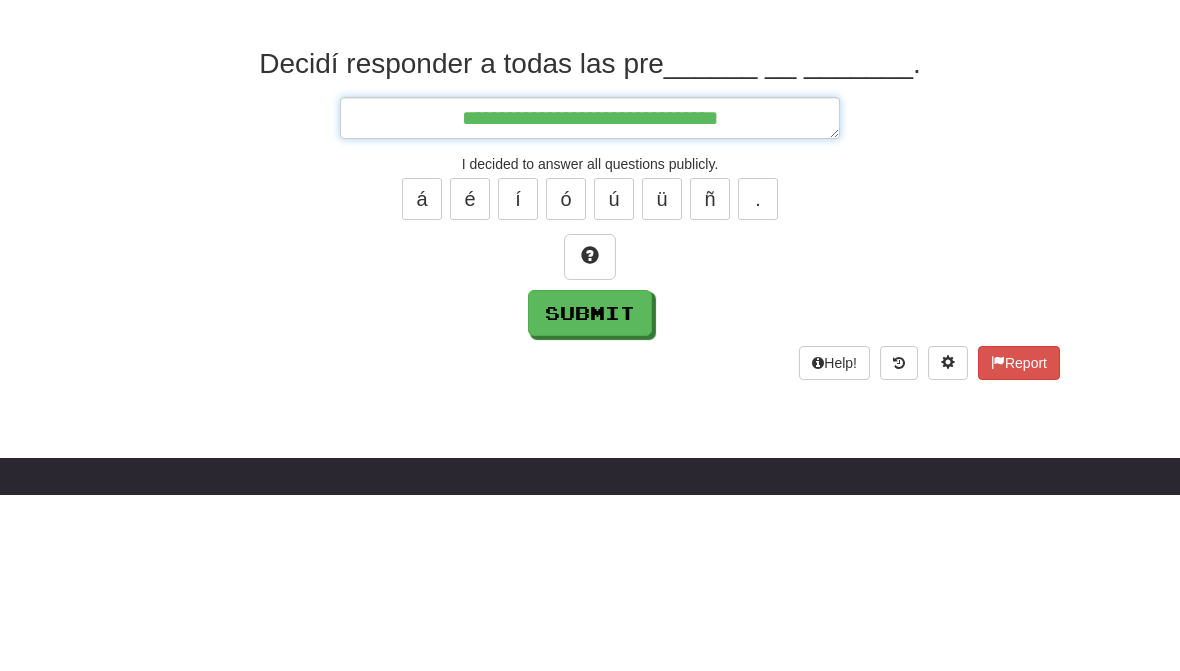 type on "*" 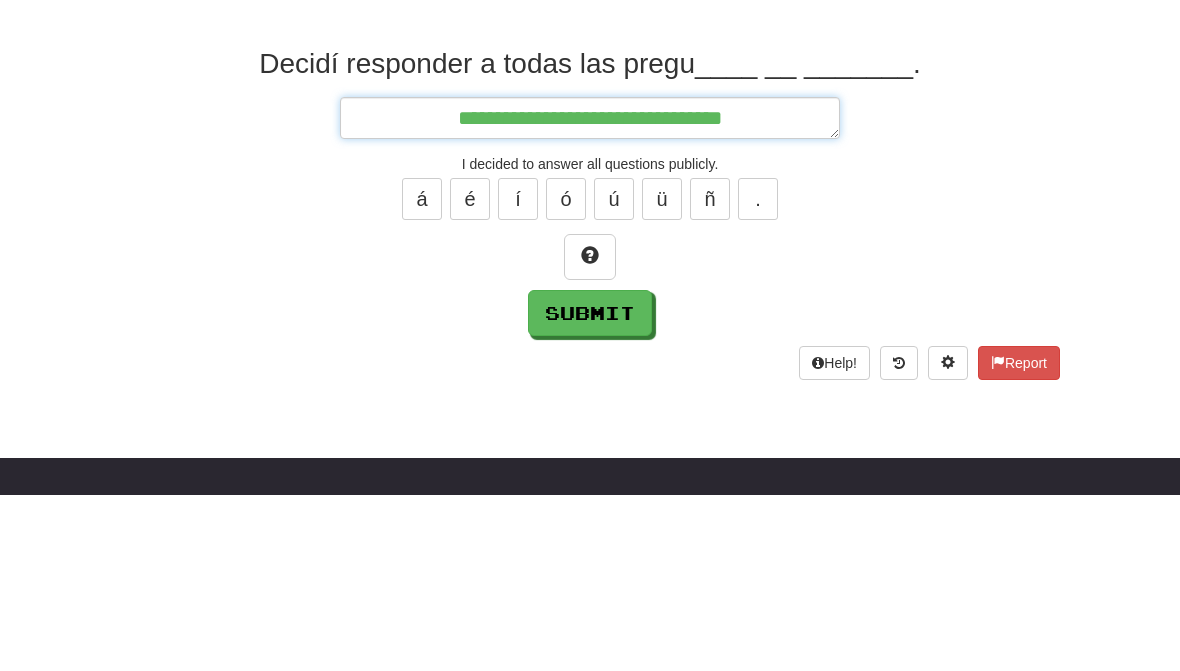 type on "*" 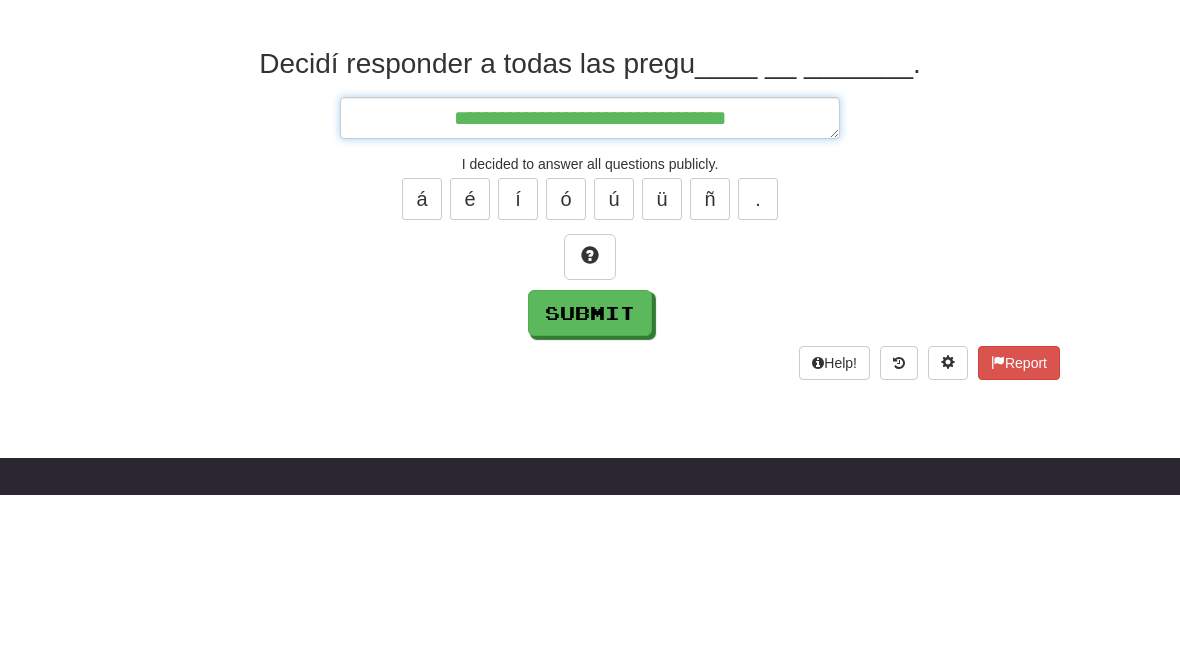 type on "*" 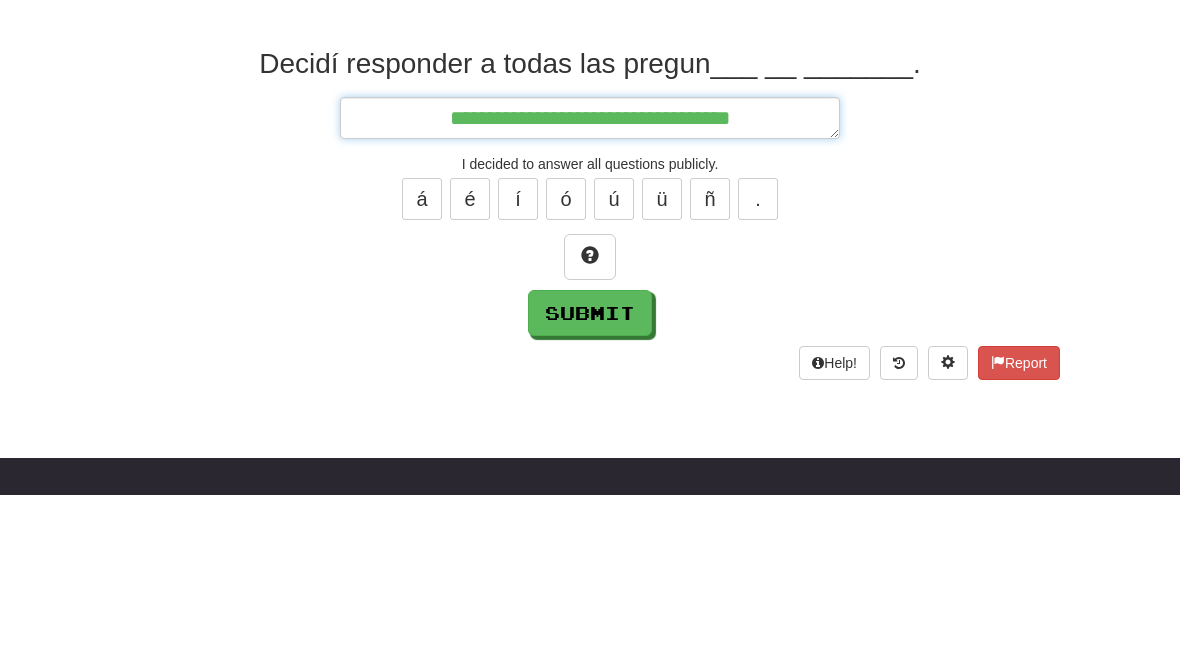 type on "*" 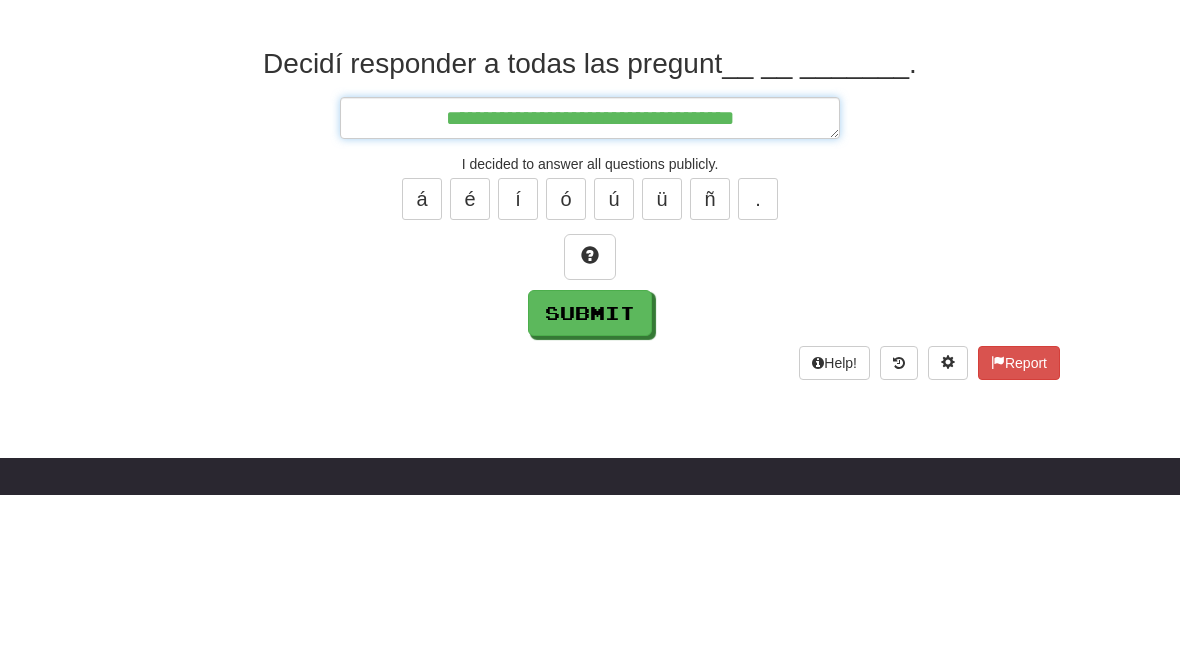 type on "*" 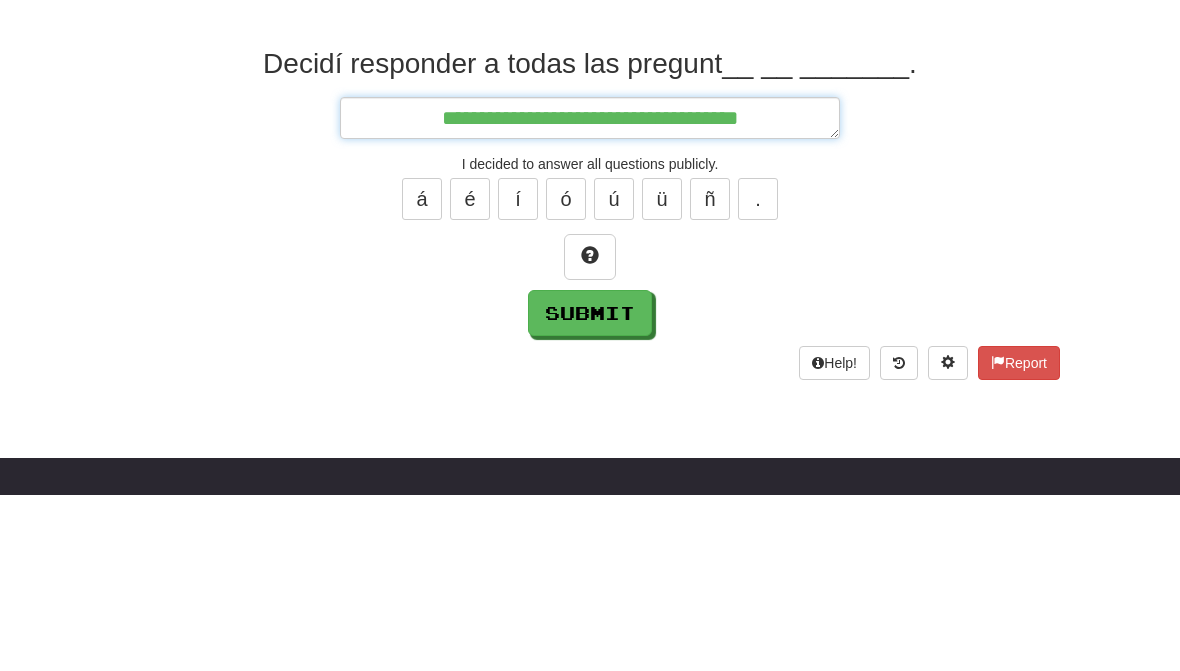 type on "*" 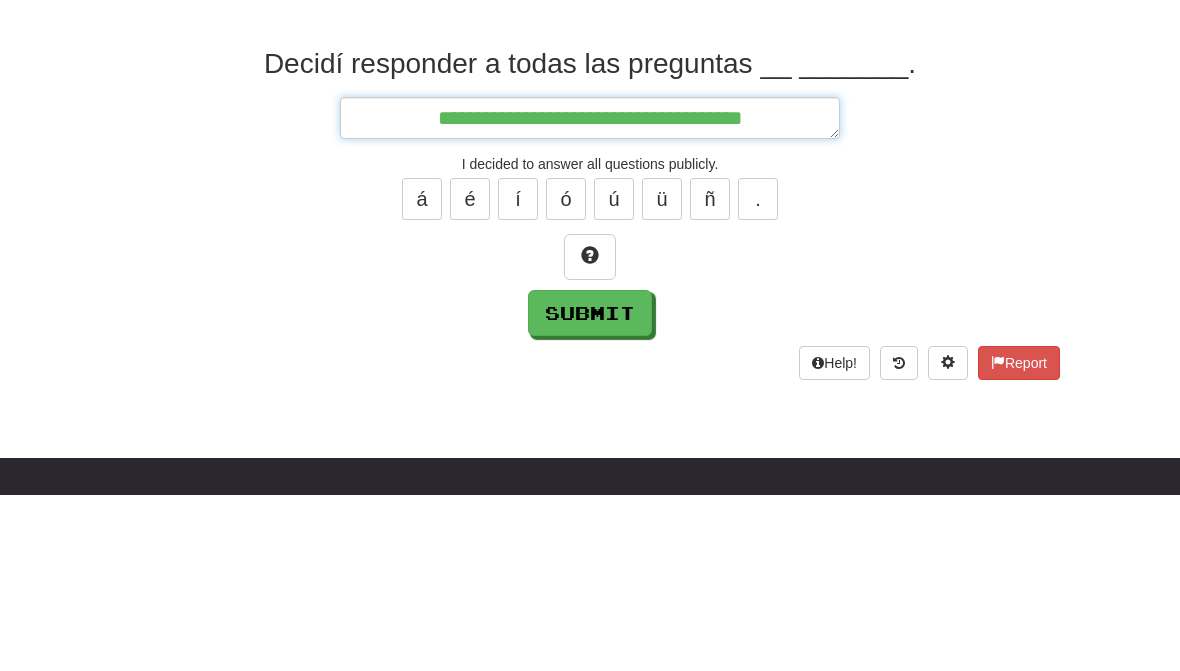 type on "*" 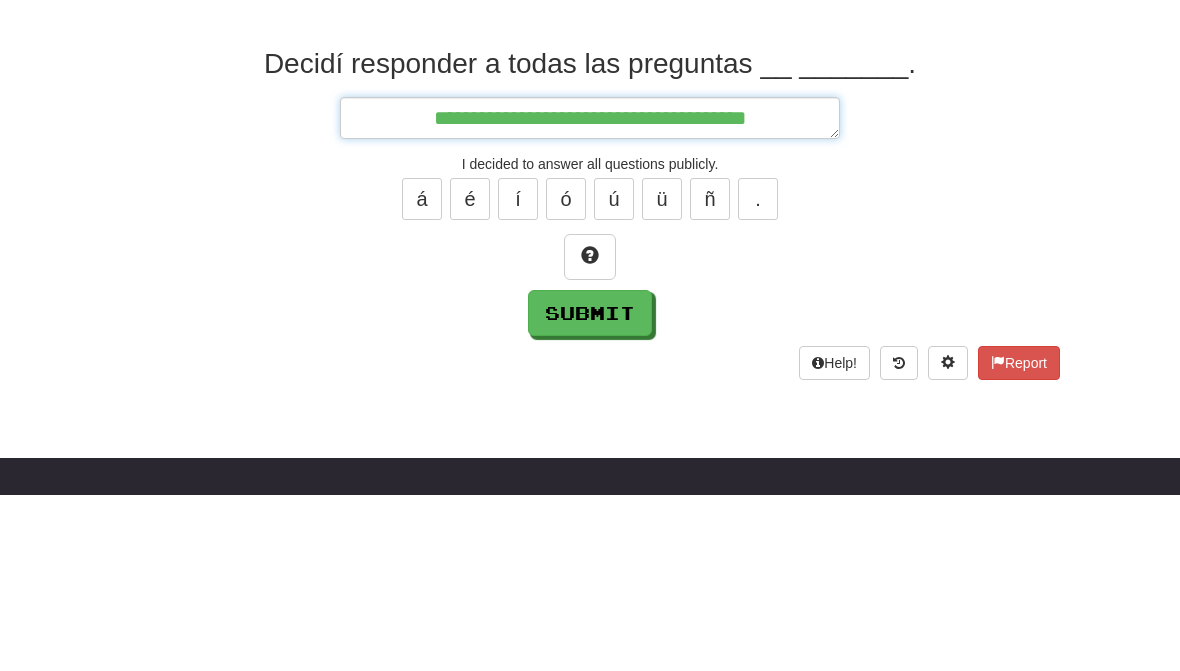 type on "*" 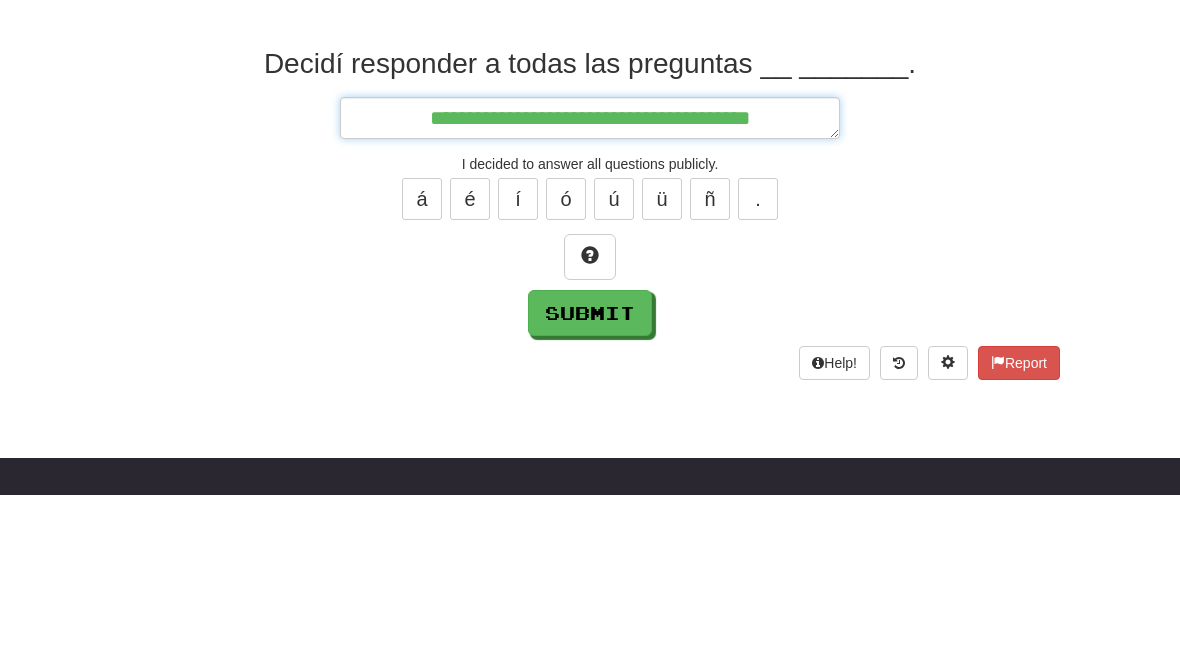 type on "*" 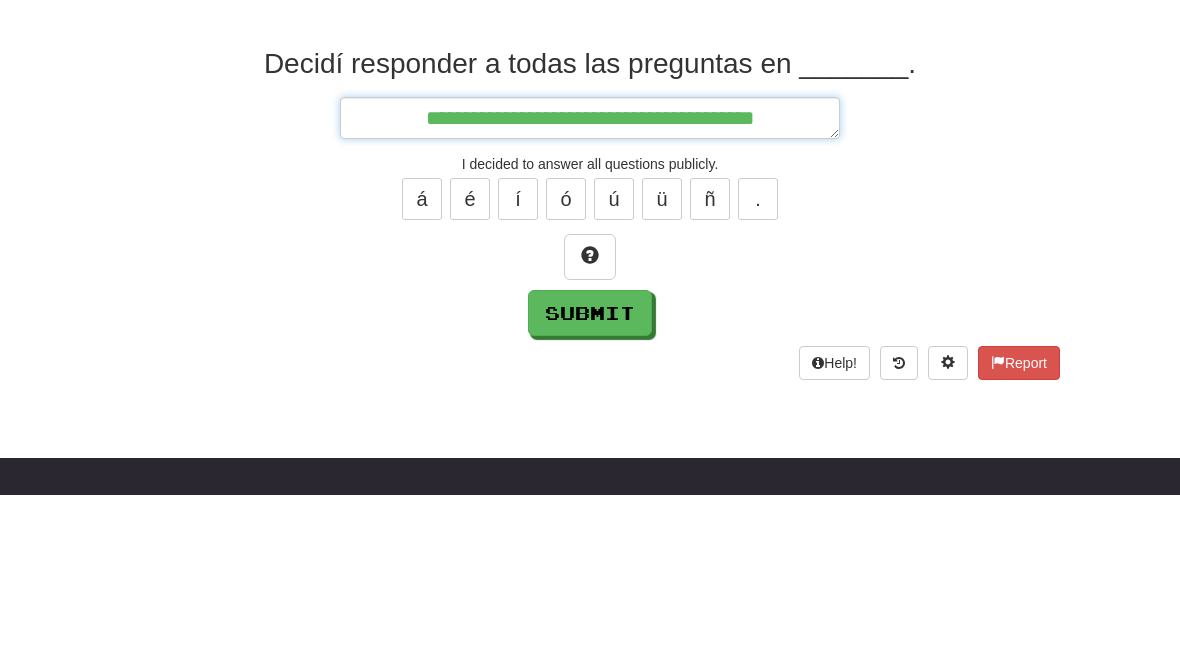 type on "*" 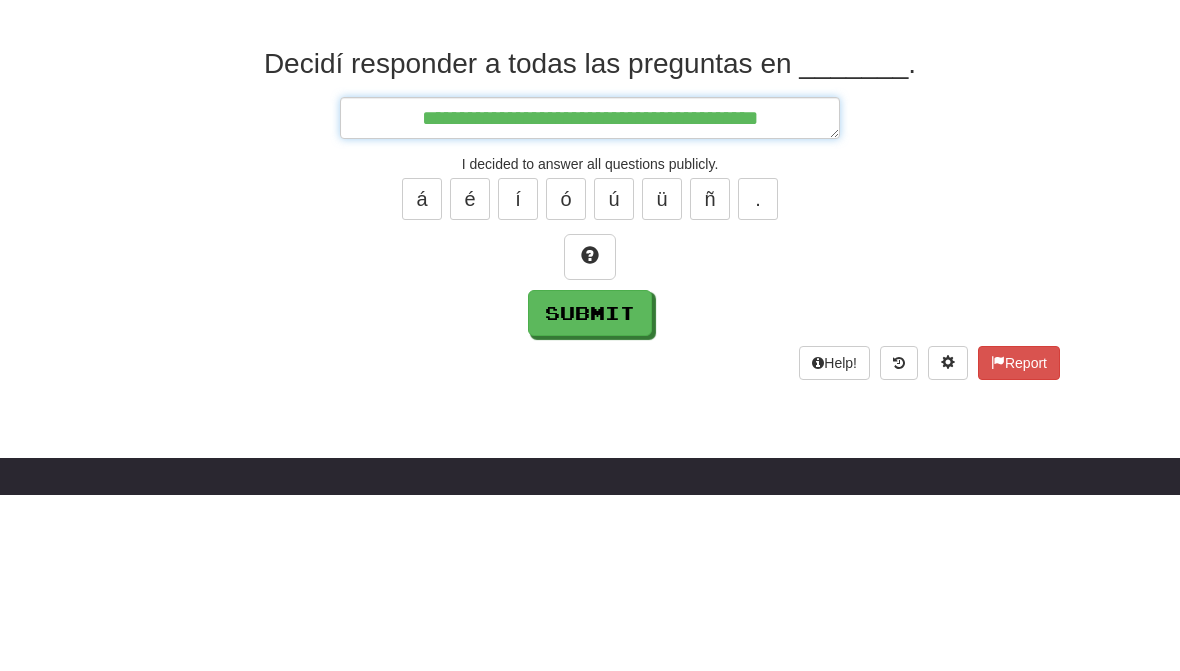 type on "*" 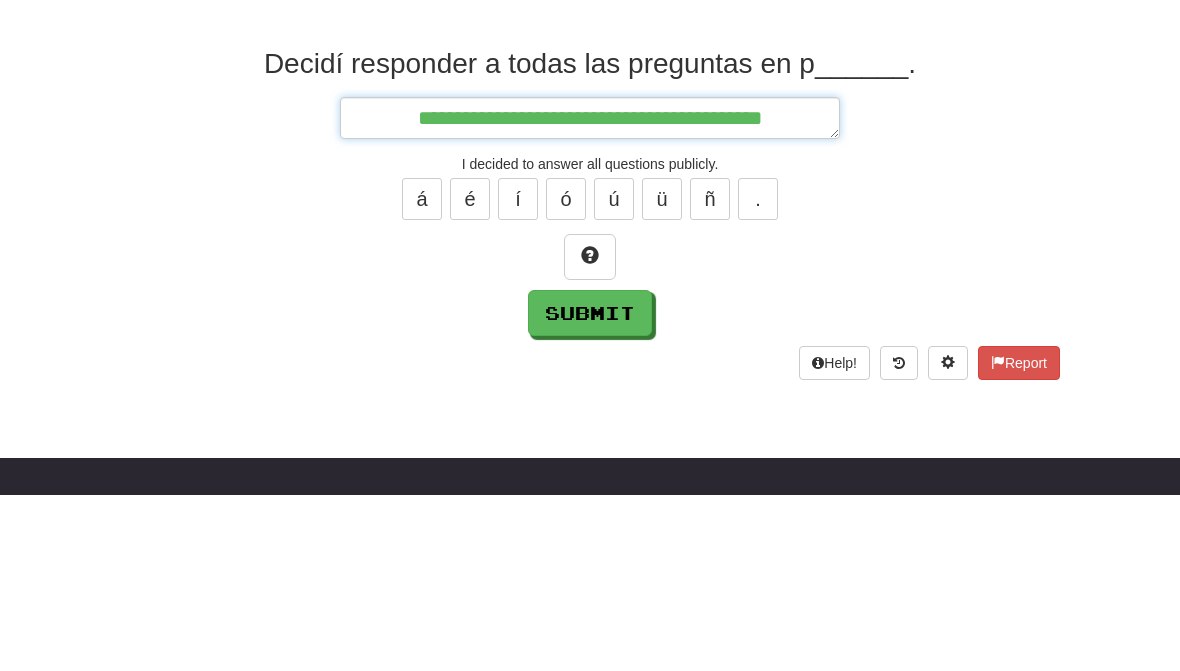 type on "**********" 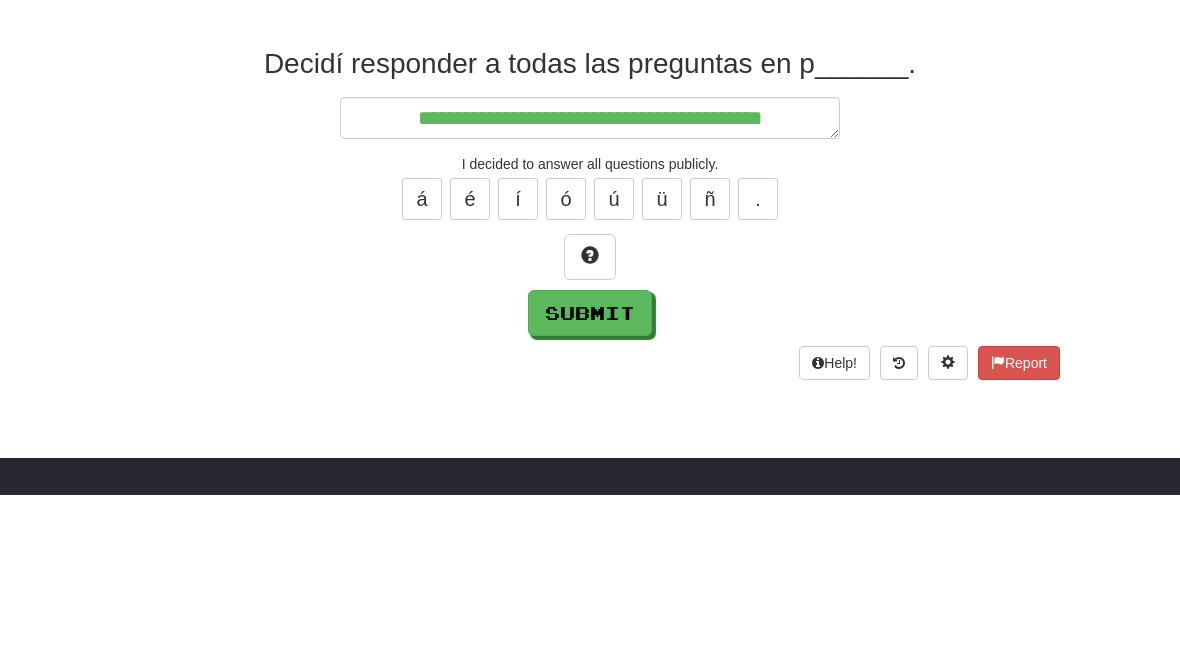 click on "ú" at bounding box center [614, 375] 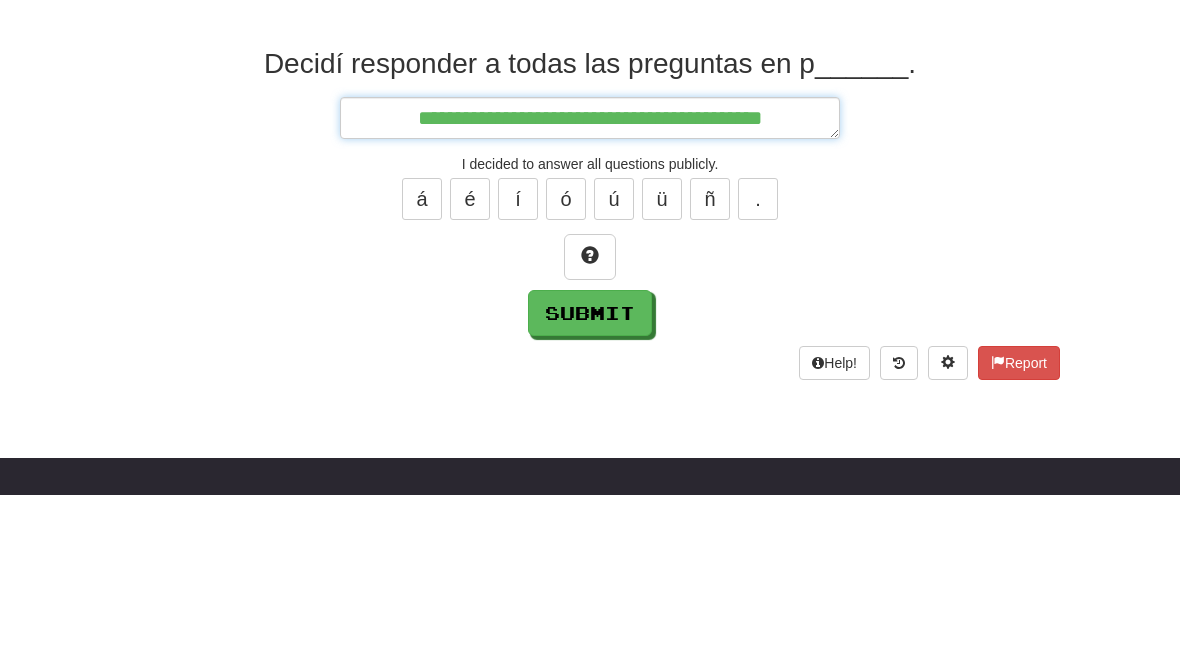type on "*" 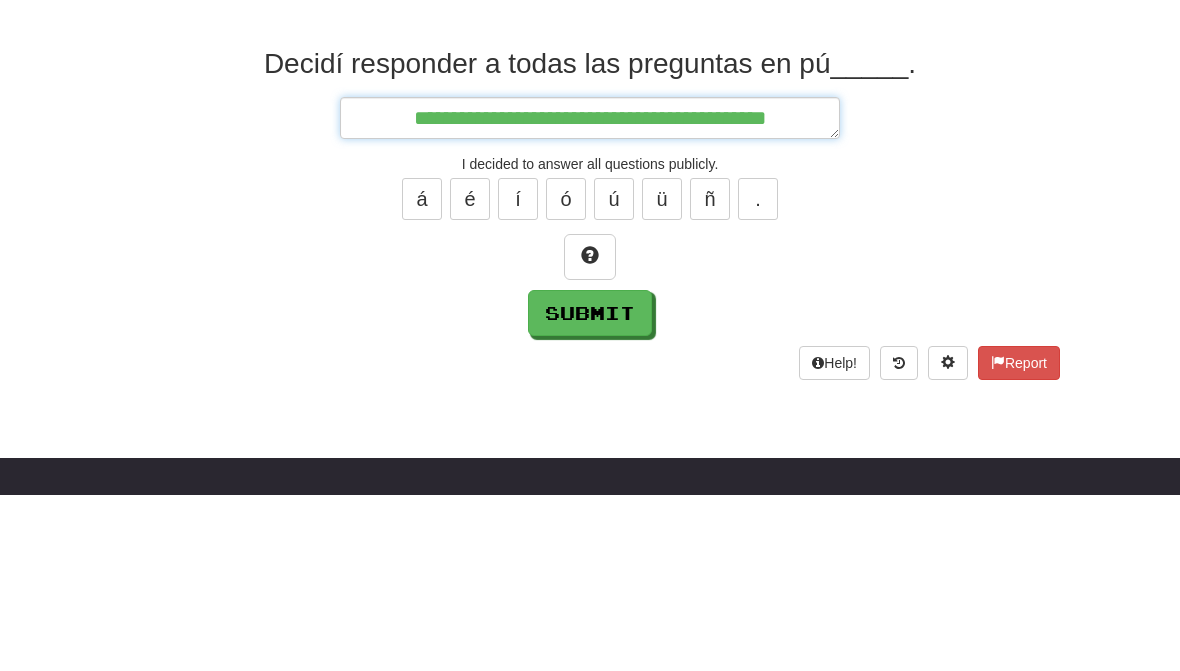 type on "*" 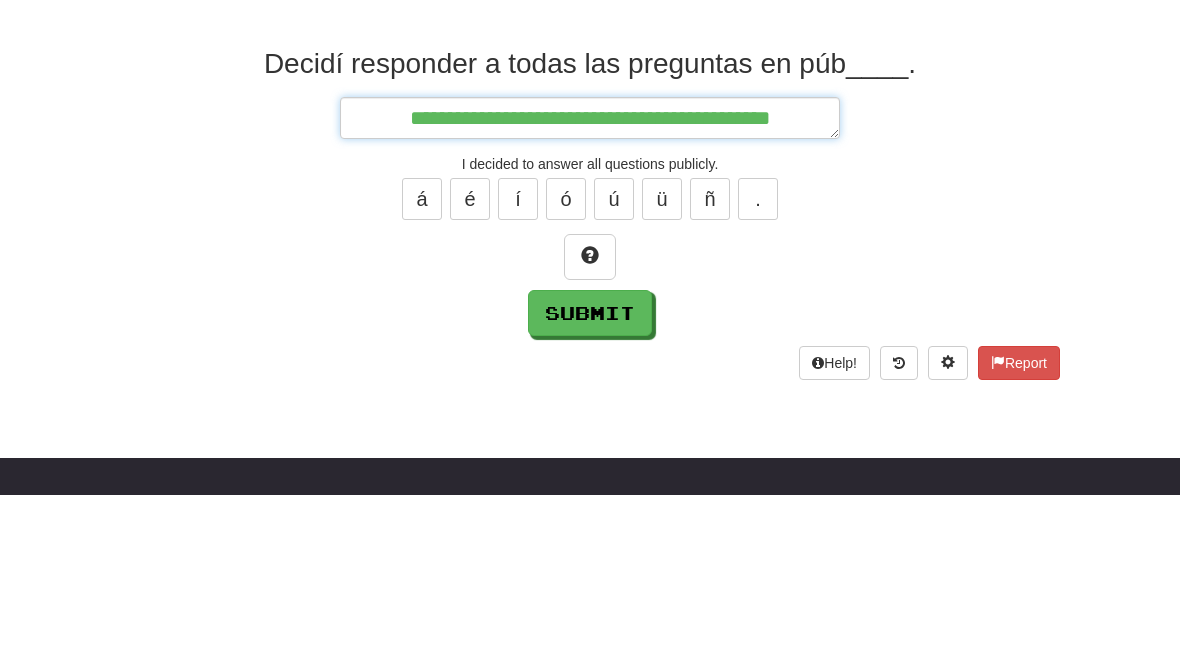 type on "*" 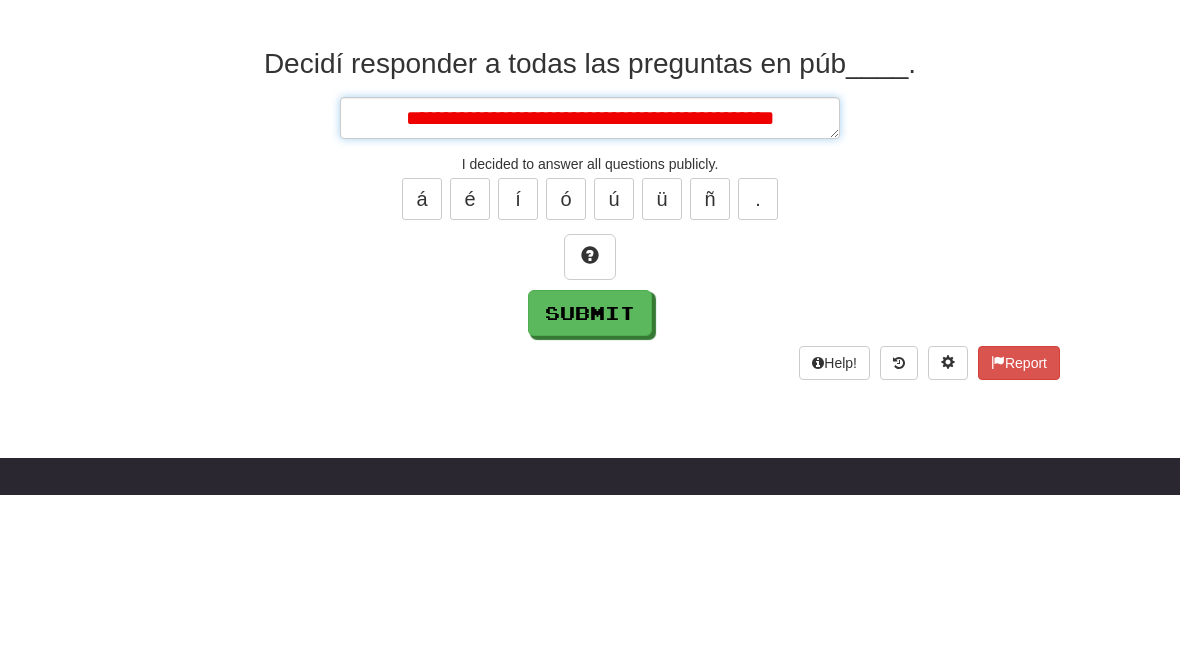 type on "*" 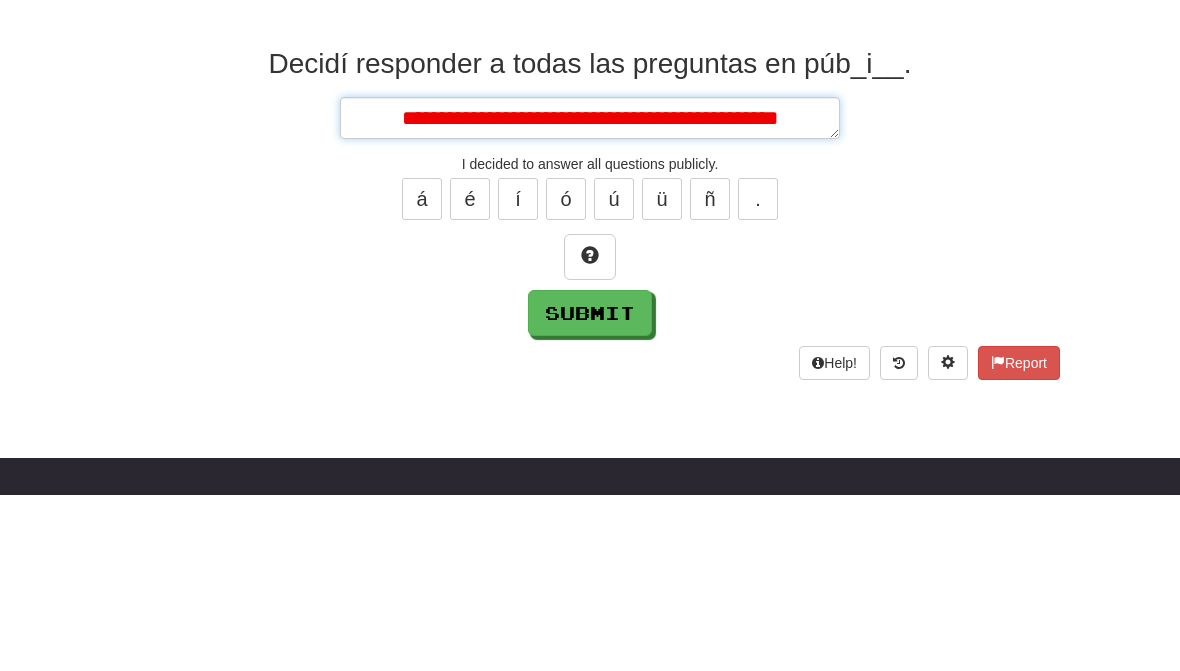 type on "*" 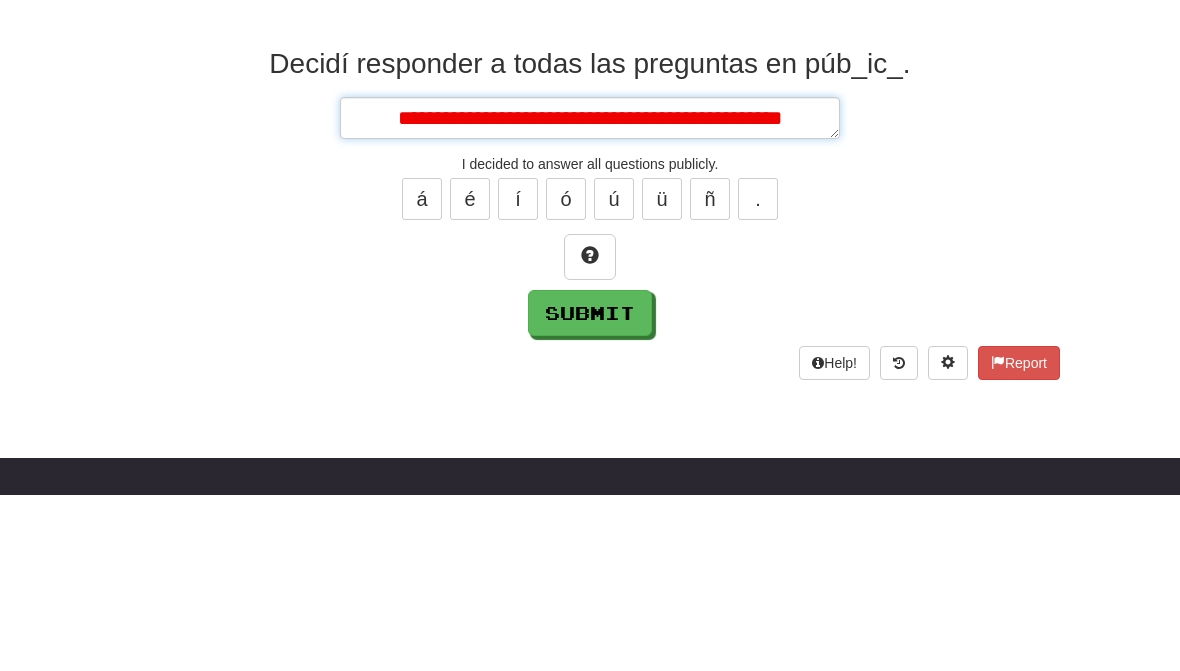 type on "*" 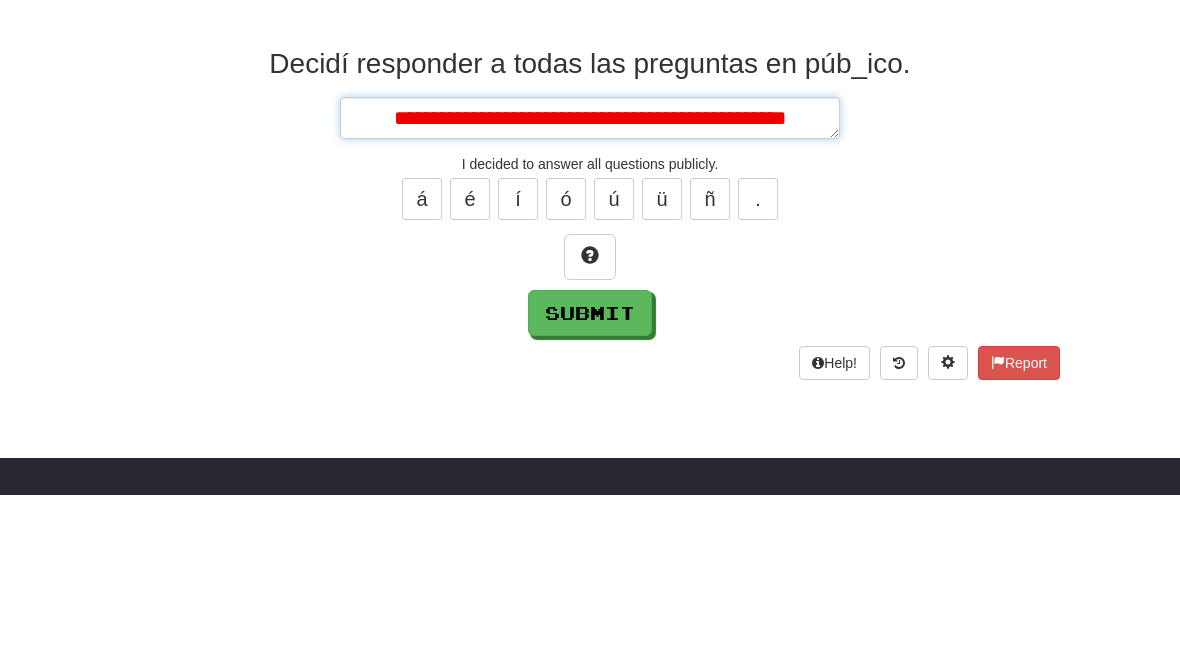 type on "*" 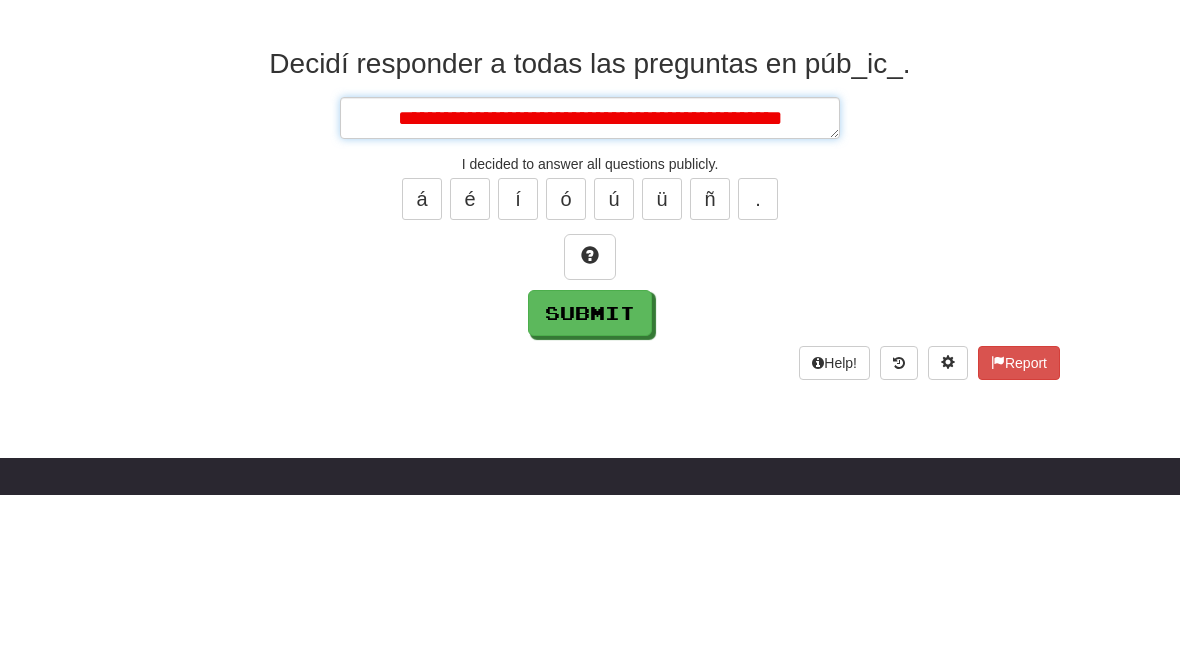 type on "*" 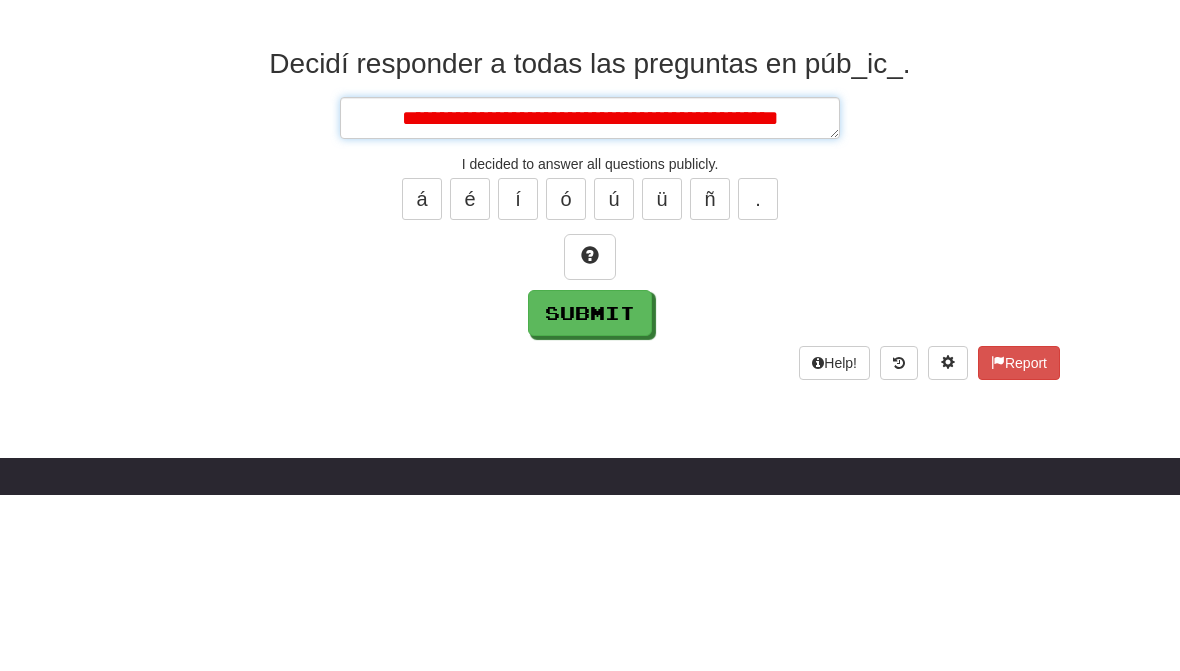 type on "*" 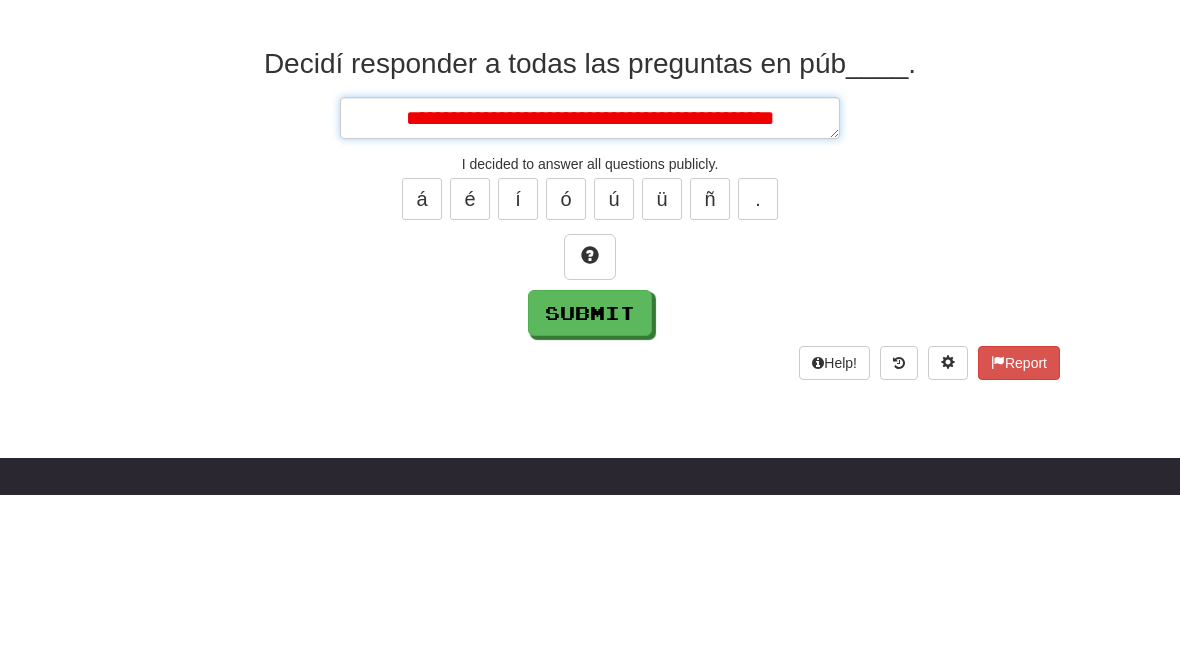 type on "*" 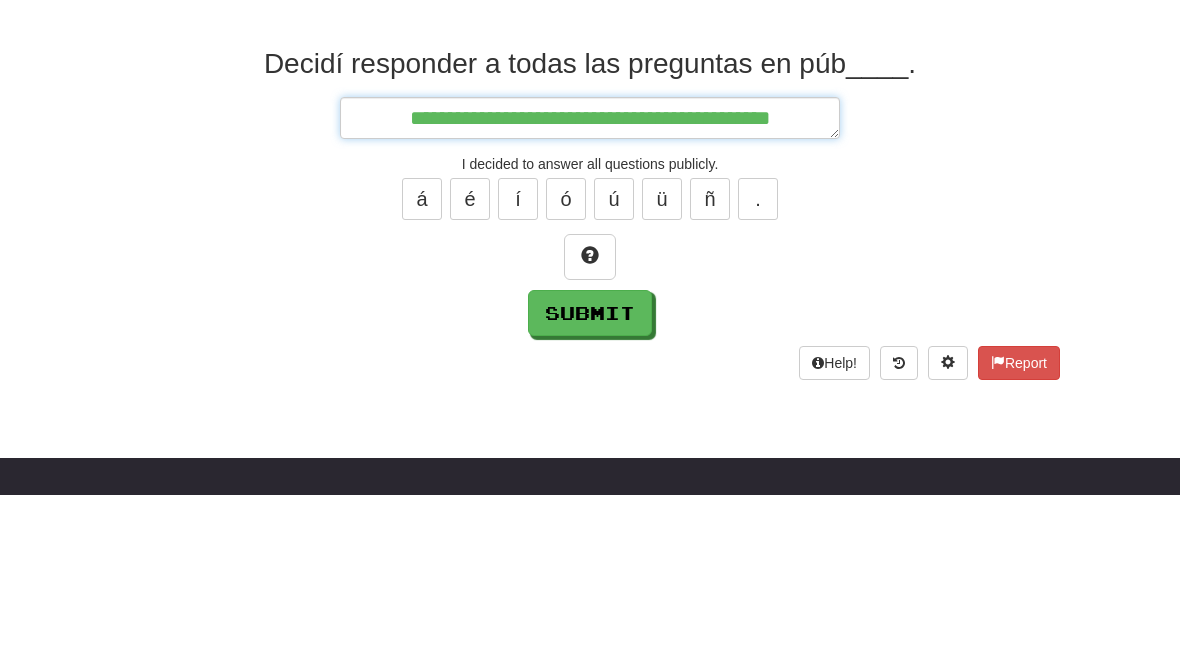 type on "*" 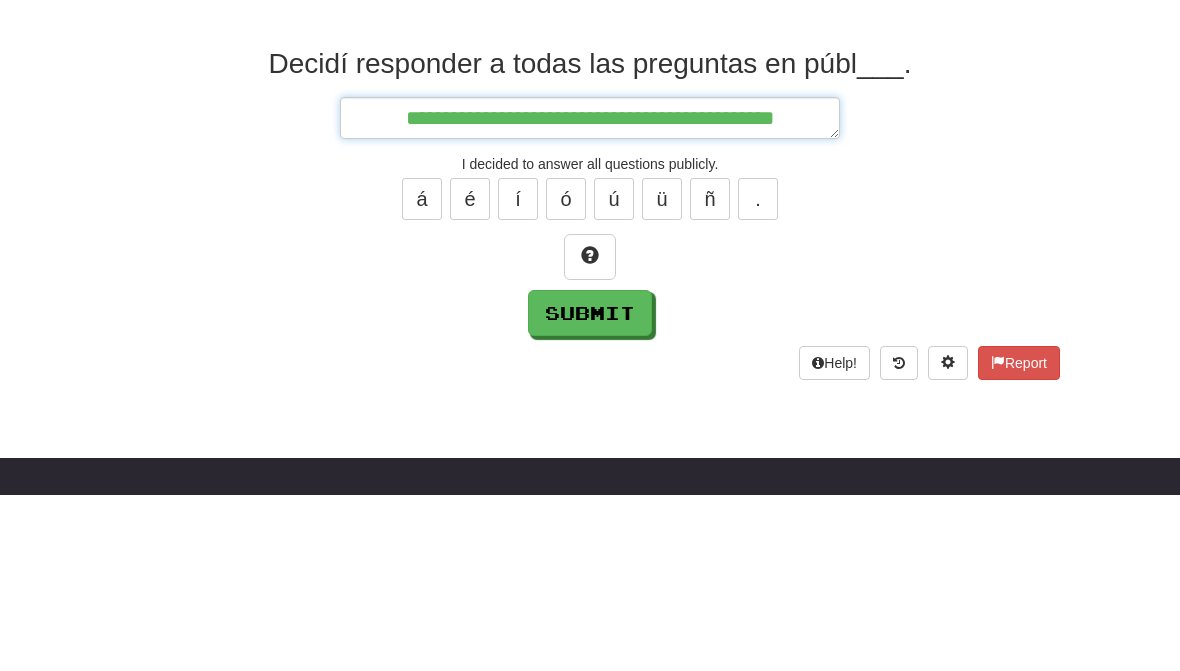 type on "*" 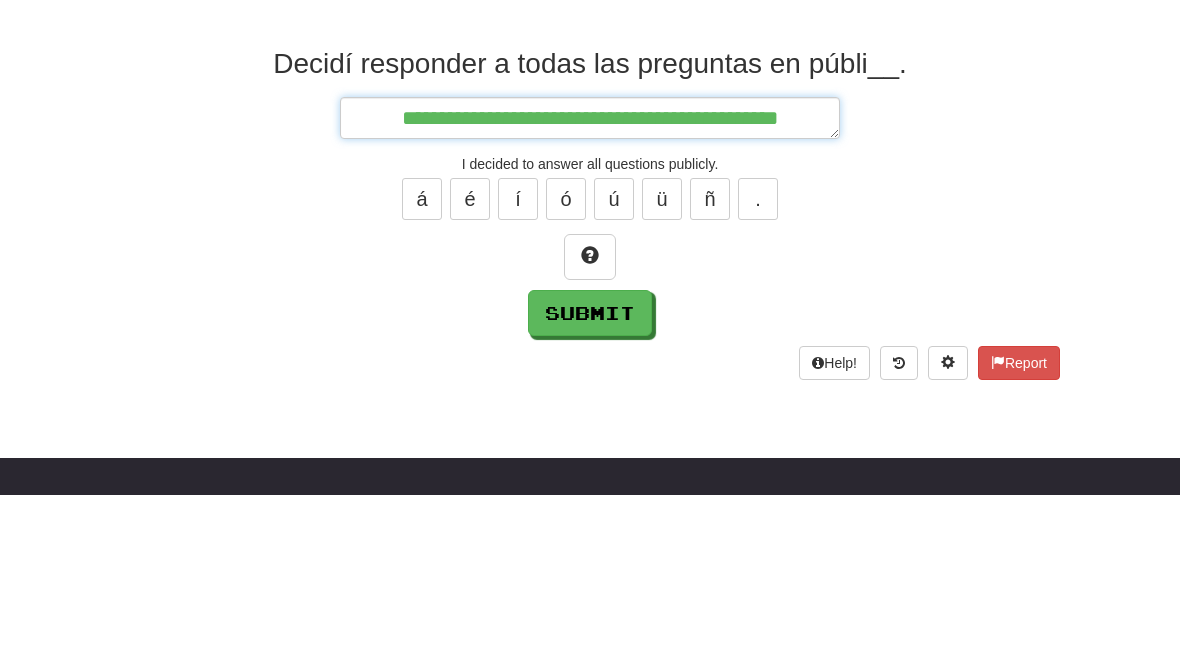 type on "*" 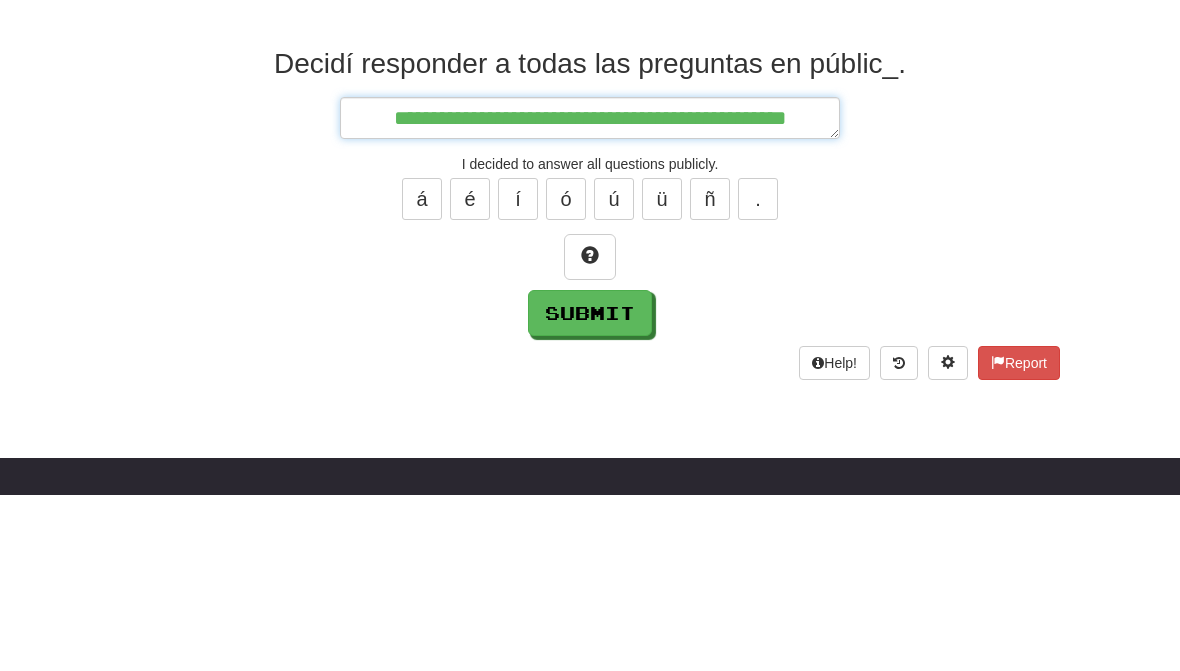 scroll, scrollTop: 275, scrollLeft: 0, axis: vertical 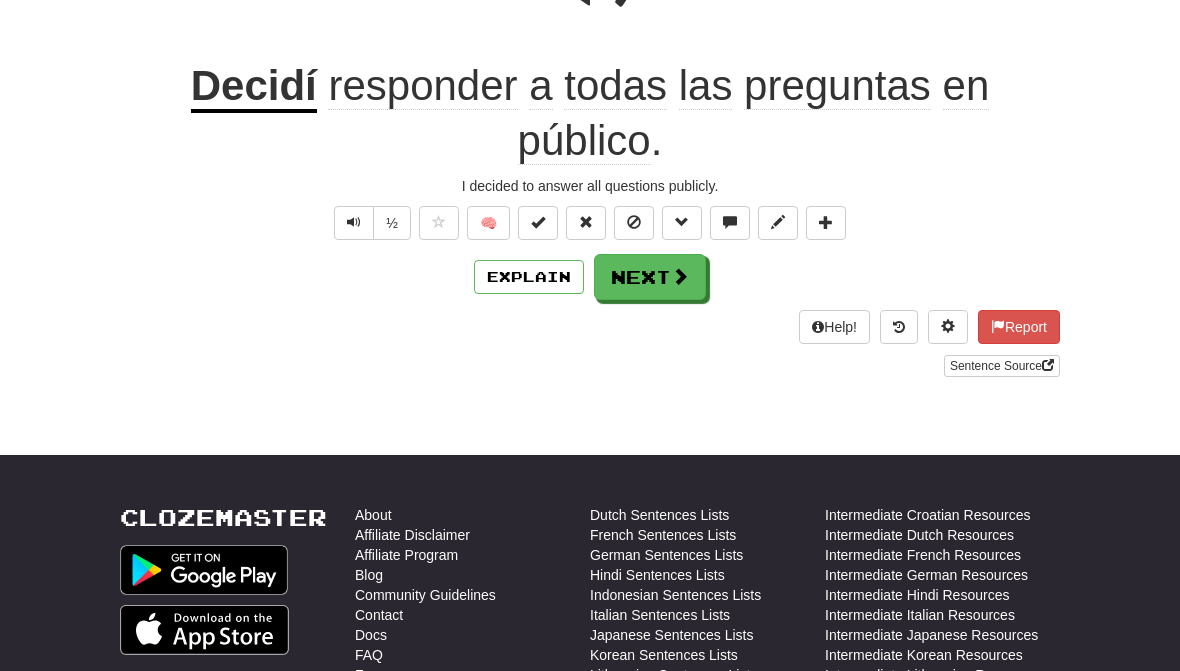 click on "Next" at bounding box center (650, 277) 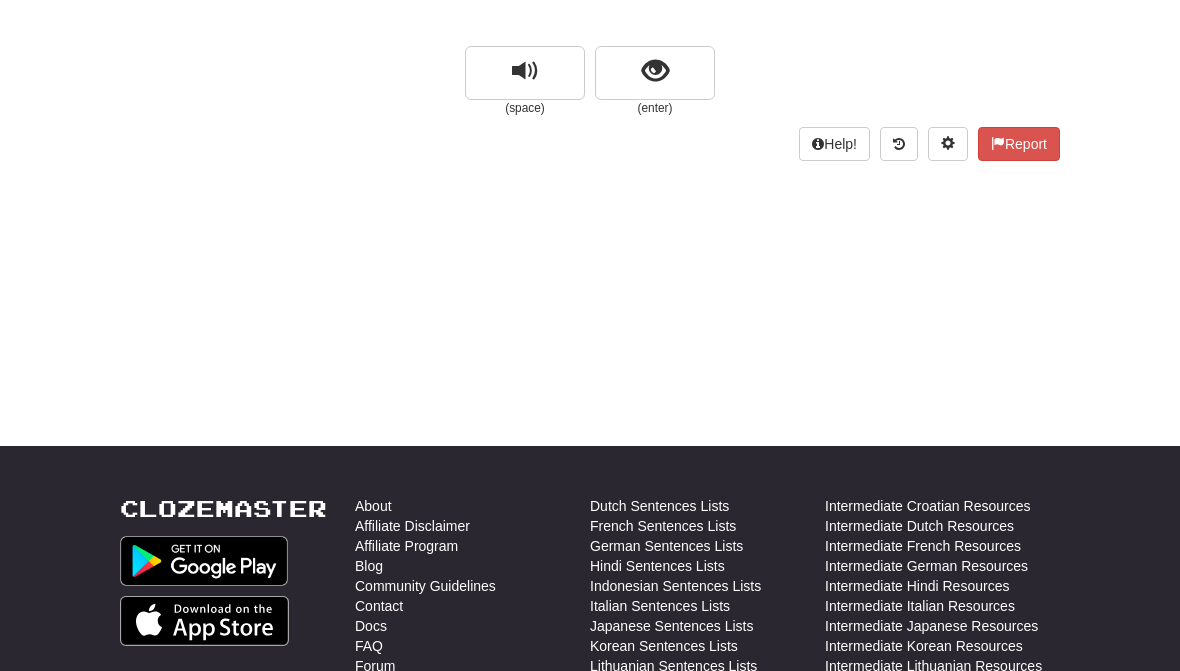 click at bounding box center [655, 71] 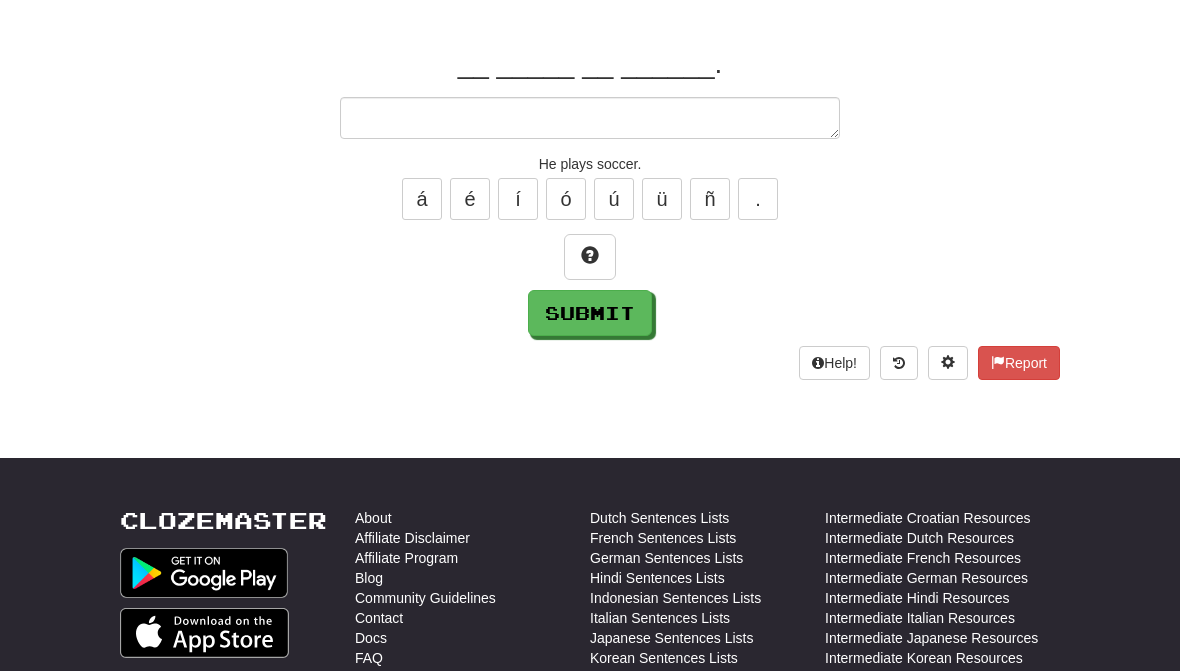 click on "é" at bounding box center [470, 199] 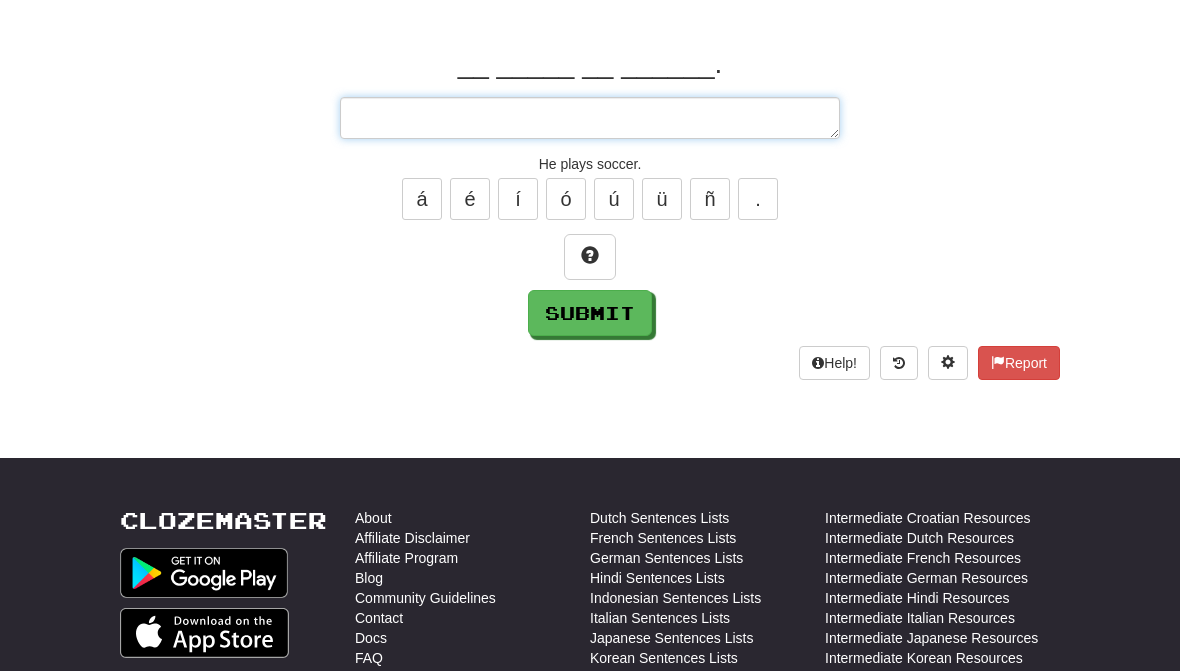 type on "*" 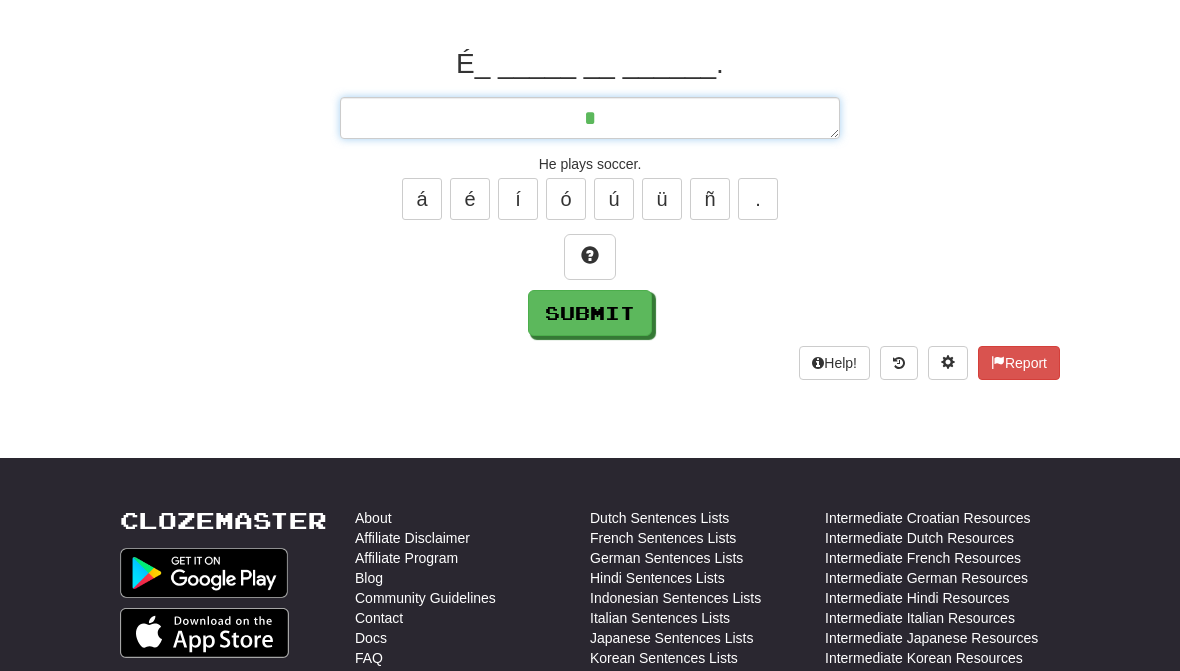 type on "*" 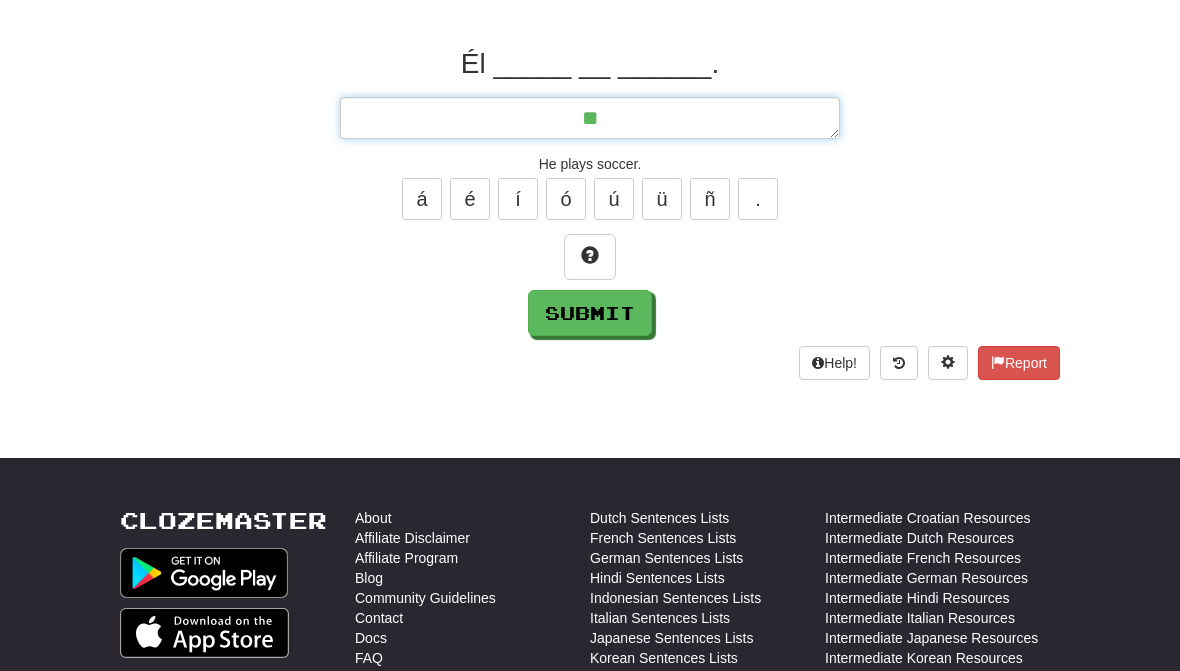 type on "*" 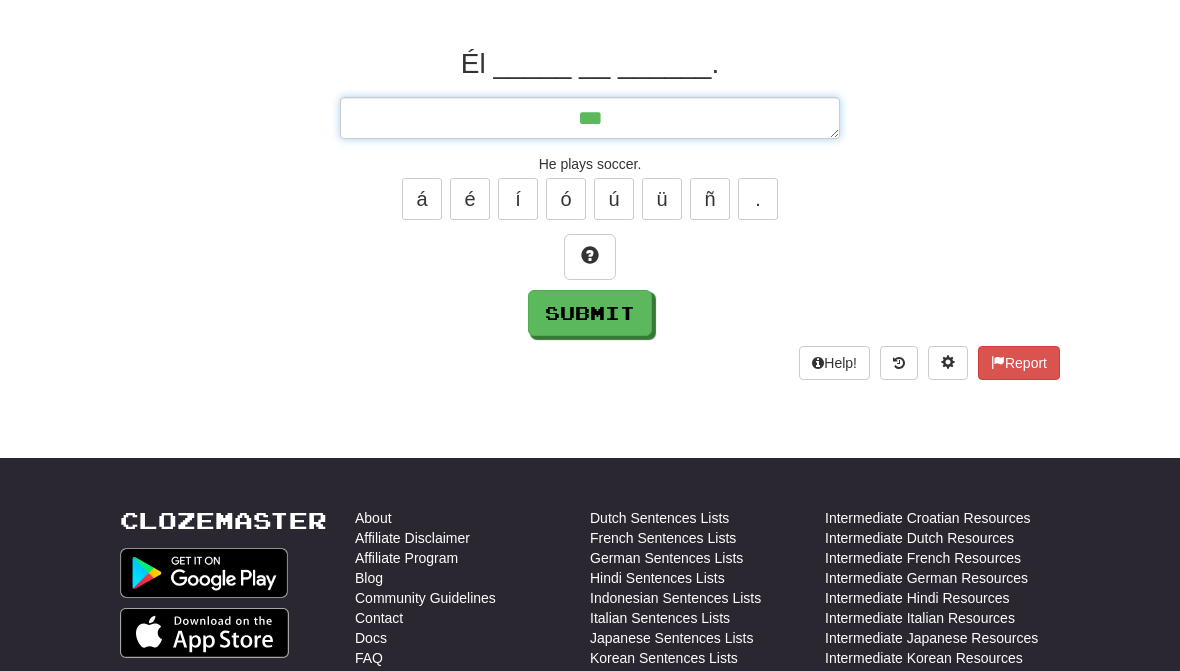 type on "*" 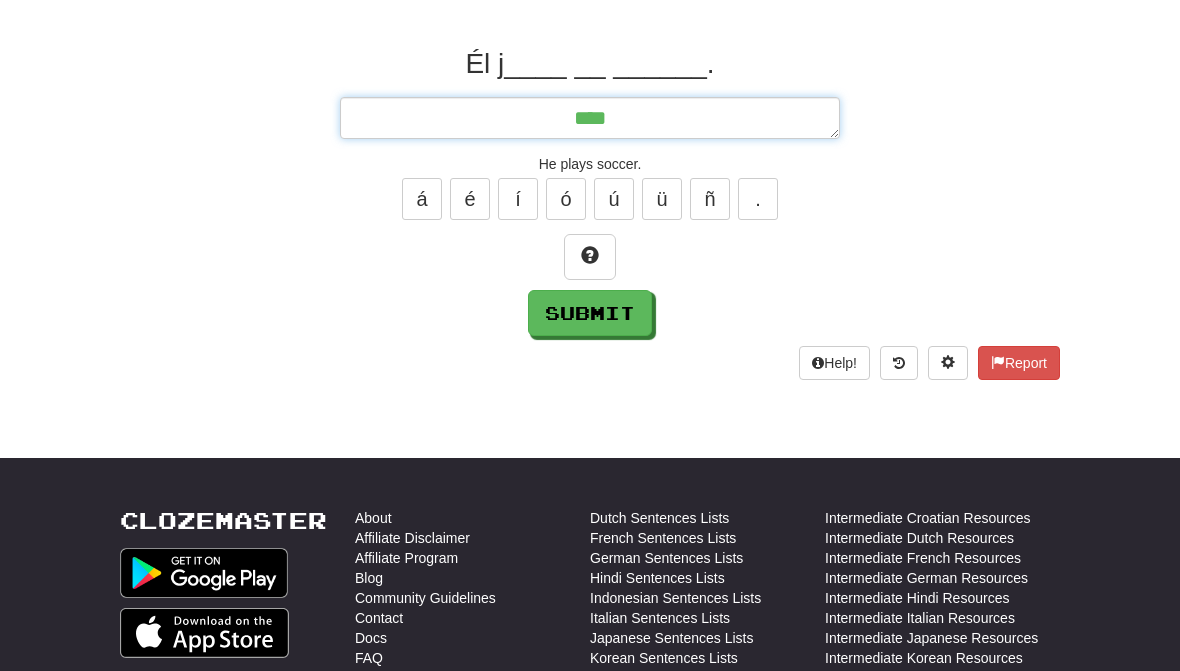 type on "*" 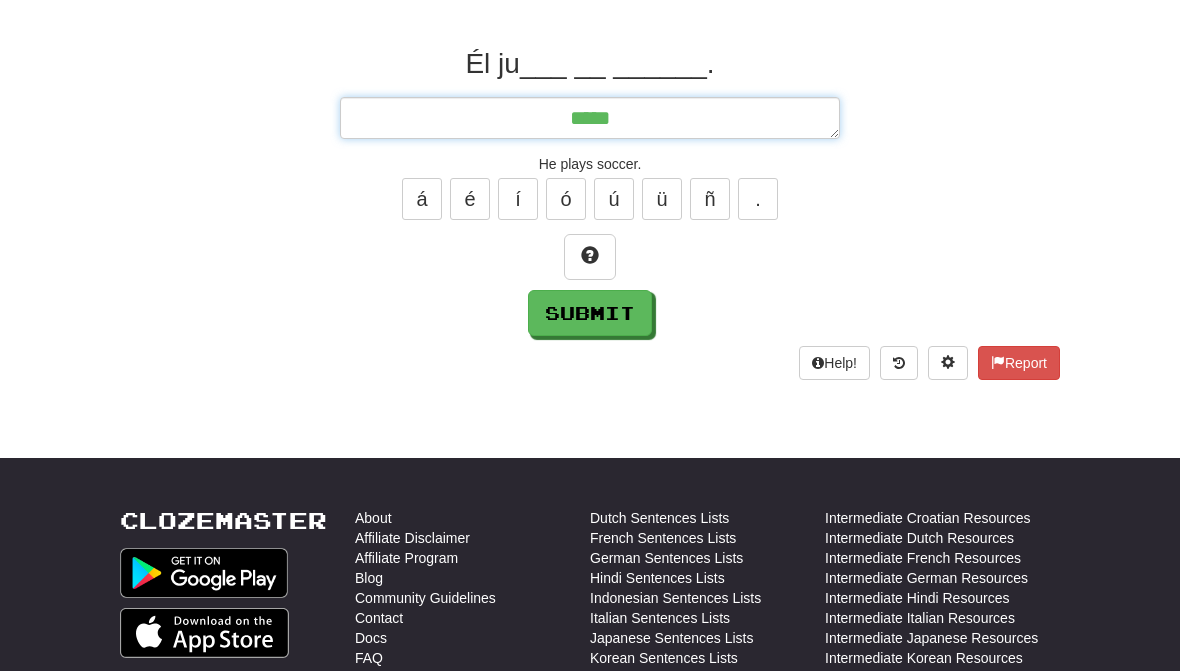 type on "*" 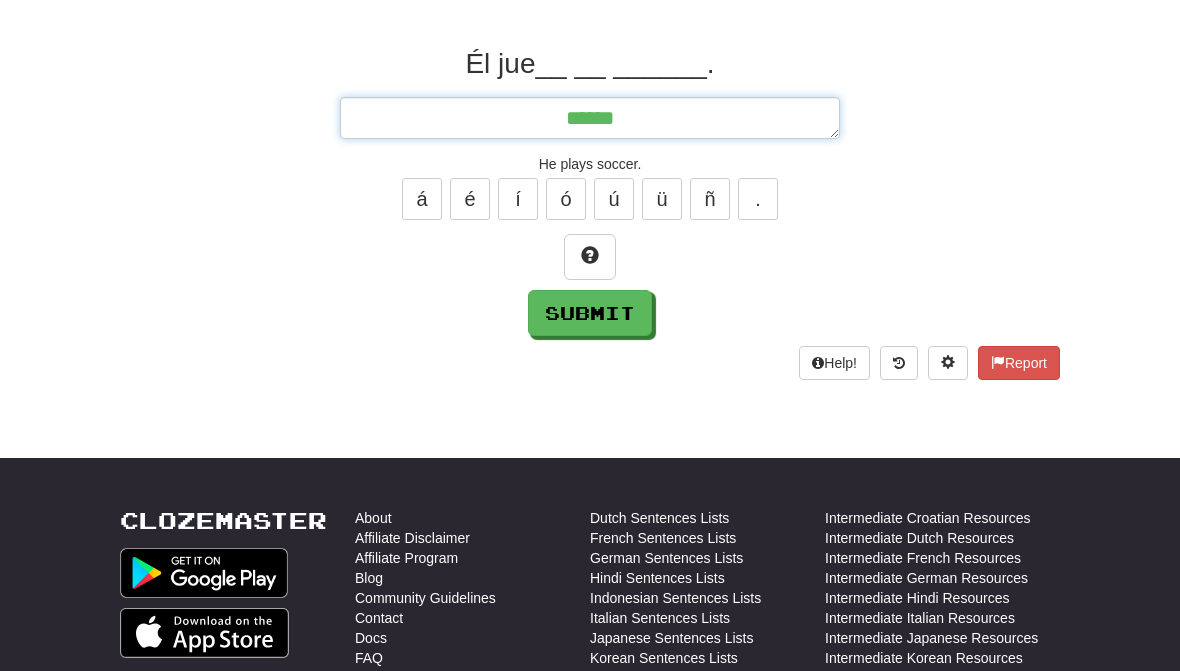 type on "*" 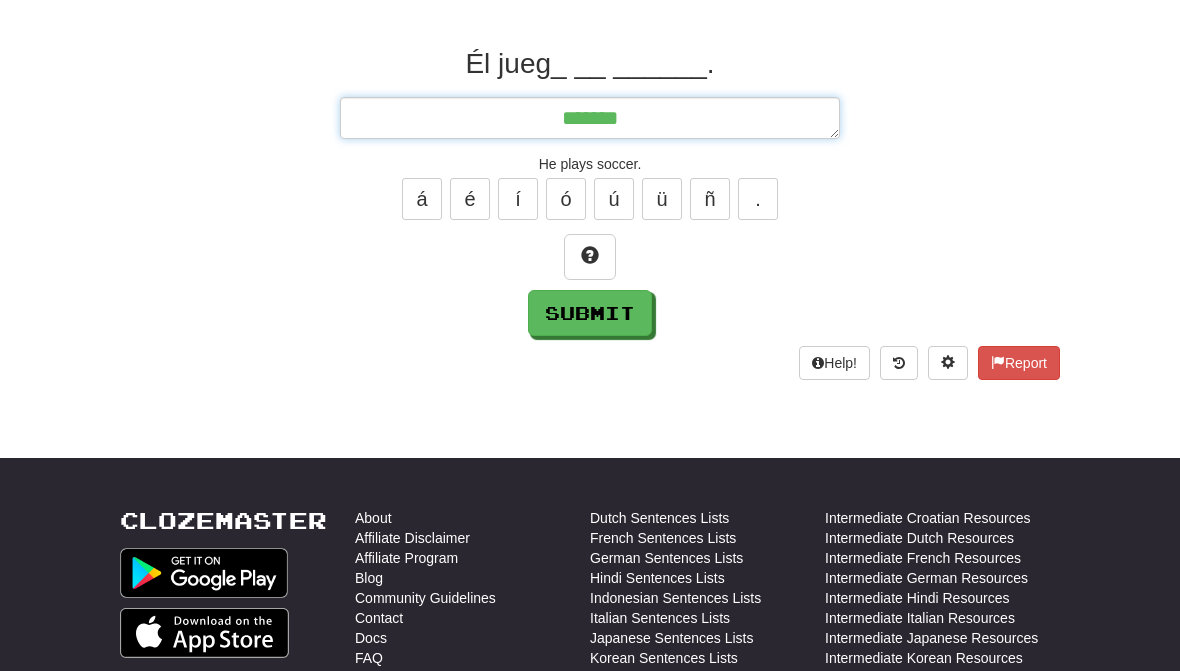 type on "*" 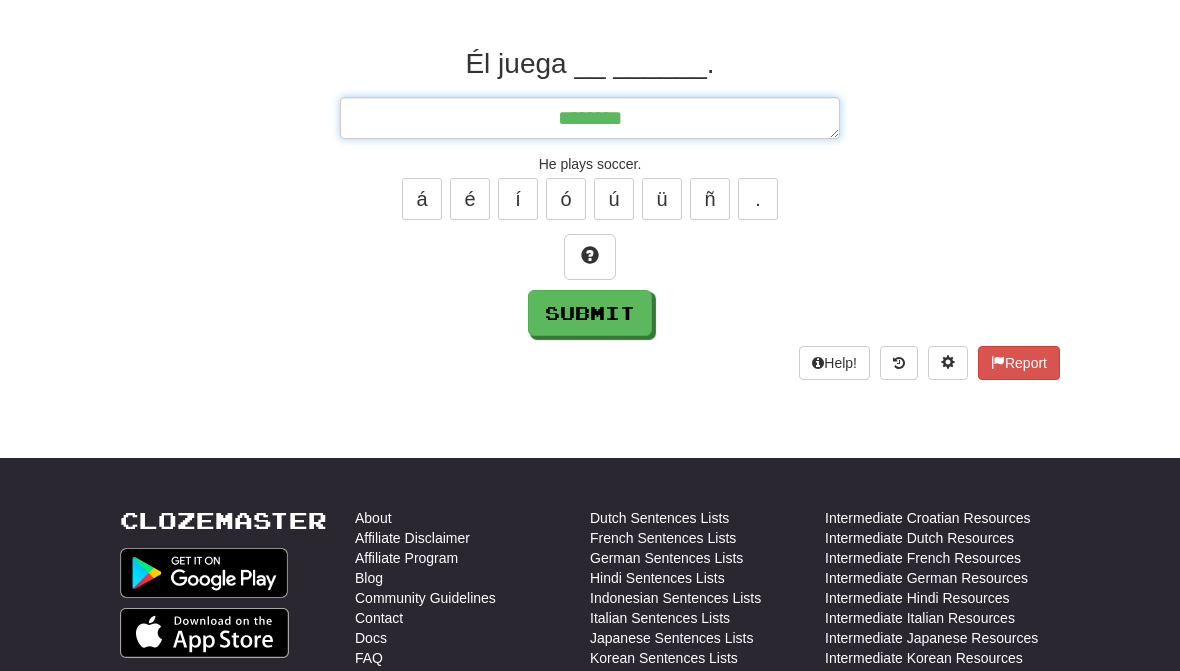 type on "********" 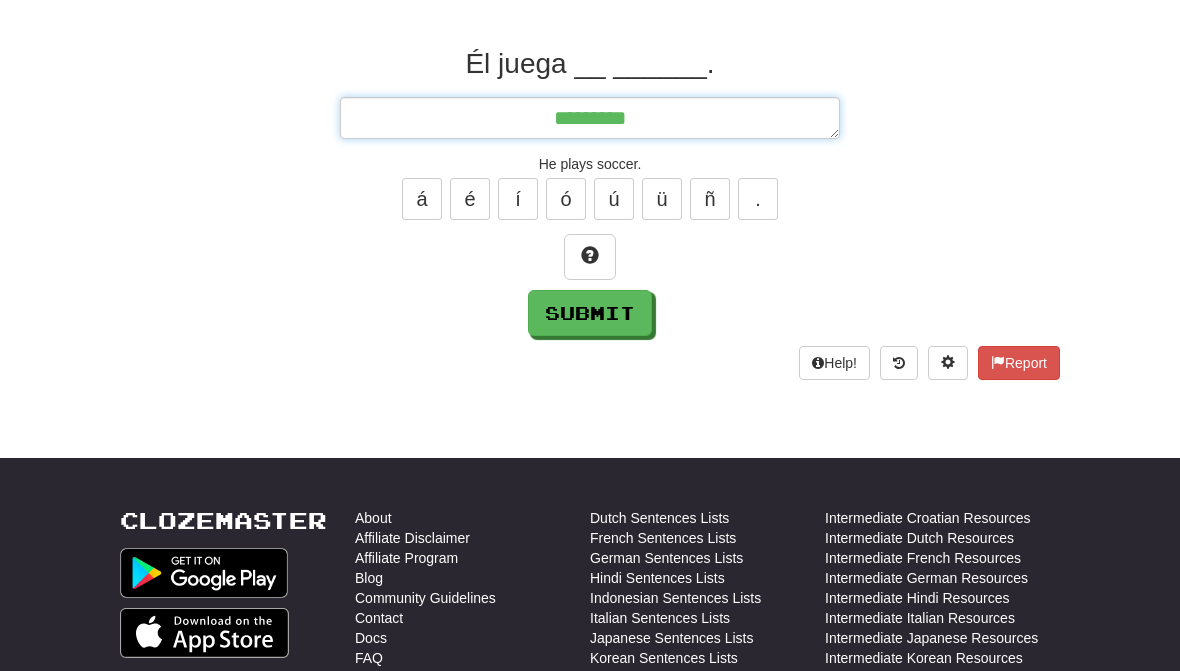 type on "*" 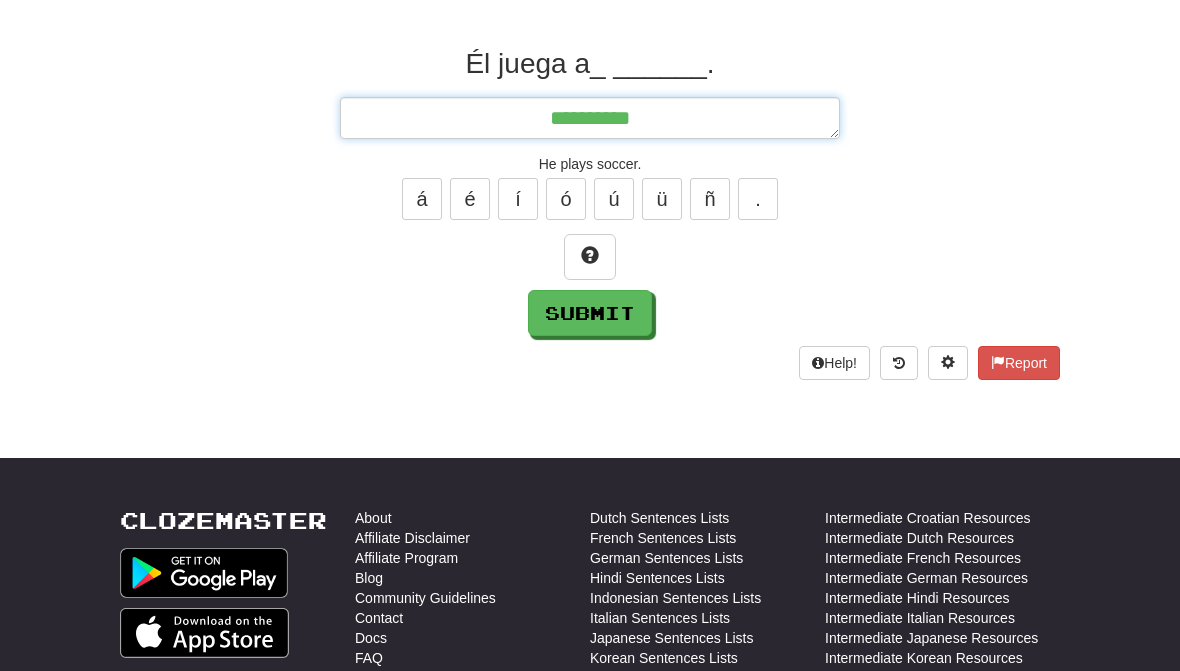 type on "*" 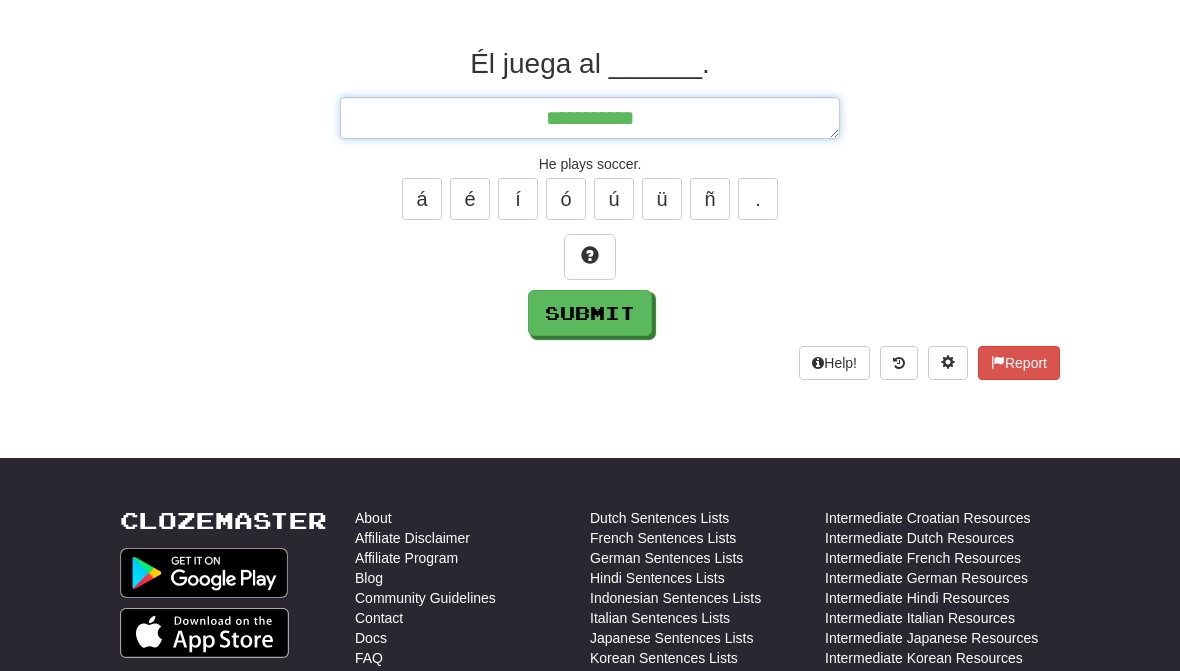 type on "*" 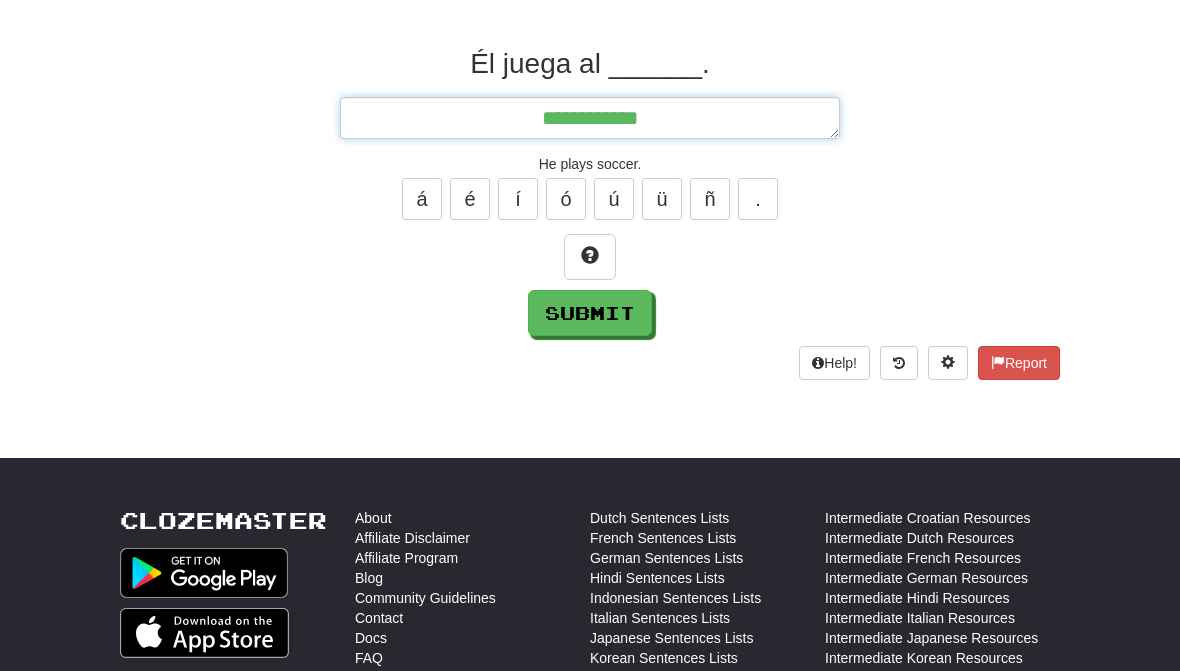 type on "*" 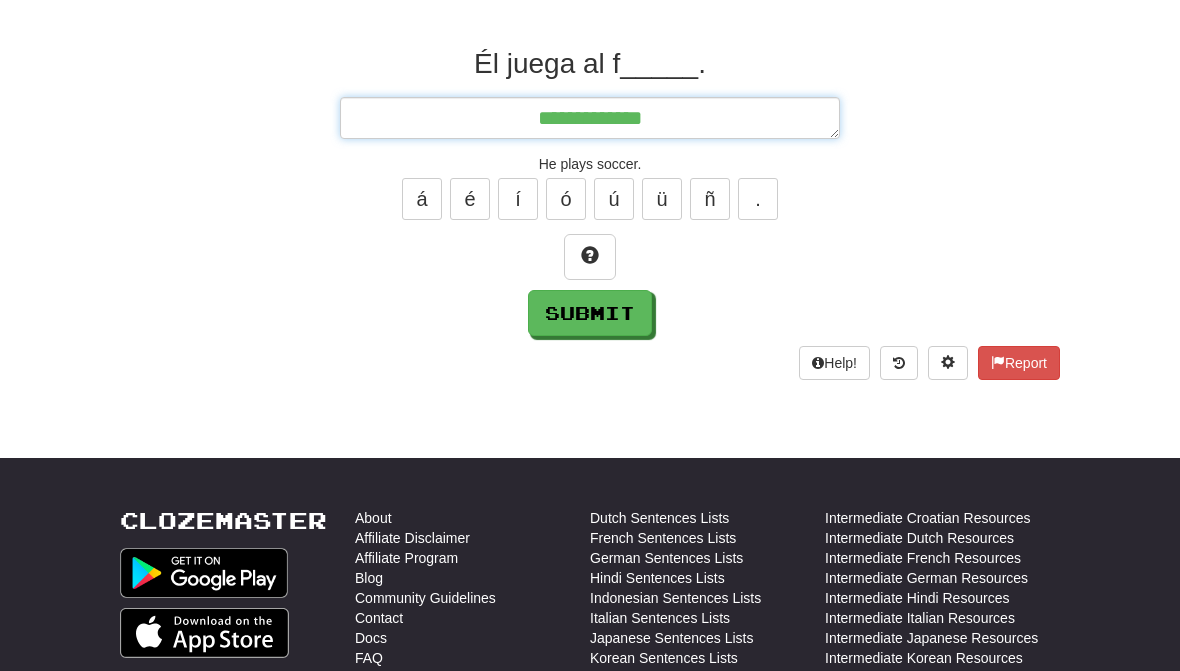type 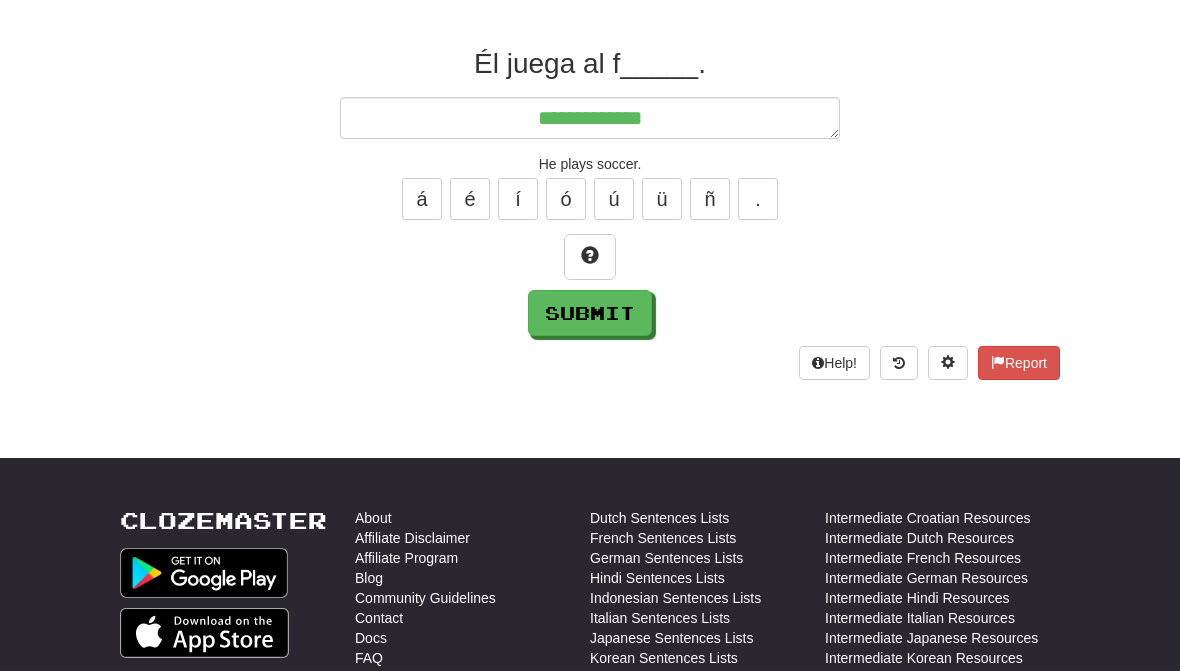 click on "ú" at bounding box center [614, 199] 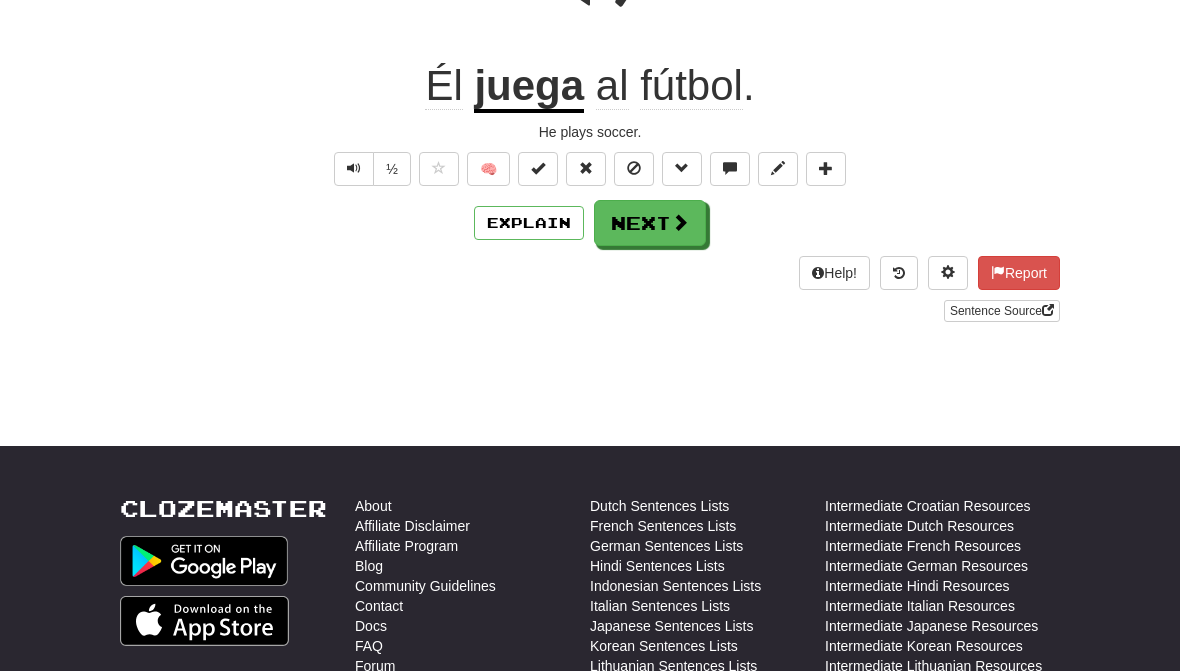 click on "Next" at bounding box center [650, 223] 